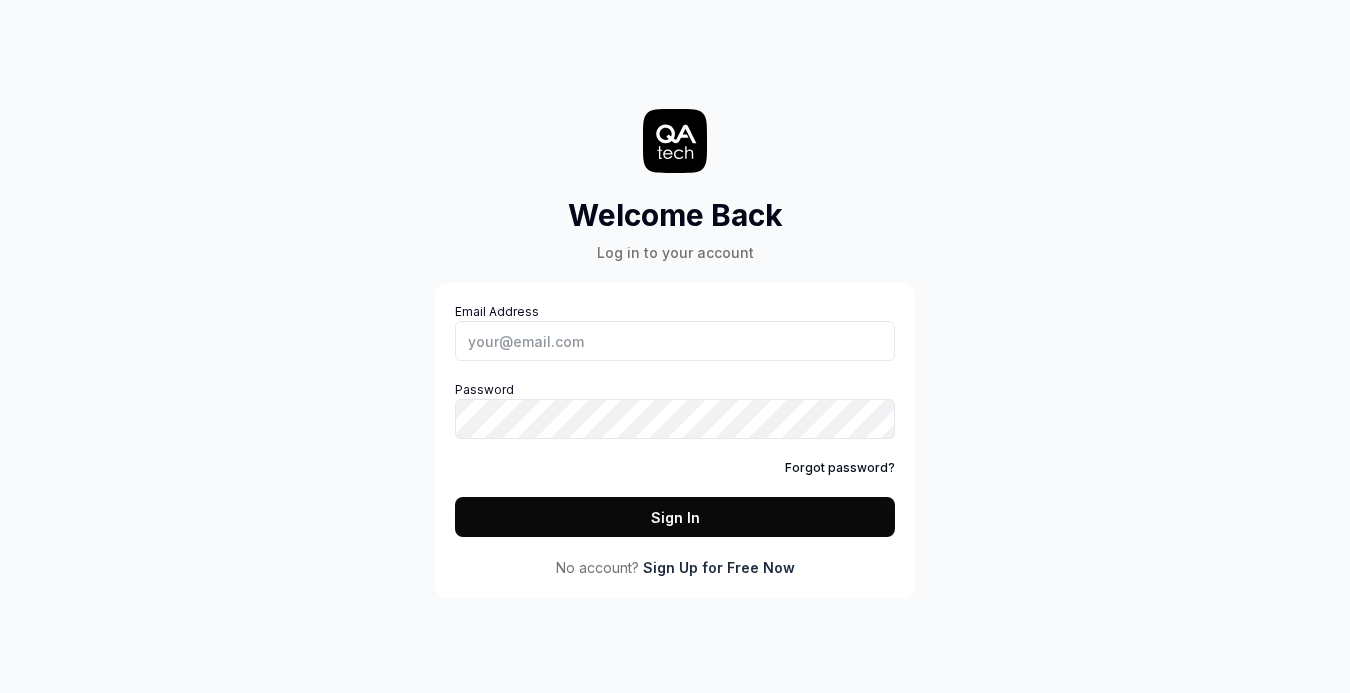 scroll, scrollTop: 0, scrollLeft: 0, axis: both 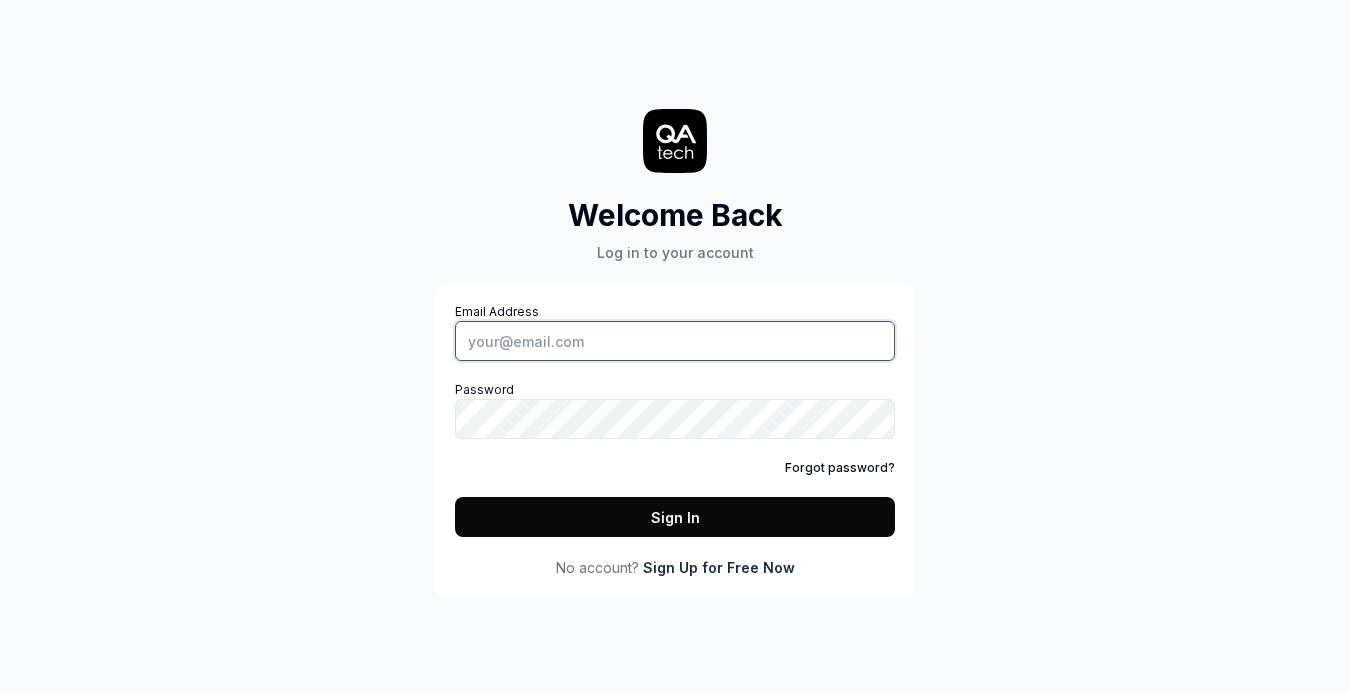 click on "Email Address" at bounding box center (675, 341) 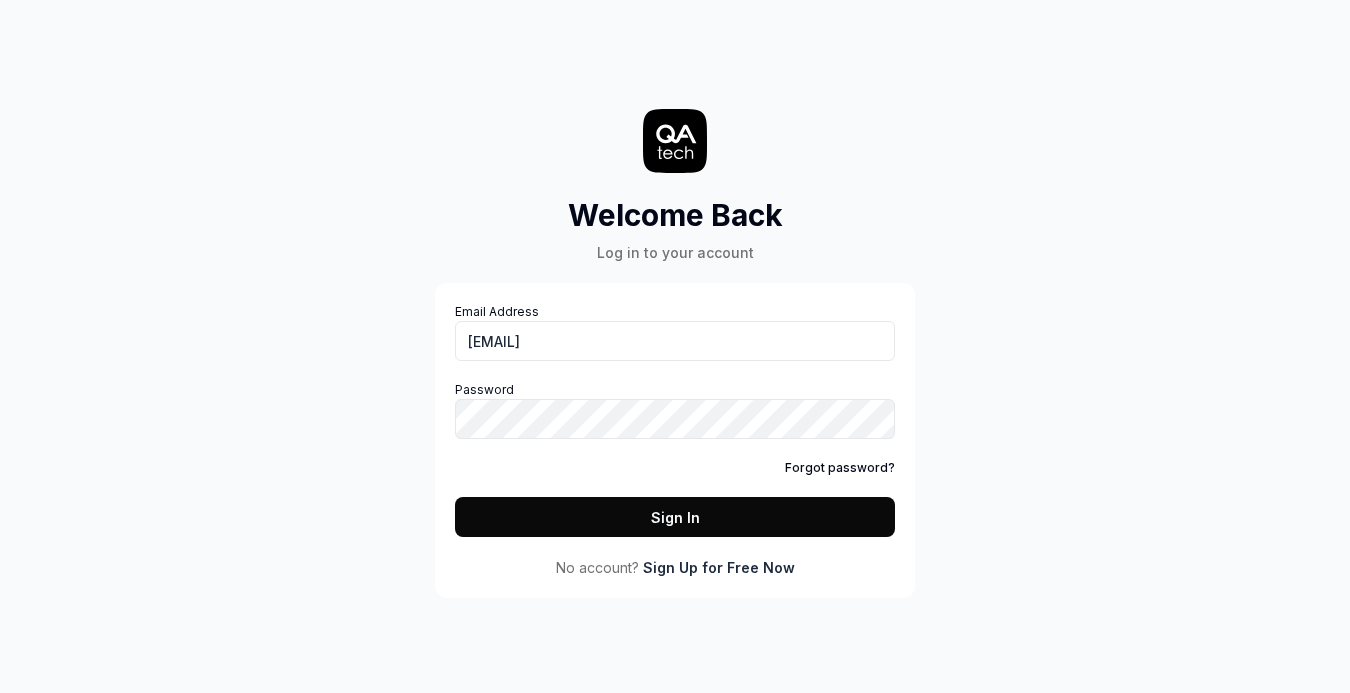 click on "Sign Up for Free Now" at bounding box center (719, 567) 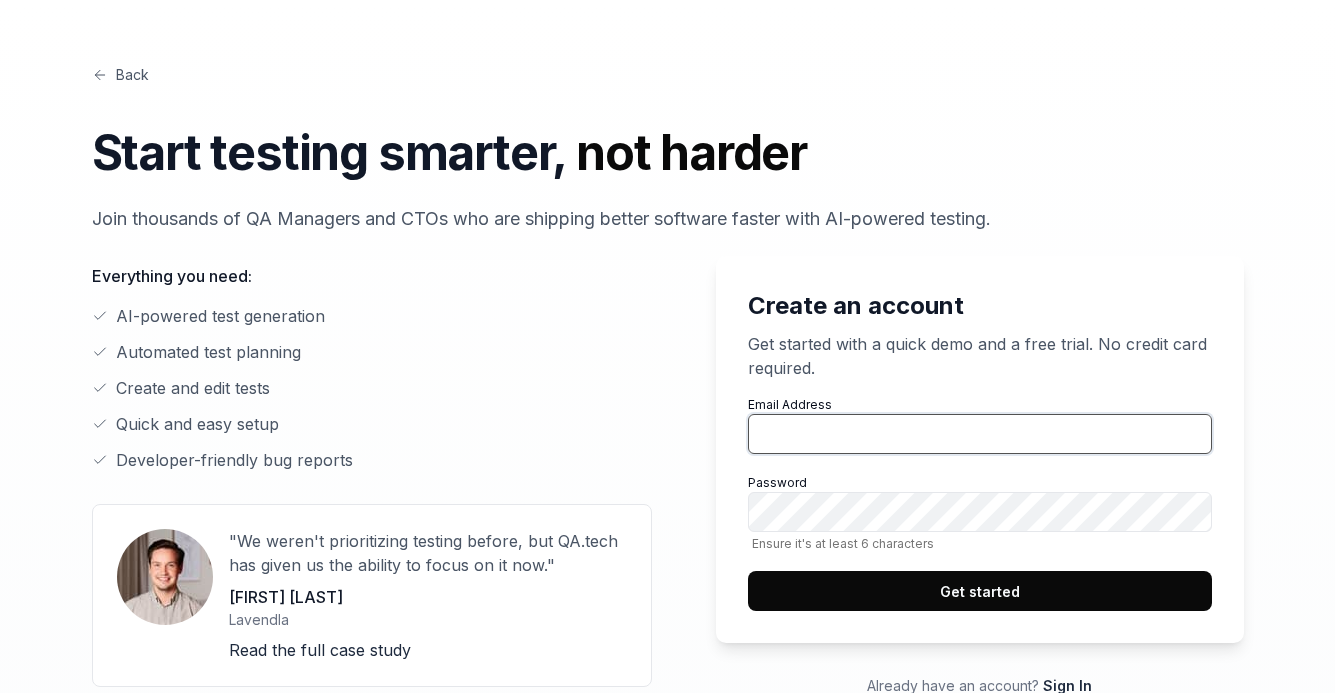 click on "Email Address" at bounding box center [980, 434] 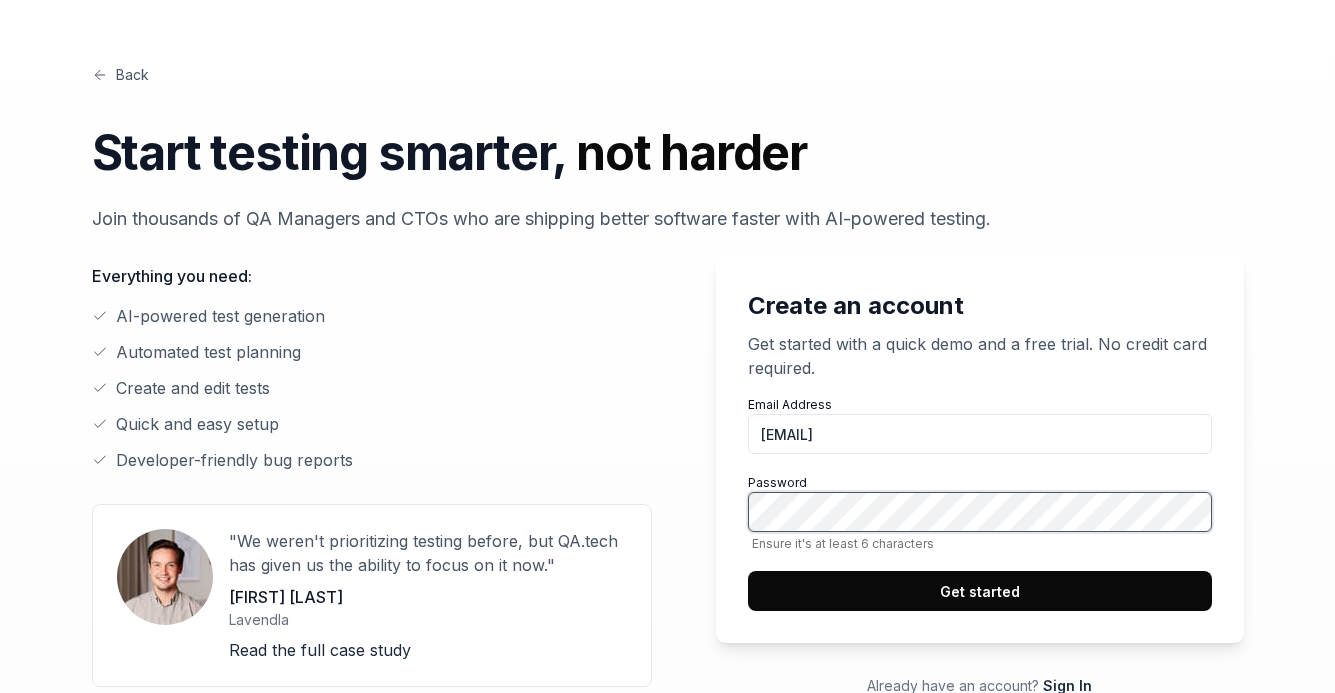 click on "Create an account Get started with a quick demo and a free trial. No credit card required. Email Address natasha.hibberd@isla.health Password Ensure it's at least 6 characters Get started Already have an account? Sign In" at bounding box center [964, 476] 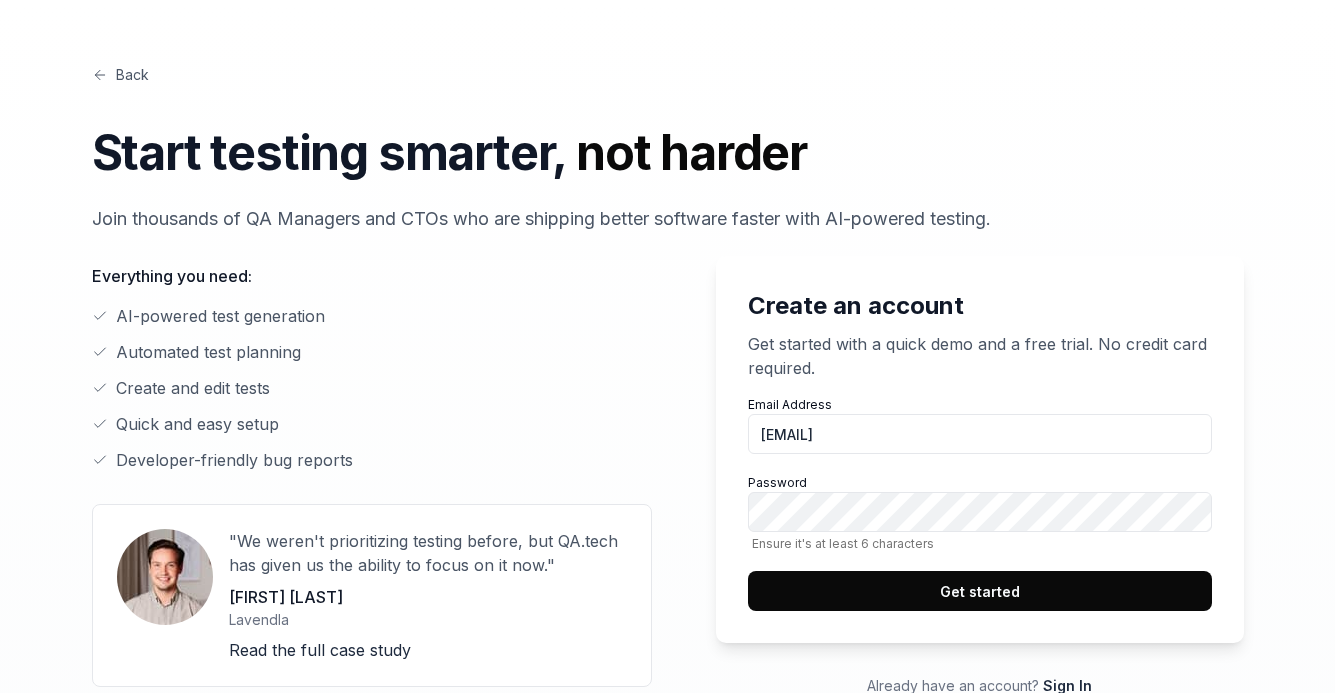 click on "Get started" at bounding box center (980, 591) 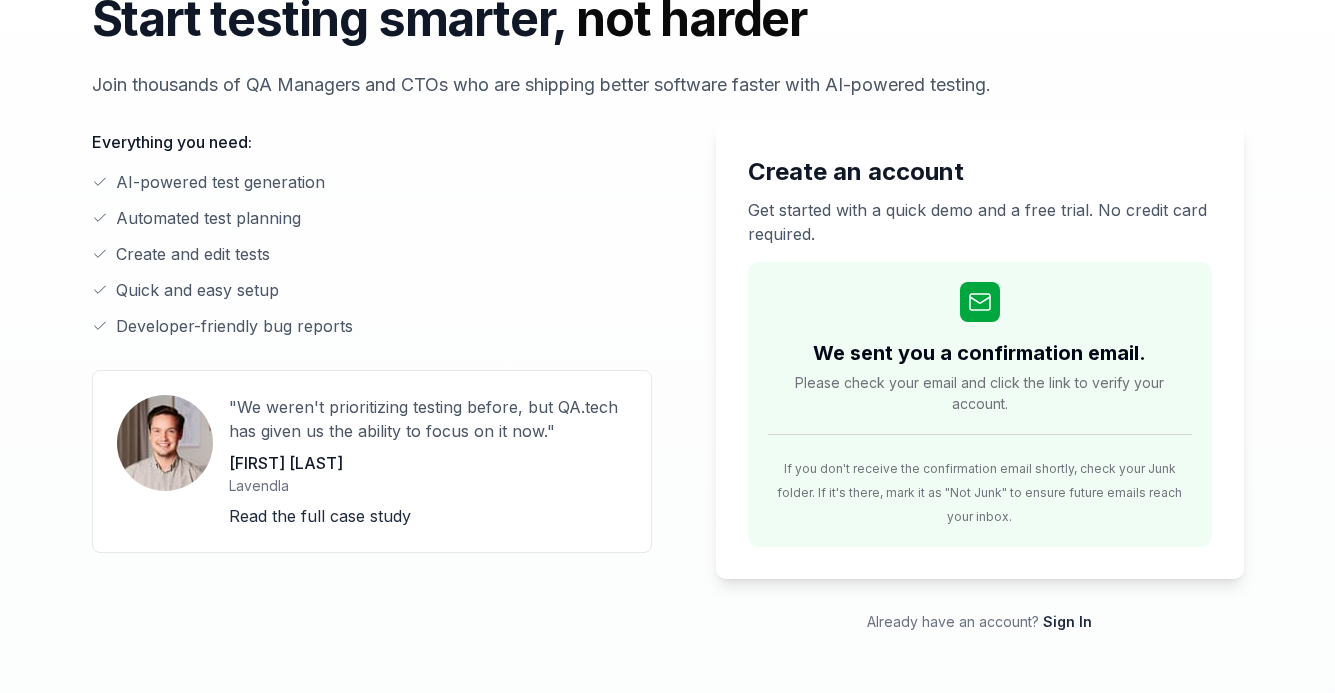 scroll, scrollTop: 149, scrollLeft: 0, axis: vertical 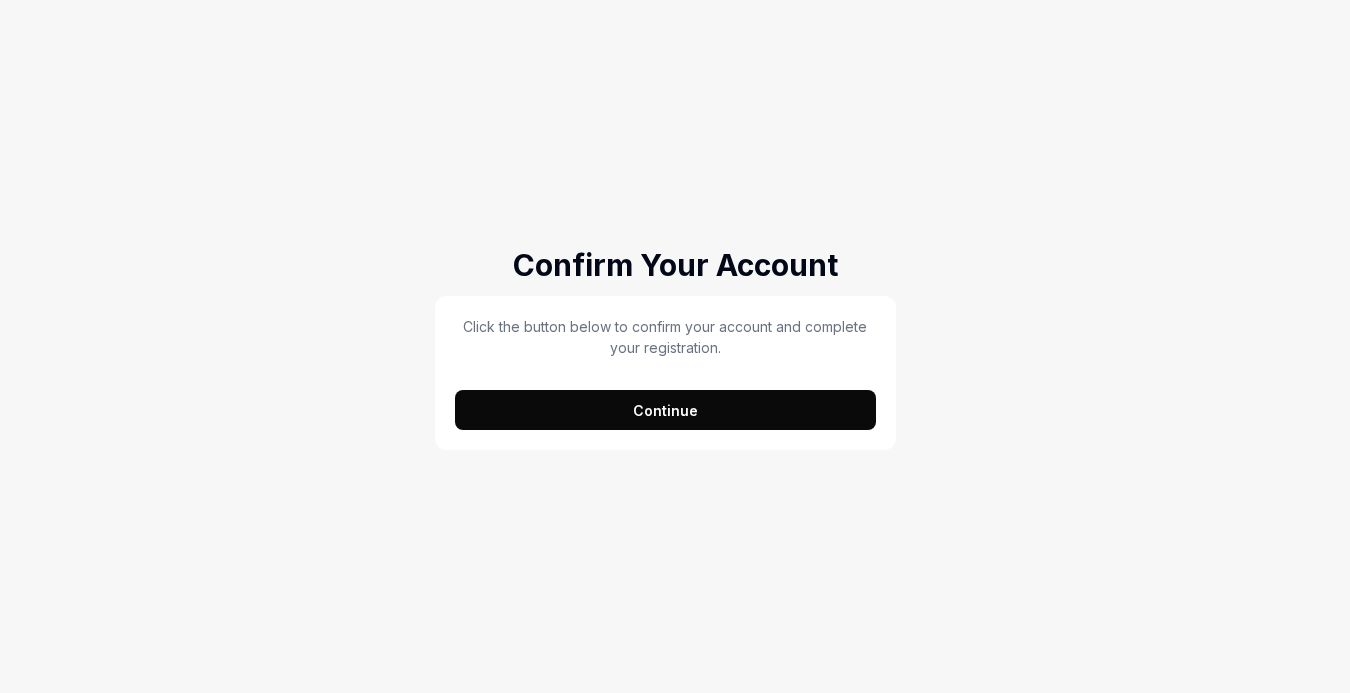 click on "Continue" at bounding box center [665, 410] 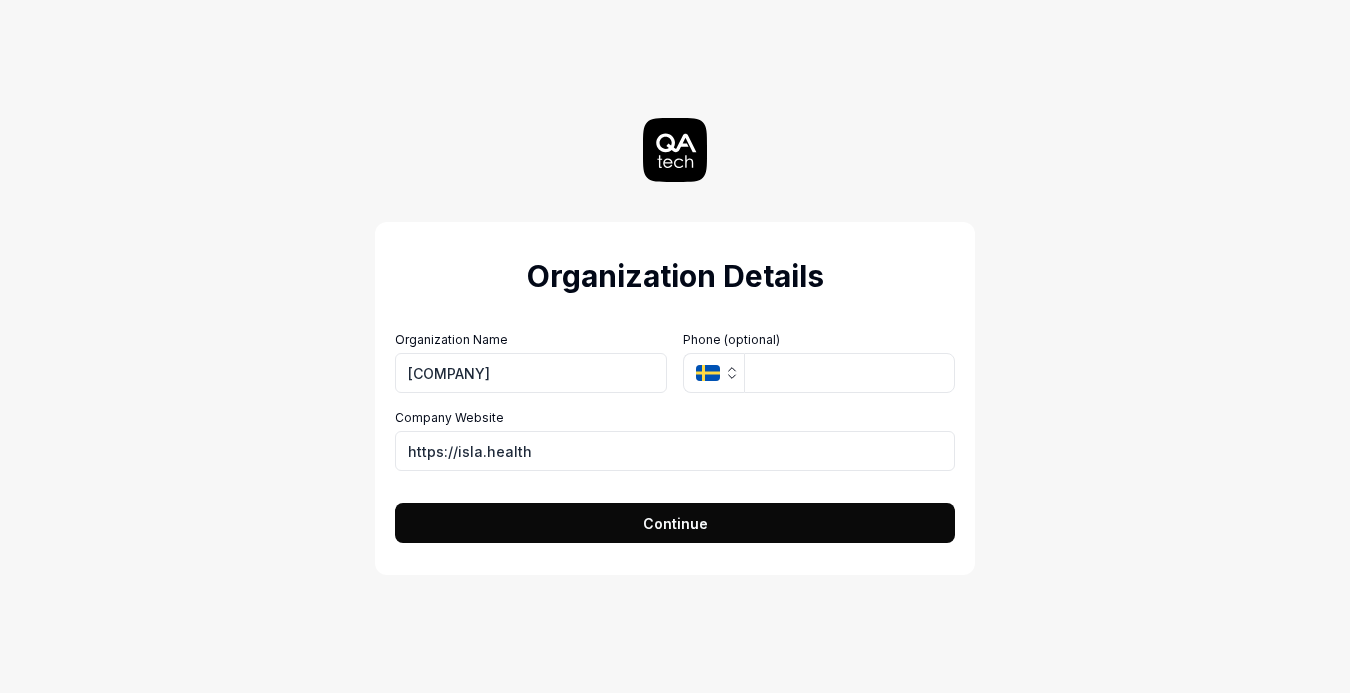 type on "Isla Health" 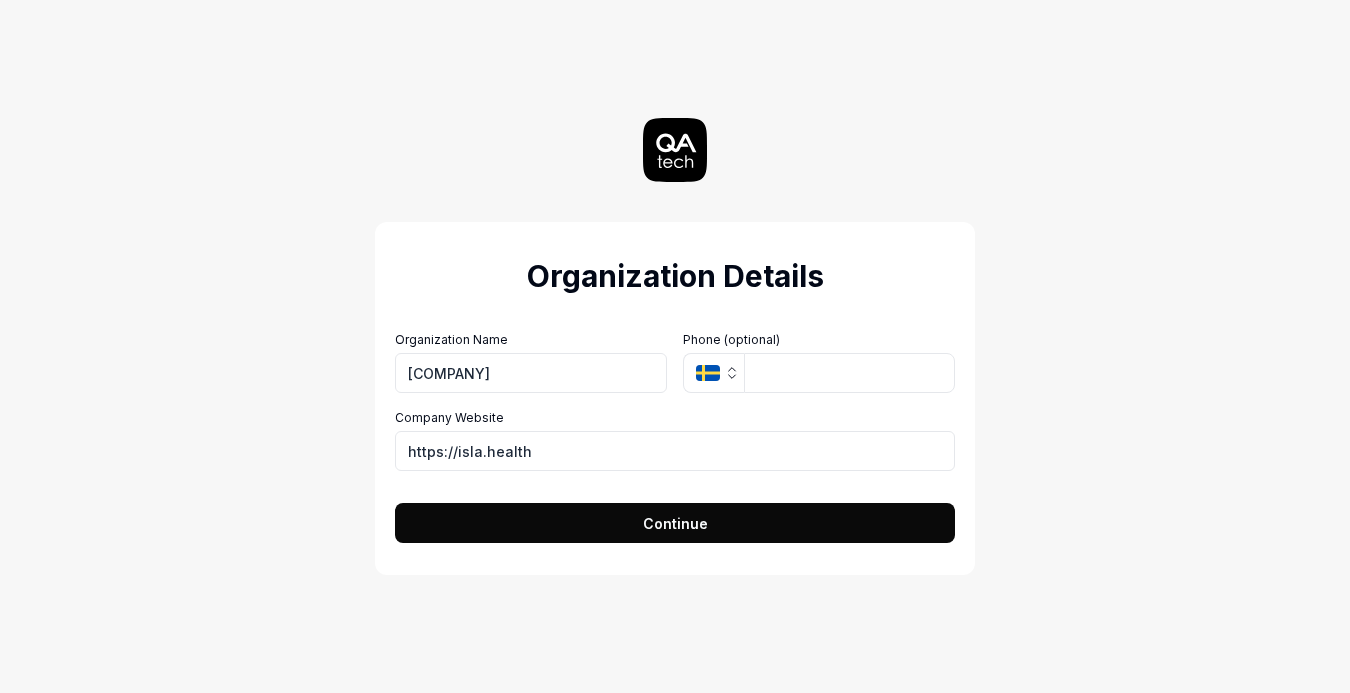 click 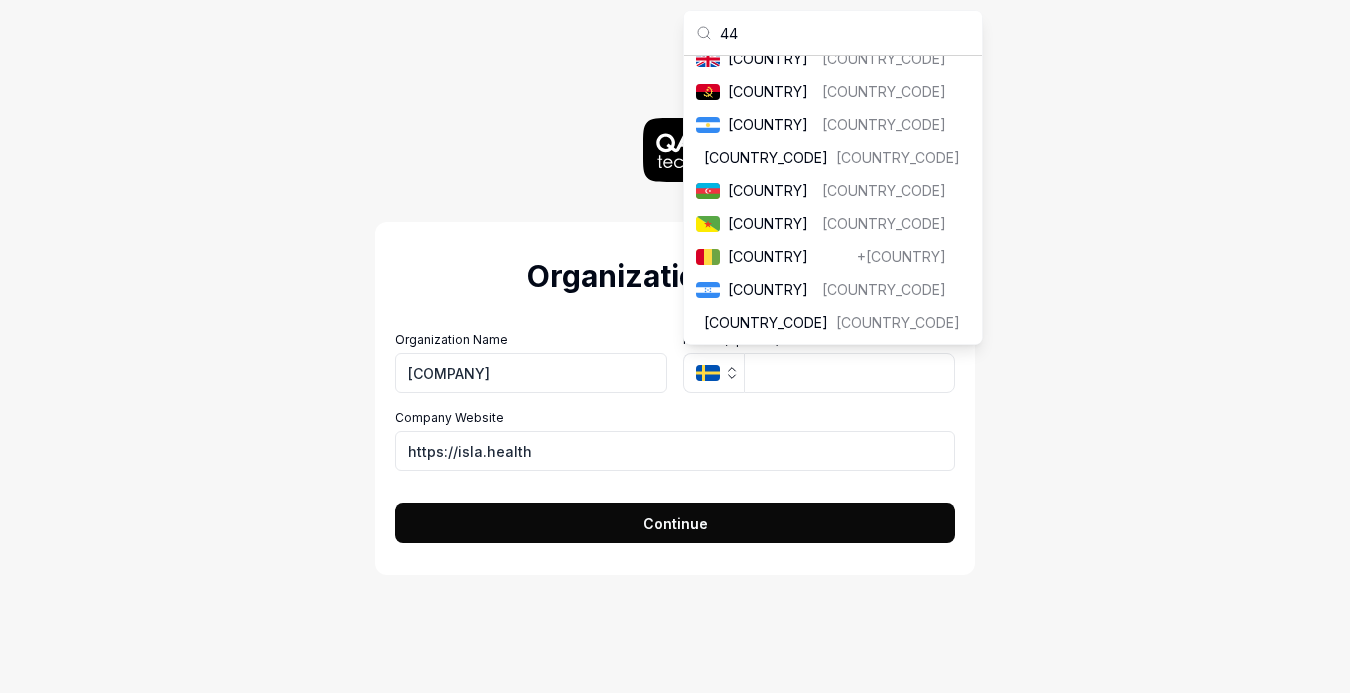scroll, scrollTop: 0, scrollLeft: 0, axis: both 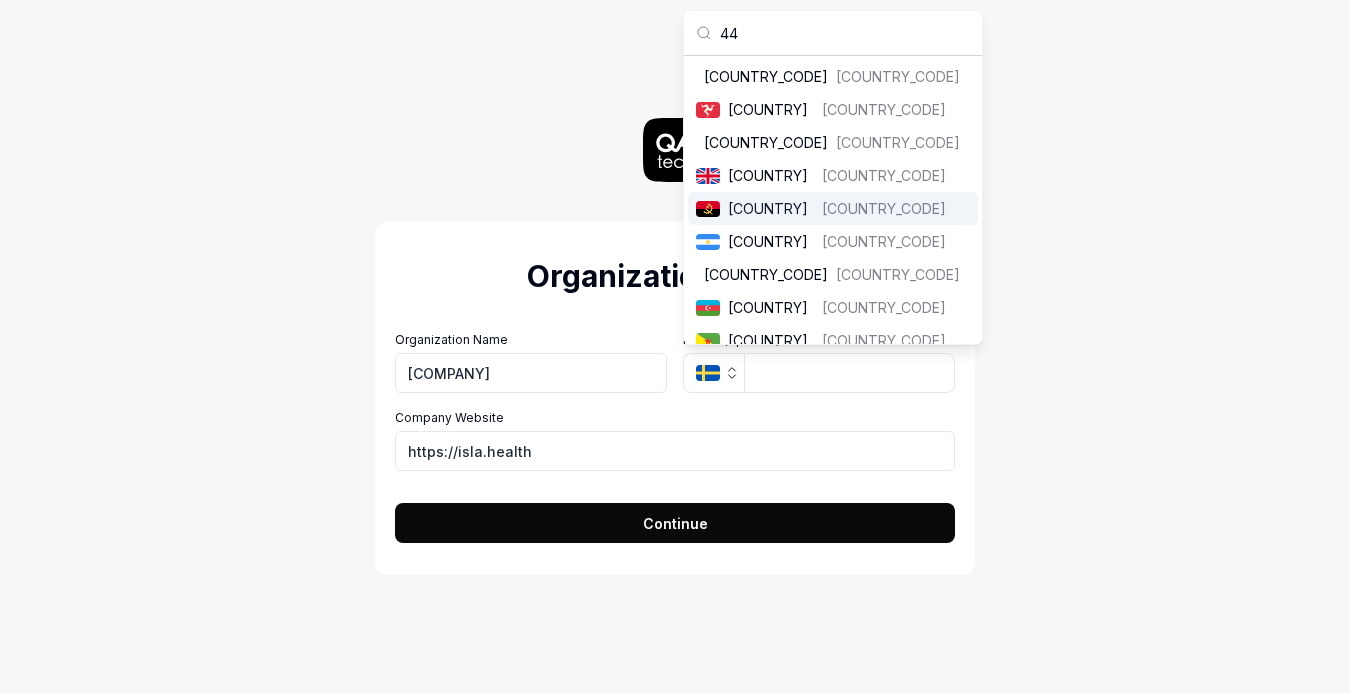 type on "44" 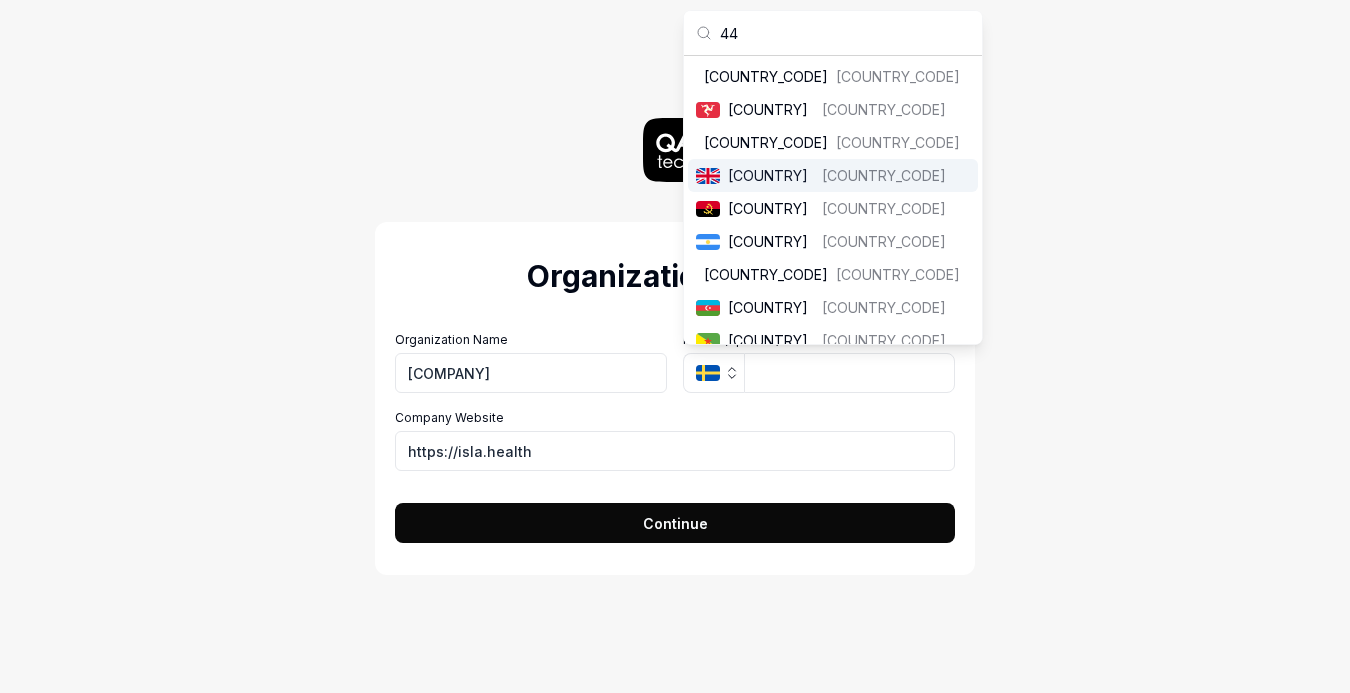click on "United Kingdom" at bounding box center [771, 175] 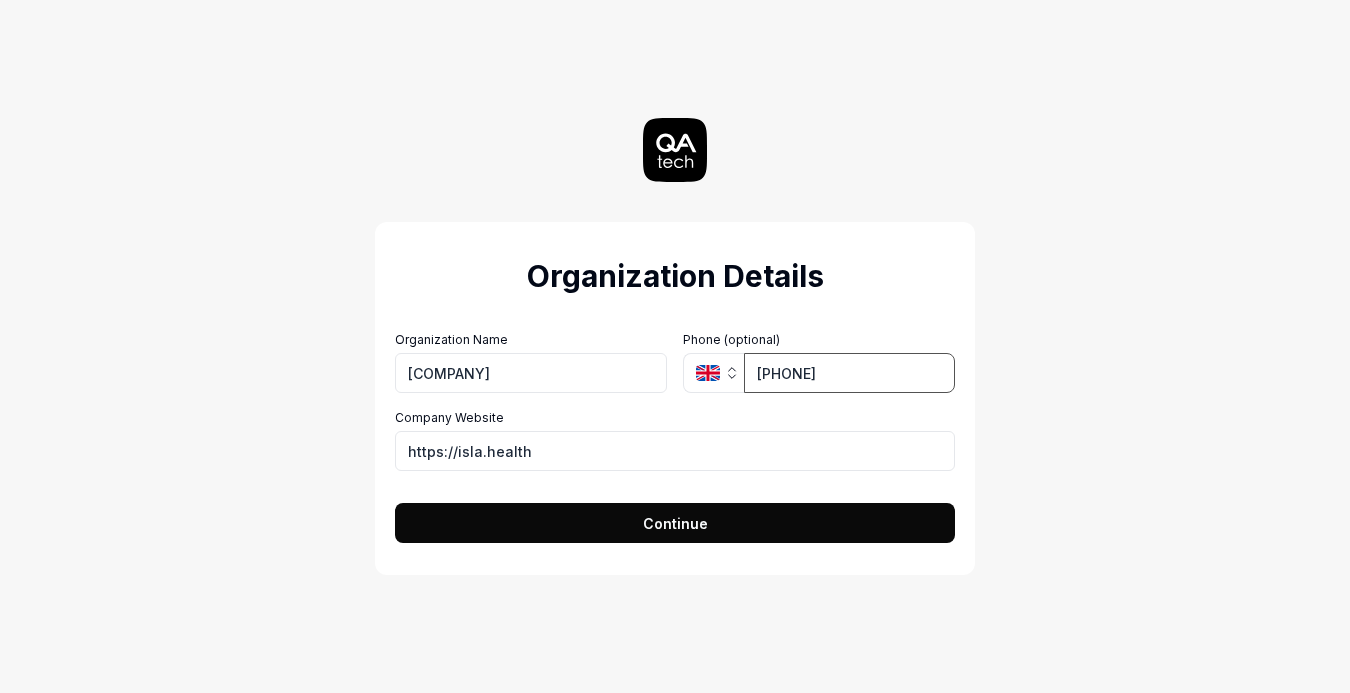type on "7975526949" 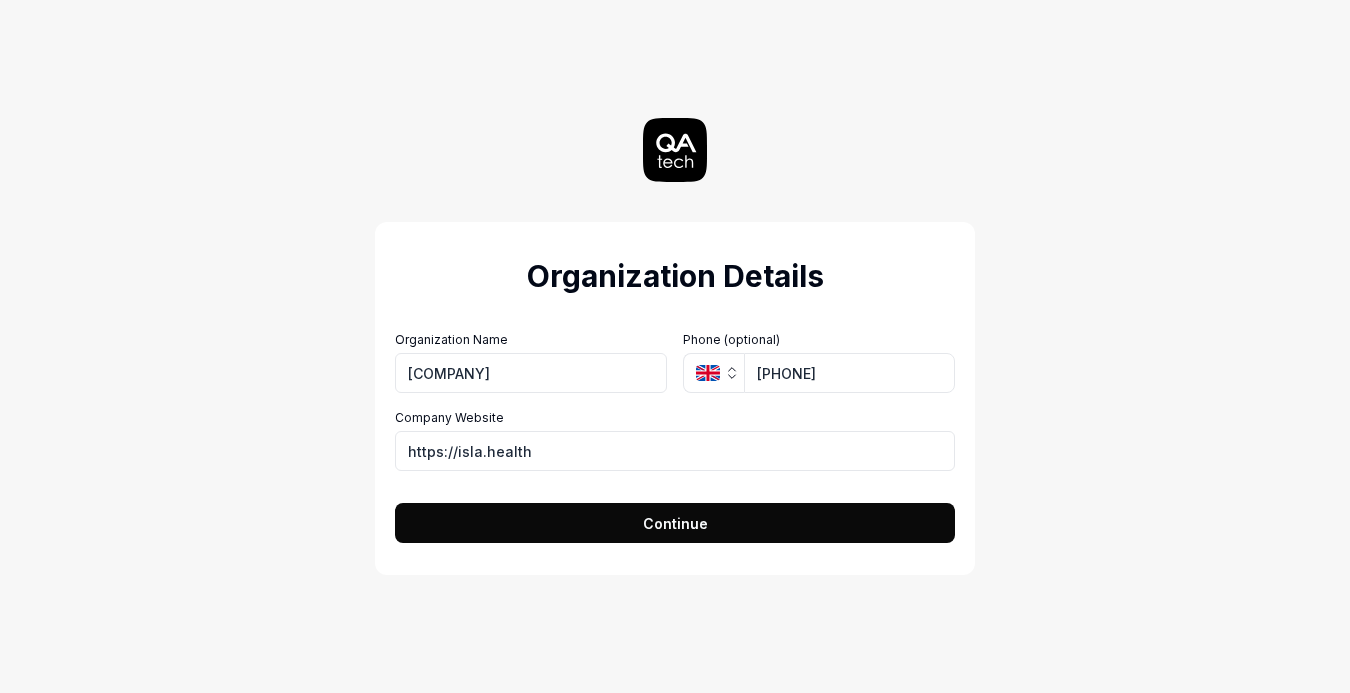 click on "Continue" at bounding box center [675, 523] 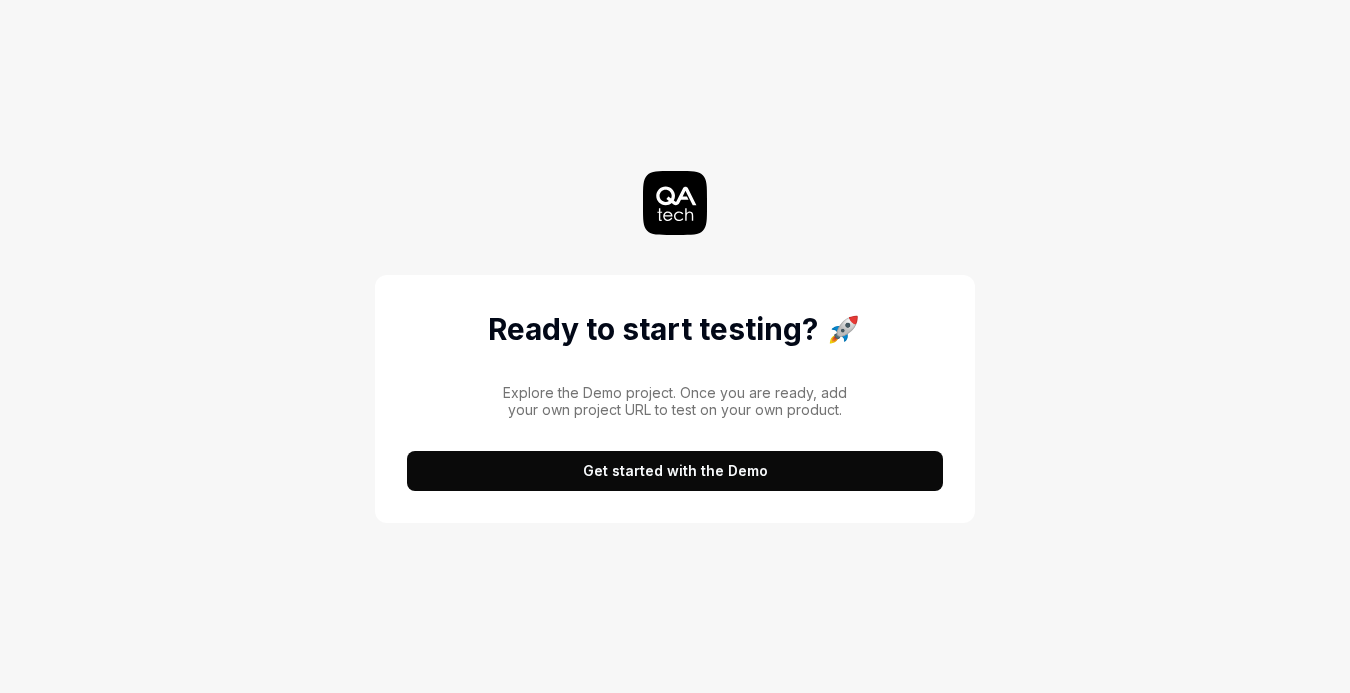 click on "Get started with the Demo" at bounding box center [675, 471] 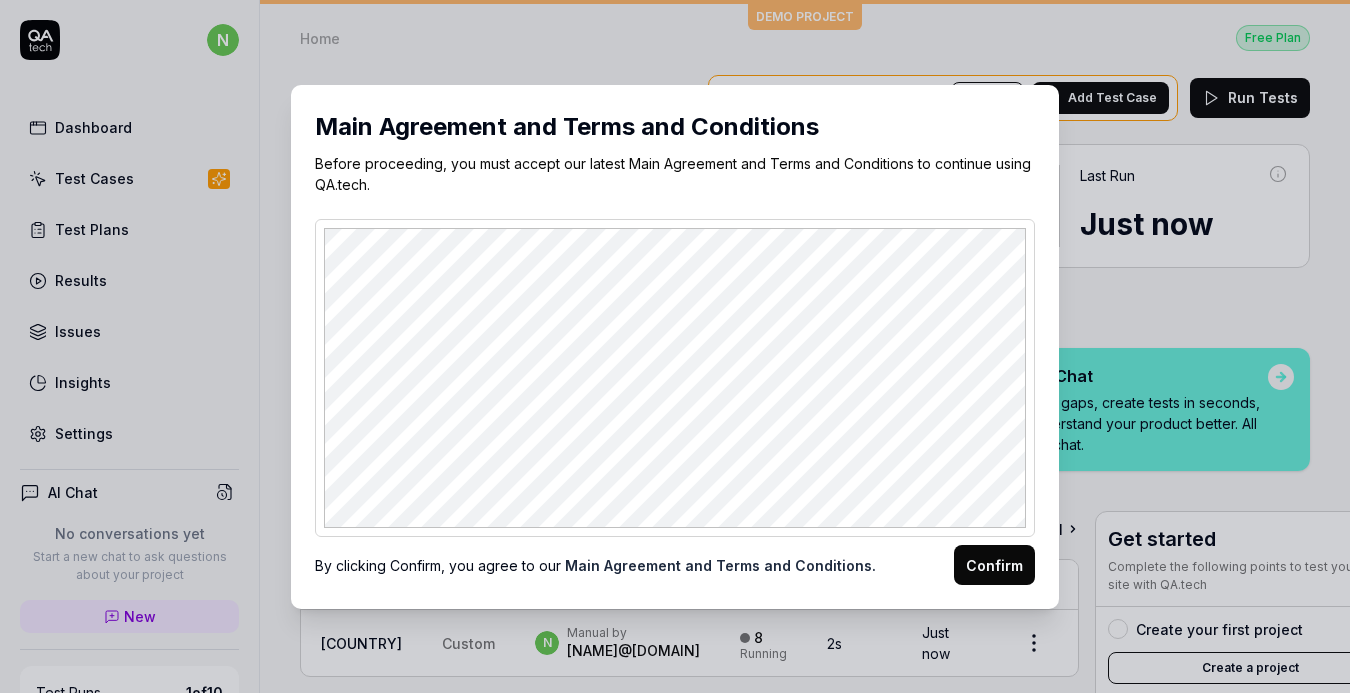 scroll, scrollTop: 0, scrollLeft: 0, axis: both 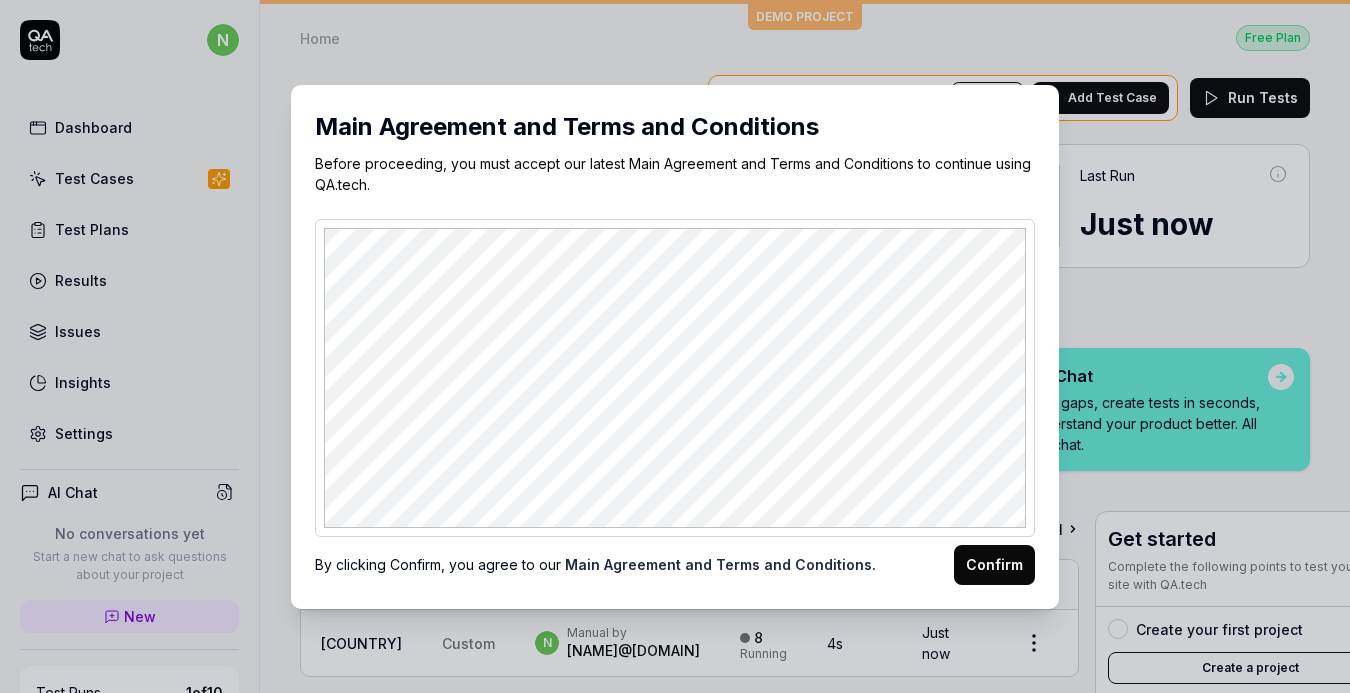 click on "Confirm" at bounding box center (994, 565) 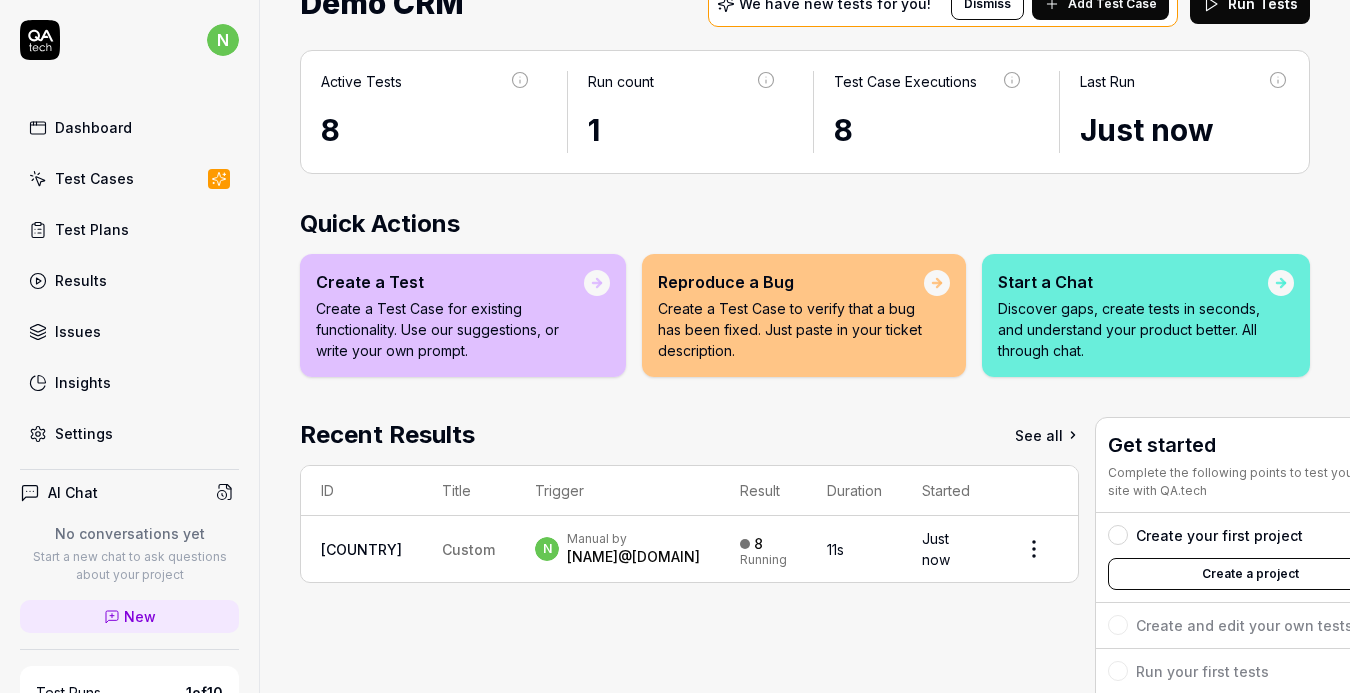 scroll, scrollTop: 0, scrollLeft: 0, axis: both 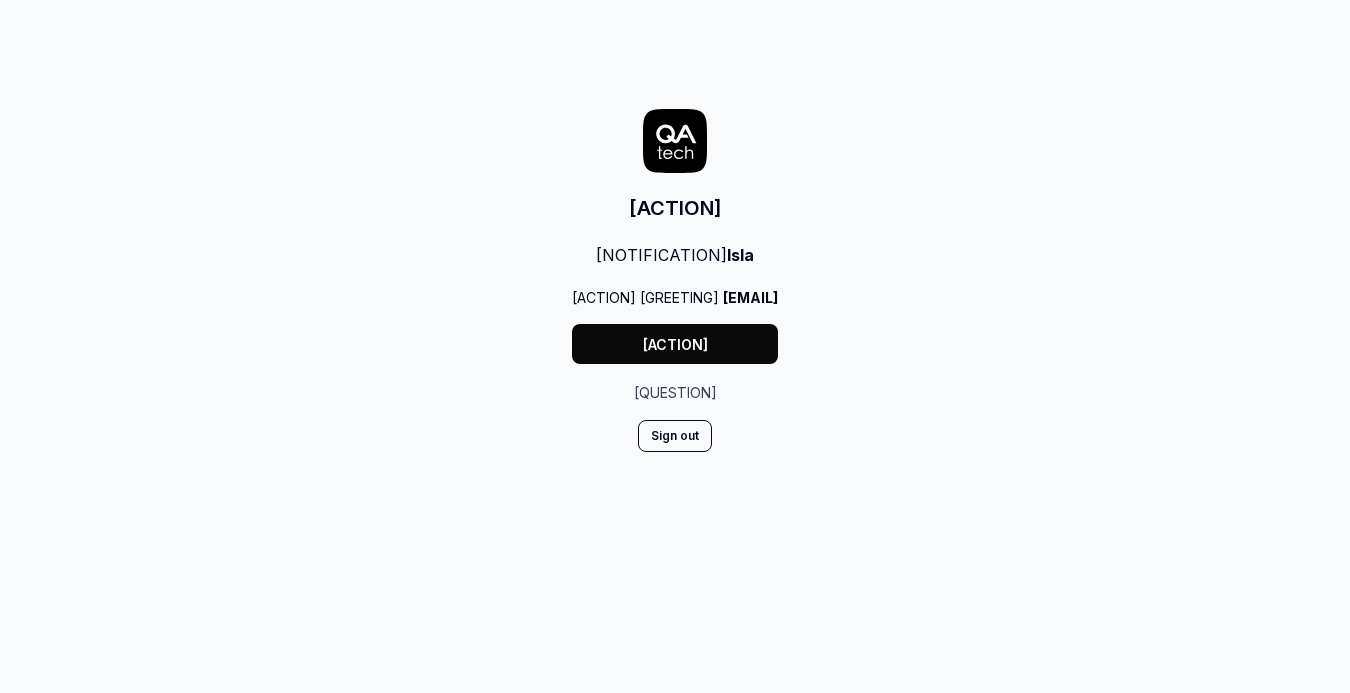 click on "[ACTION]" at bounding box center (675, 344) 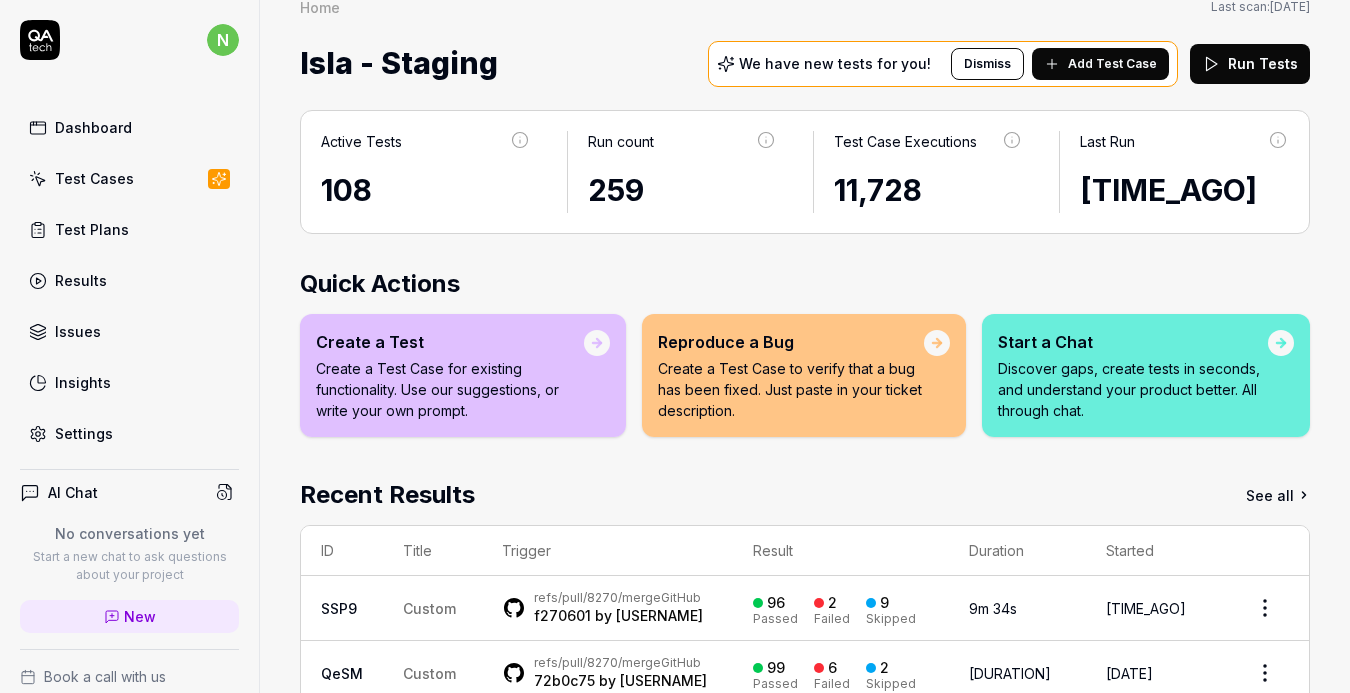 scroll, scrollTop: 26, scrollLeft: 0, axis: vertical 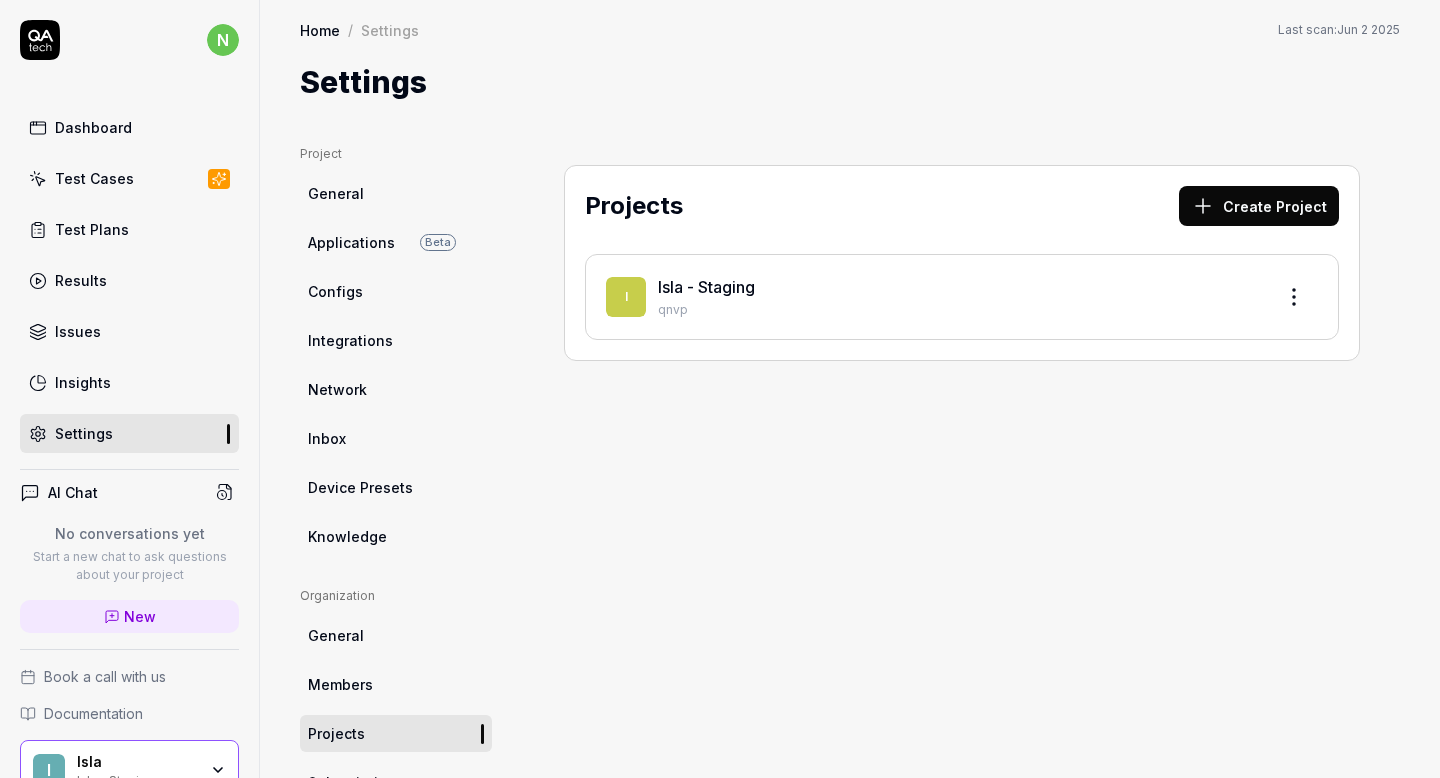 click on "Test Plans" at bounding box center (92, 229) 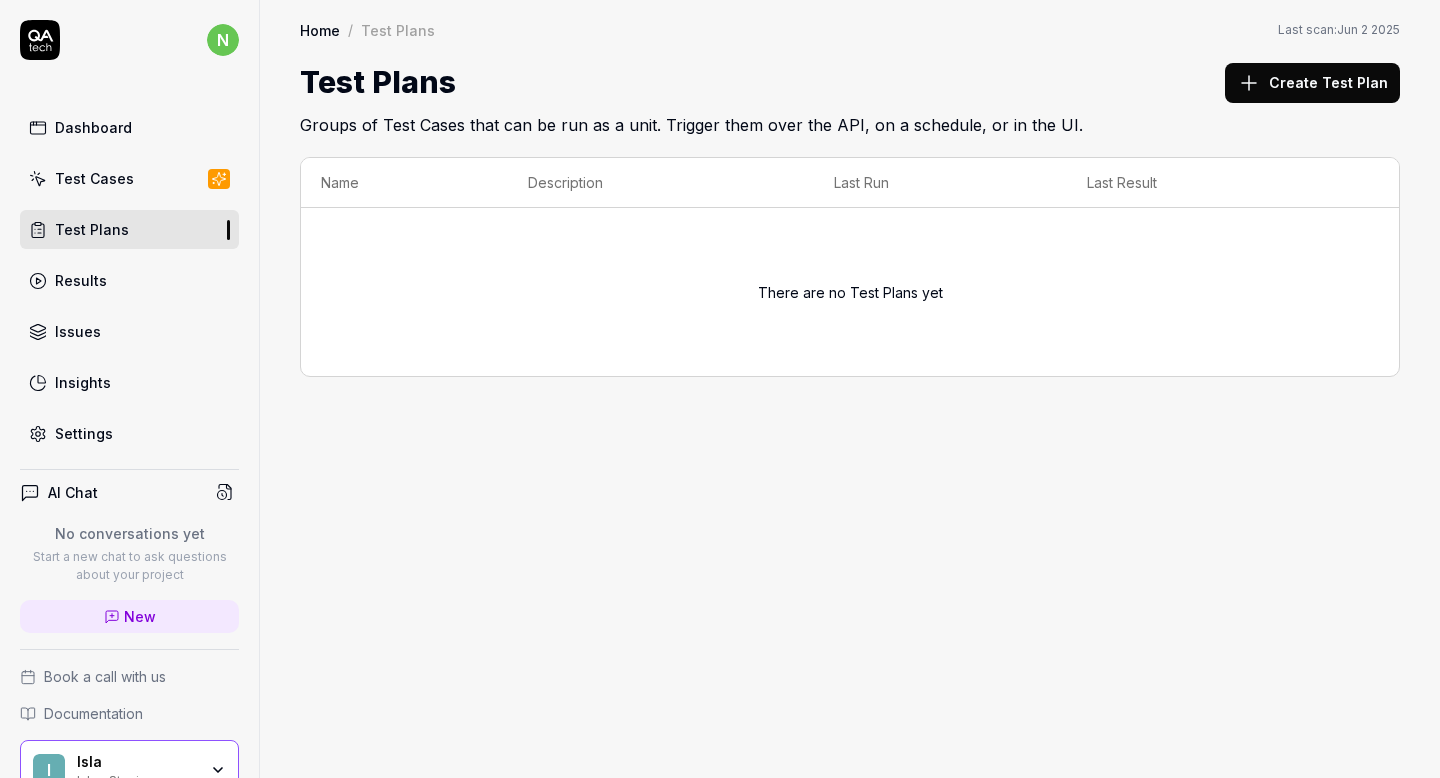 click on "Test Cases" at bounding box center [94, 178] 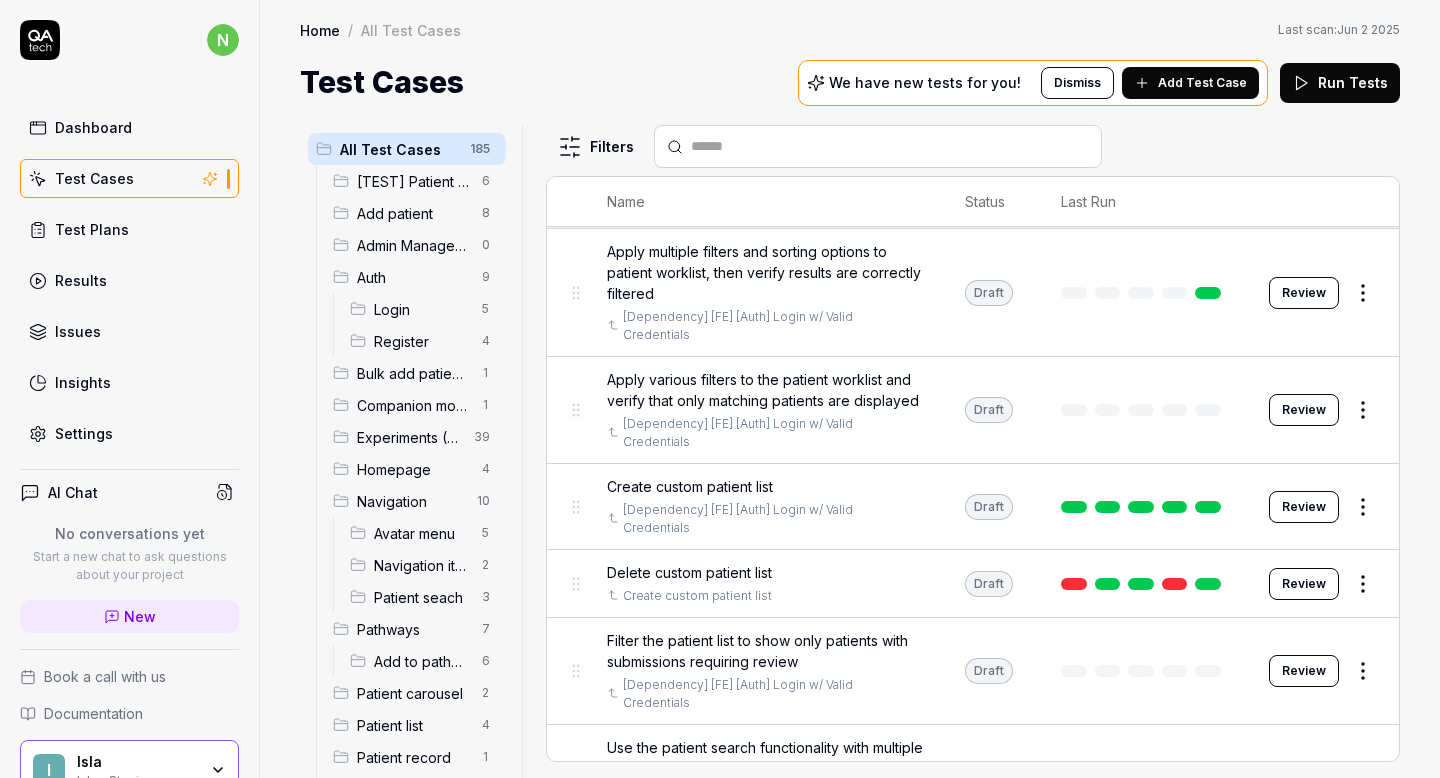 scroll, scrollTop: 0, scrollLeft: 0, axis: both 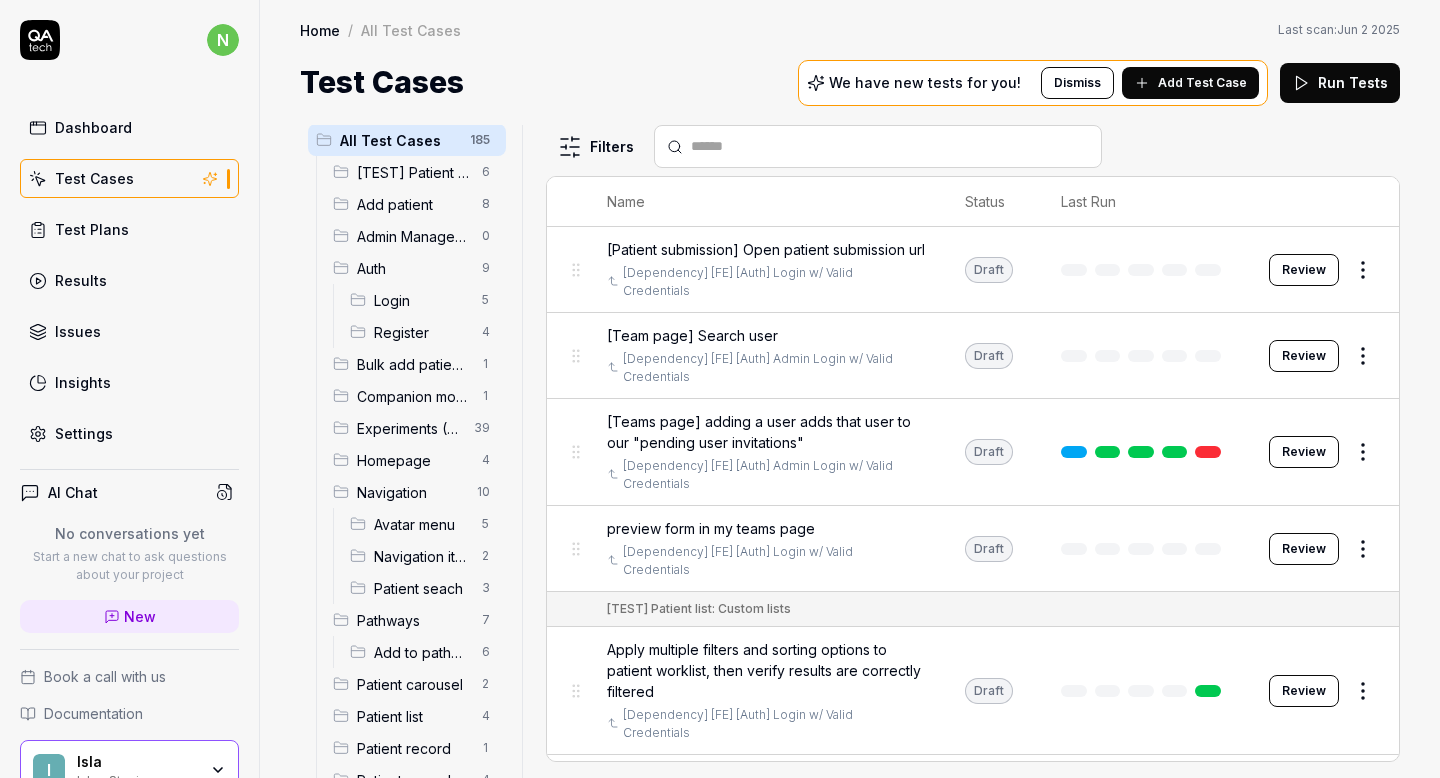 click on "Test Cases We have new tests for you! Dismiss Add Test Case Run Tests" at bounding box center (850, 82) 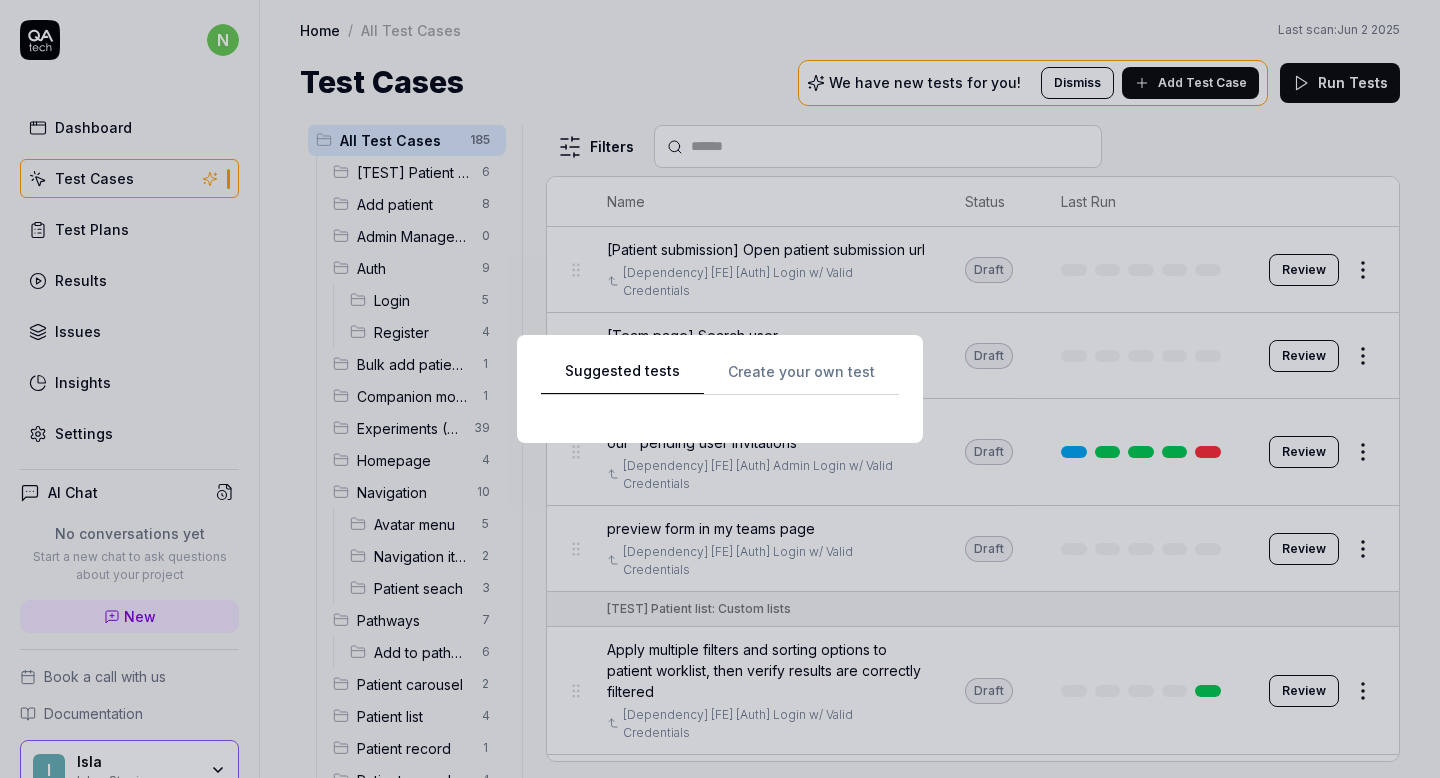scroll, scrollTop: 0, scrollLeft: 0, axis: both 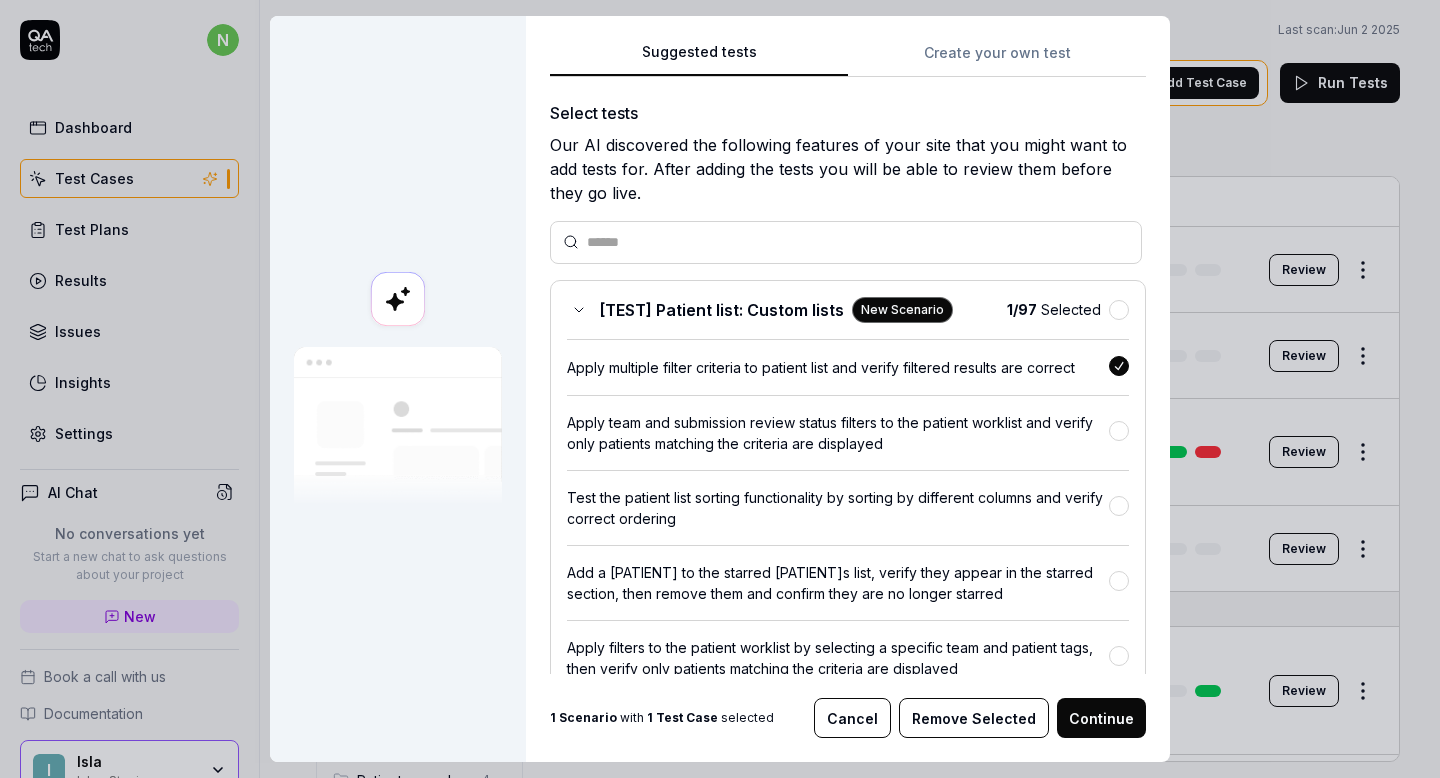 click on "Create your own test" at bounding box center [997, 59] 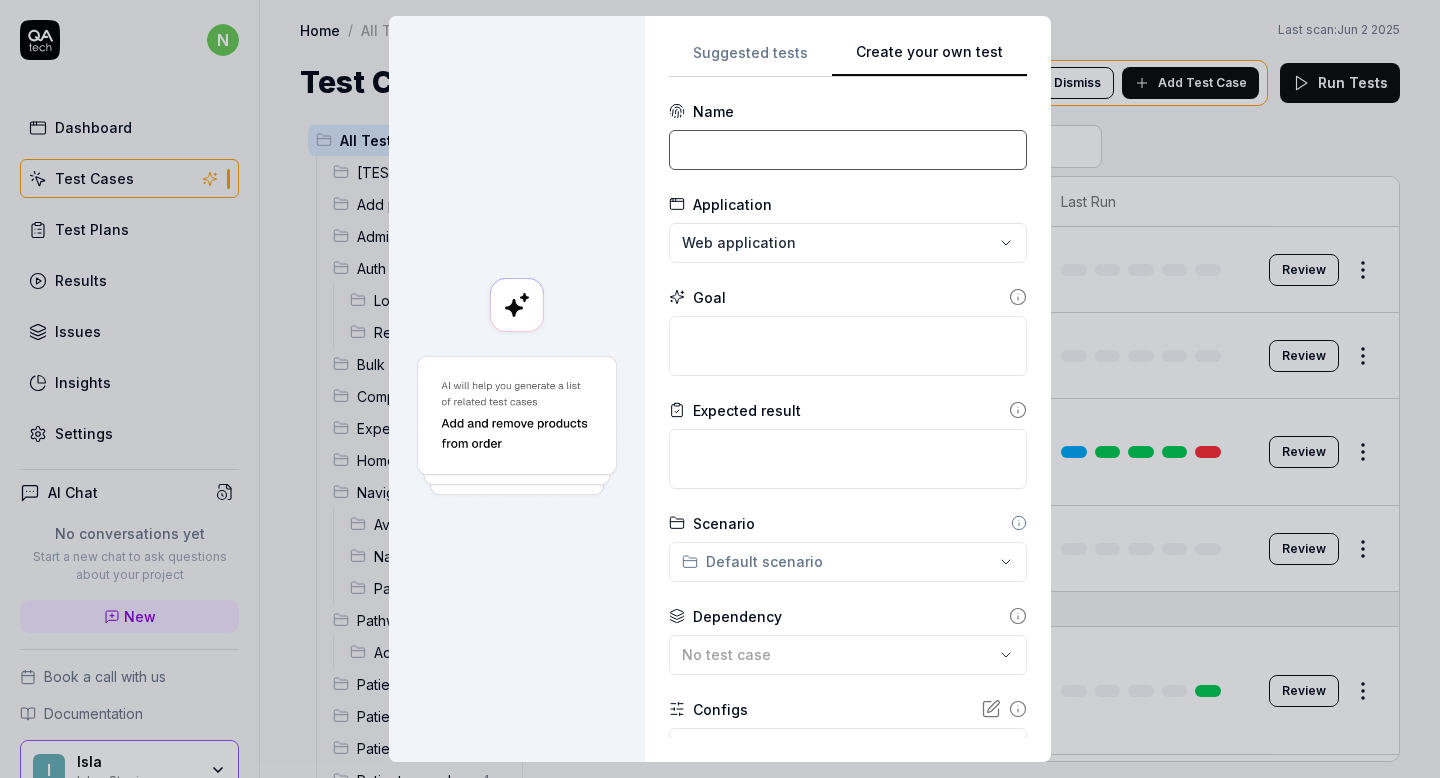 click at bounding box center [848, 150] 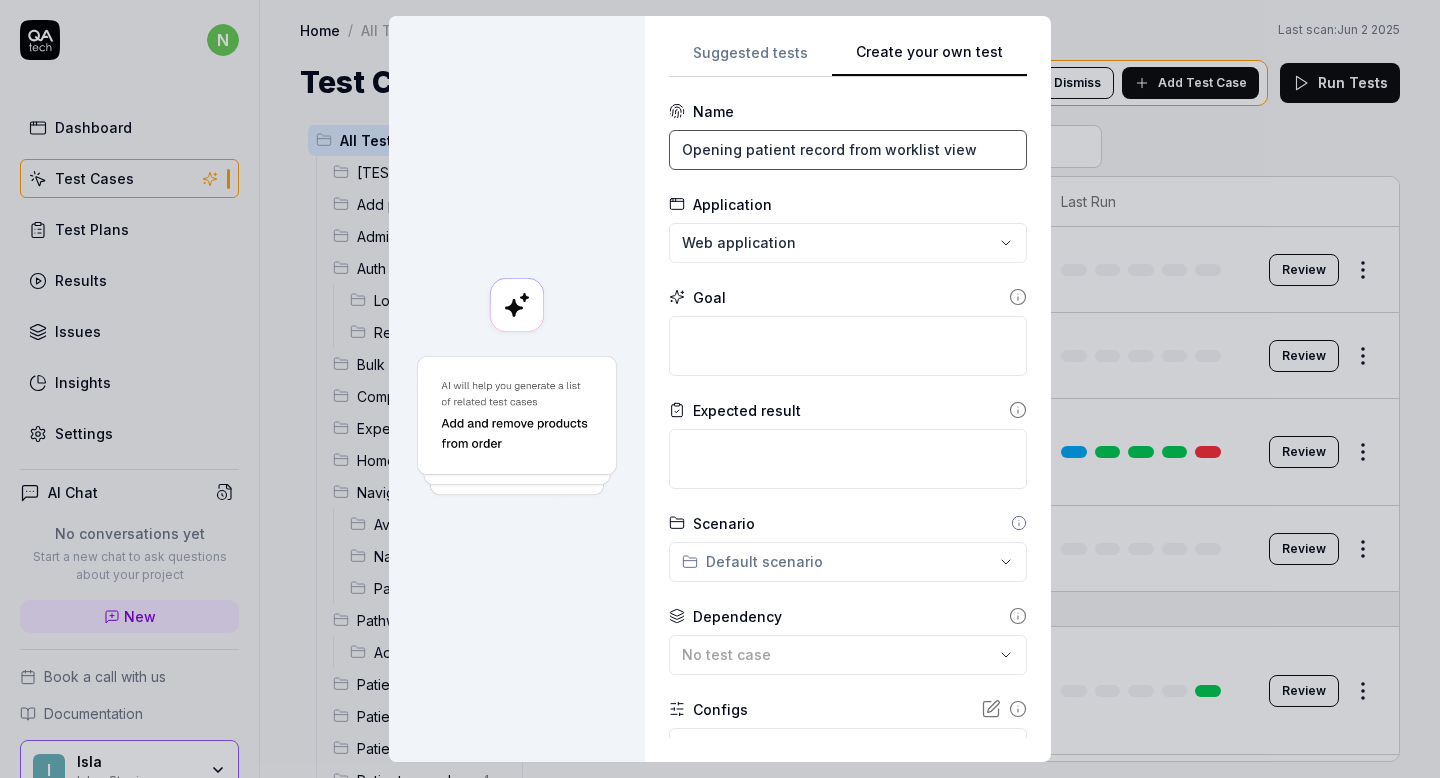 drag, startPoint x: 735, startPoint y: 152, endPoint x: 674, endPoint y: 150, distance: 61.03278 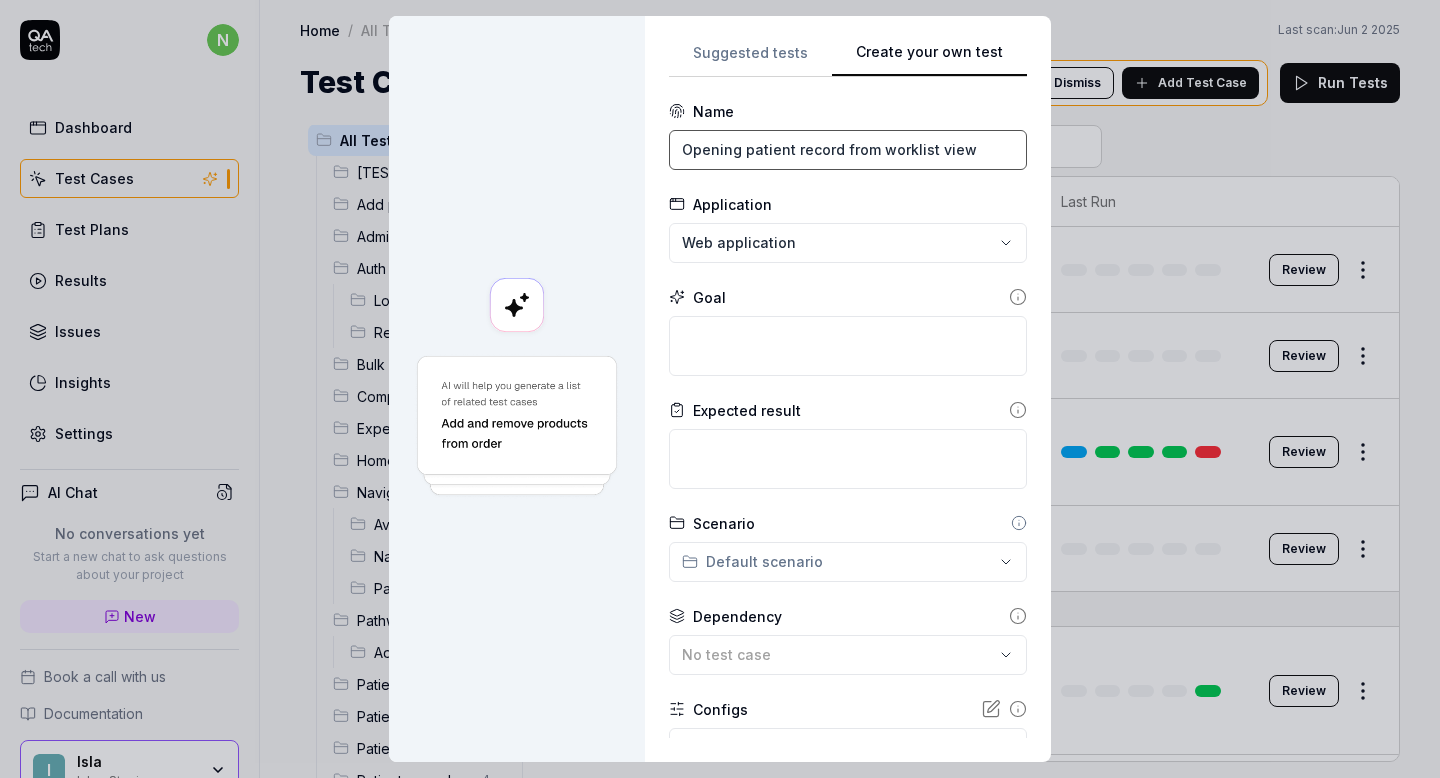 click on "Opening patient record from worklist view" at bounding box center [848, 150] 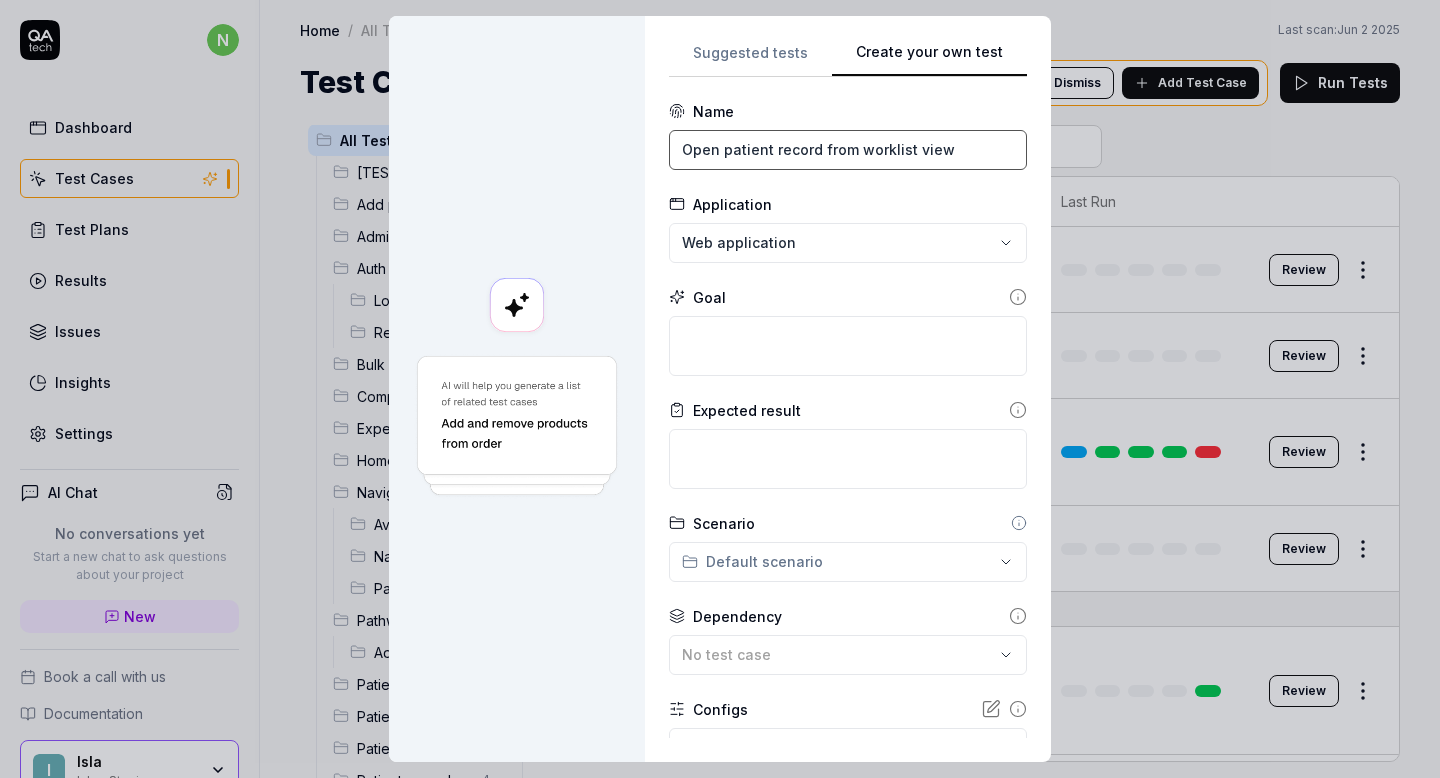 click on "Open patient record from worklist view" at bounding box center (848, 150) 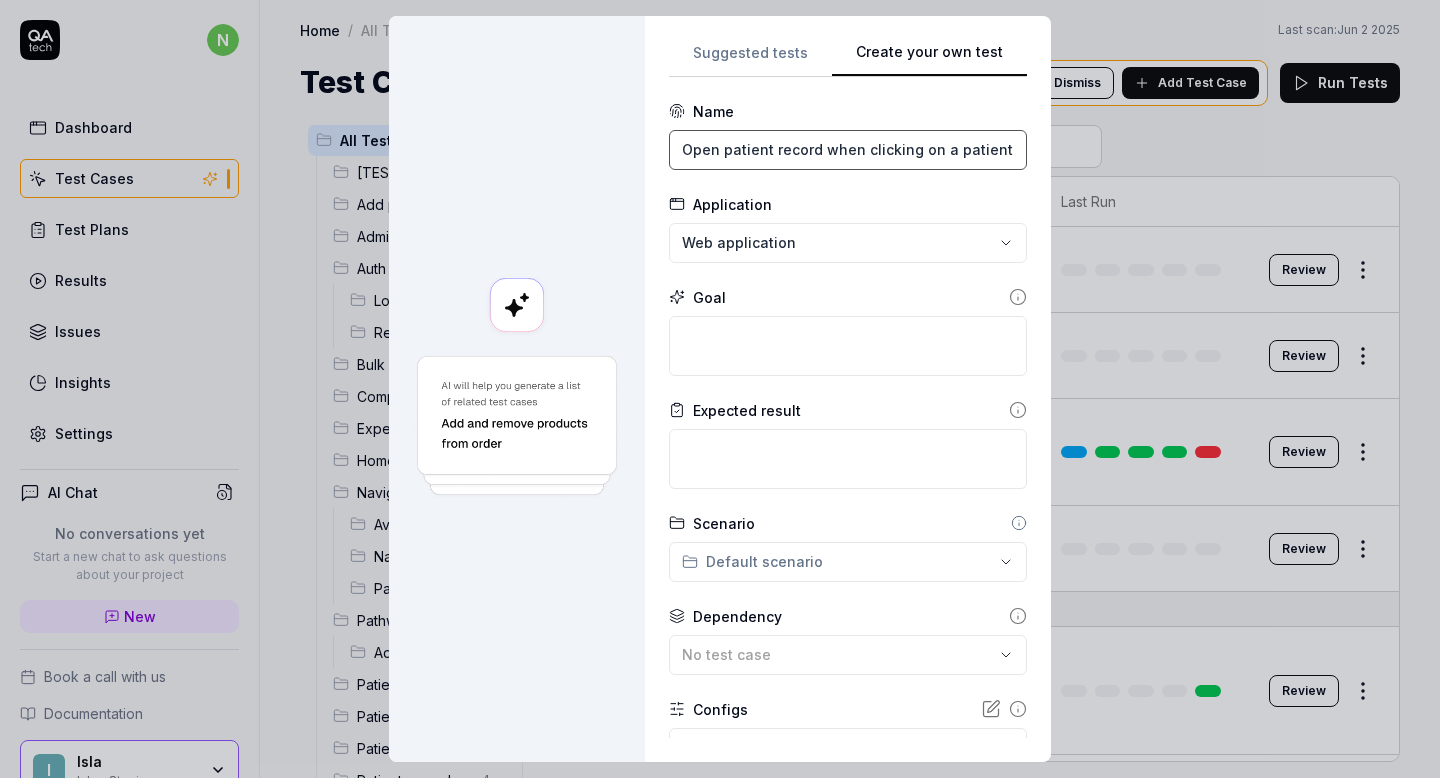 scroll, scrollTop: 0, scrollLeft: 120, axis: horizontal 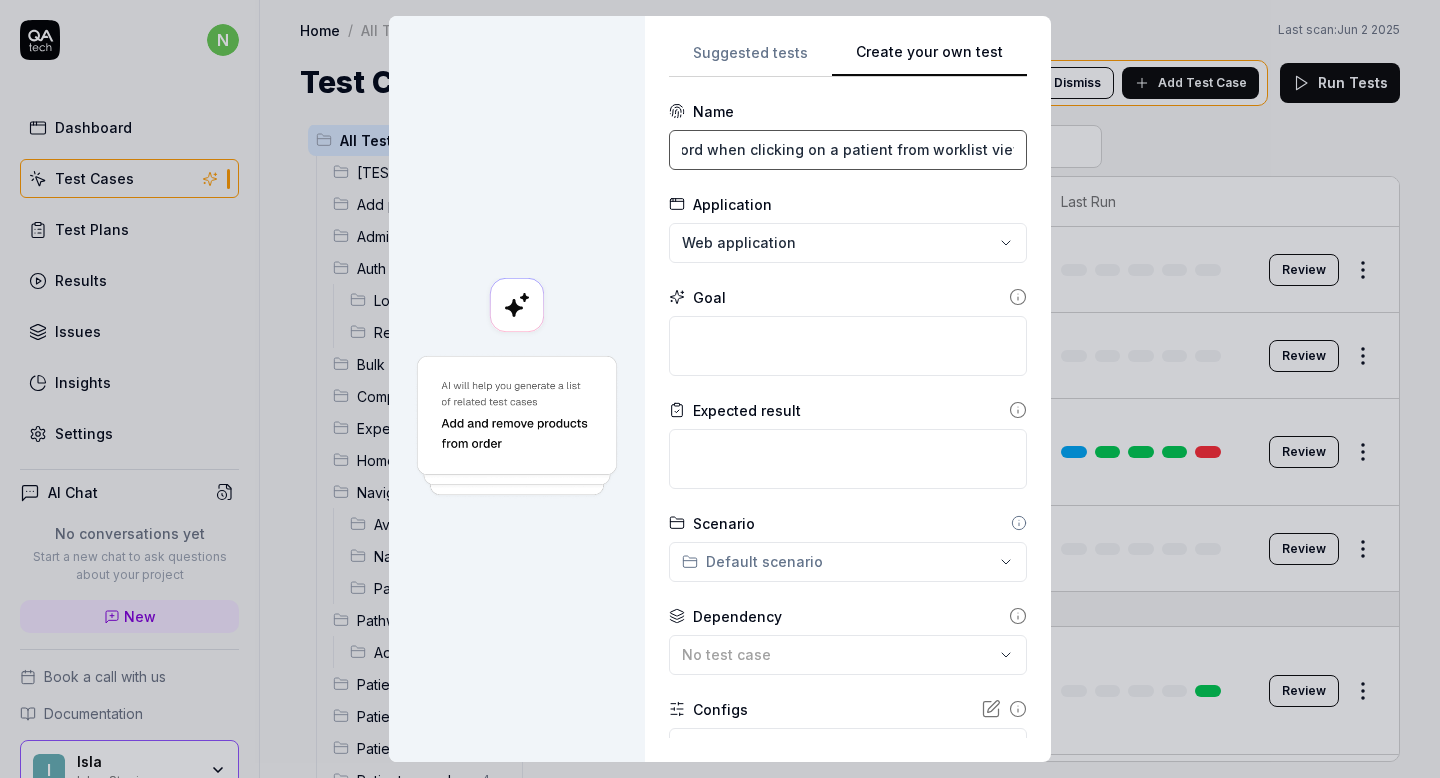 click on "Open patient record when clicking on a patient from worklist view" at bounding box center (848, 150) 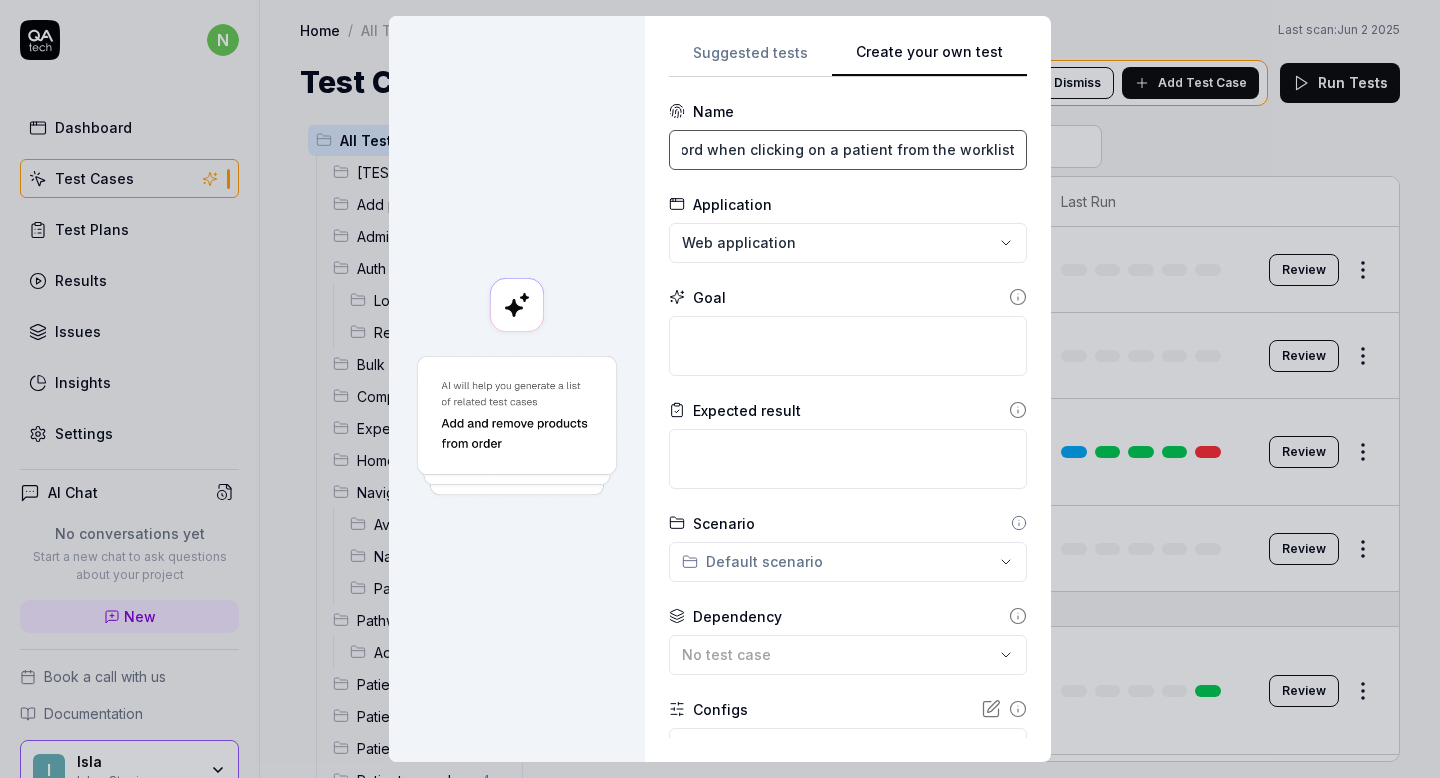 click on "Open patient record when clicking on a patient from the worklist view" at bounding box center [848, 150] 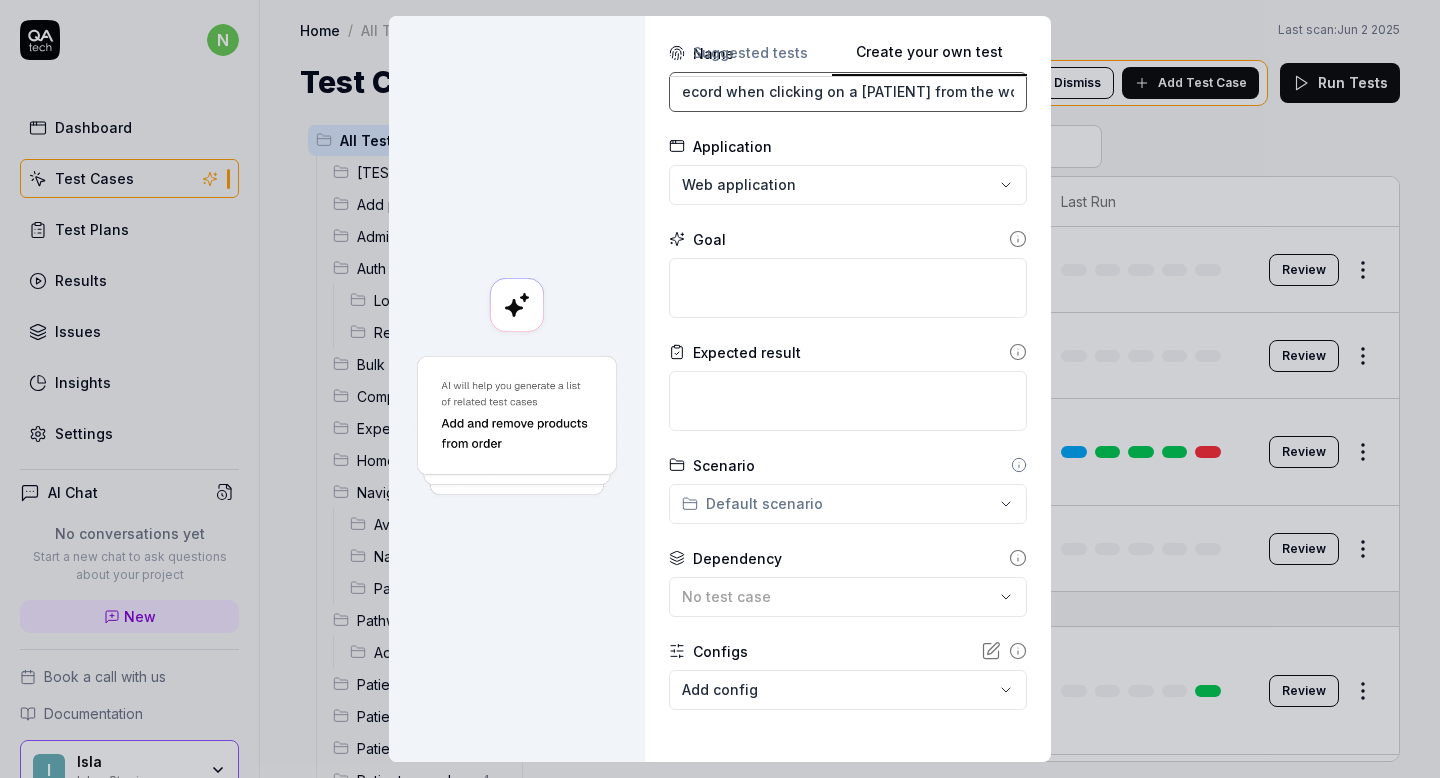 scroll, scrollTop: 95, scrollLeft: 0, axis: vertical 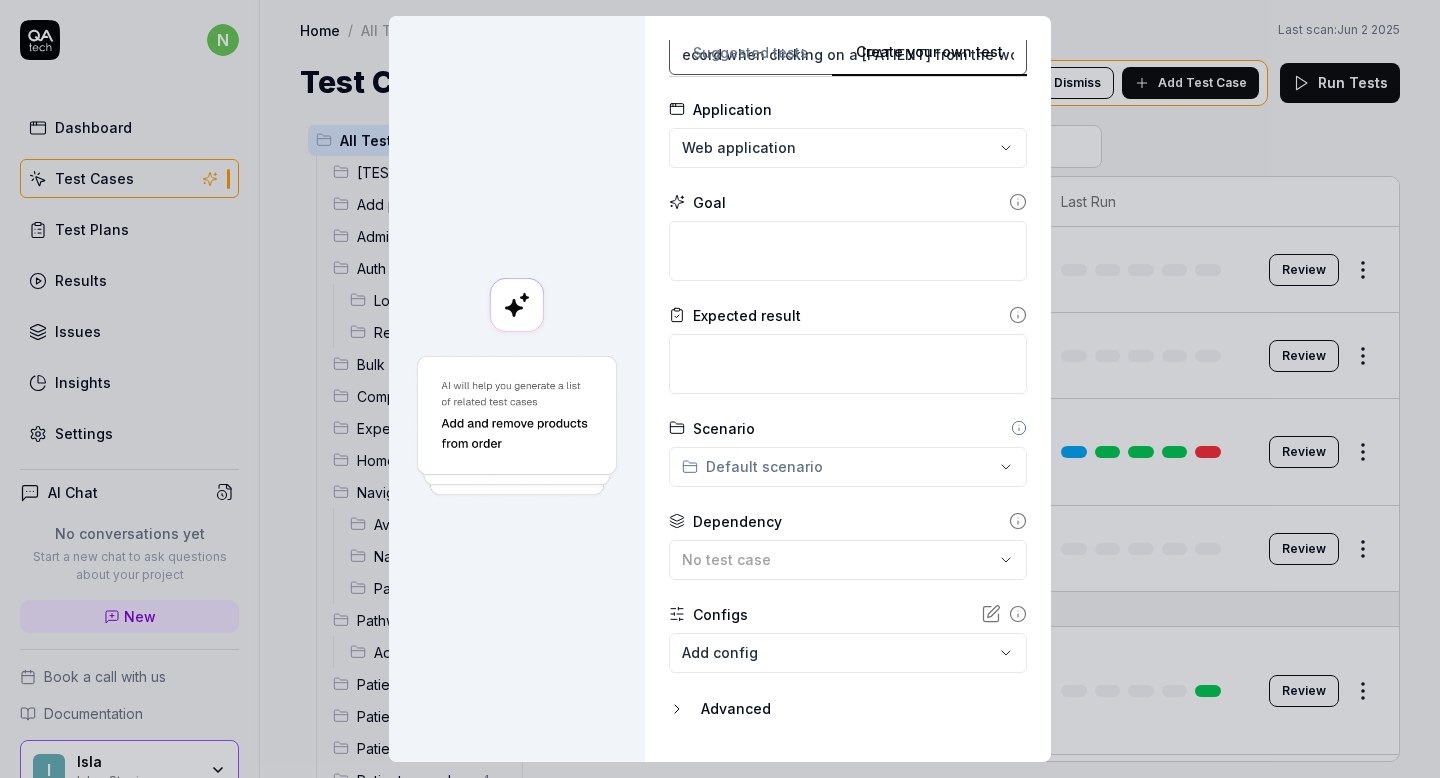 type on "Open [PATIENT] record when clicking on a [PATIENT] from the work list view" 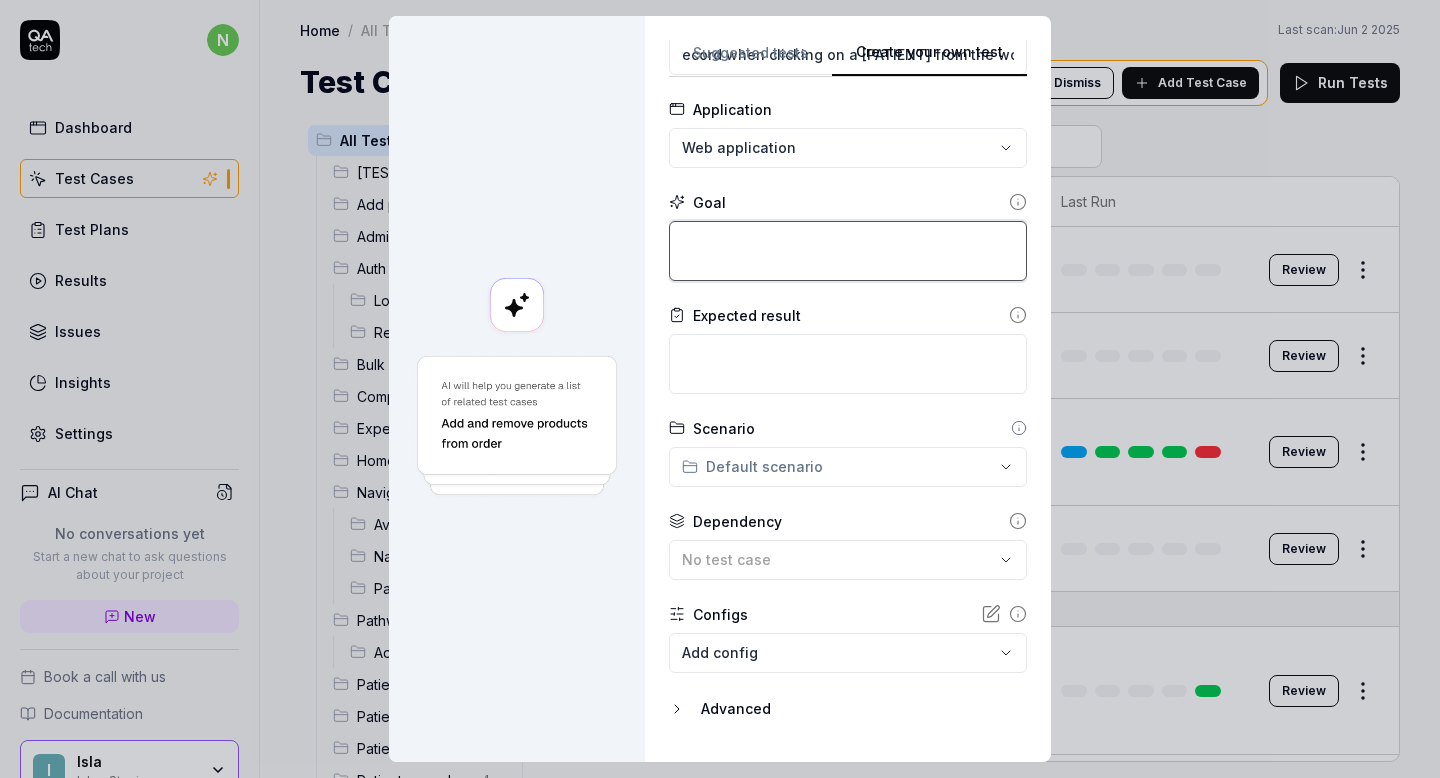 scroll, scrollTop: 0, scrollLeft: 0, axis: both 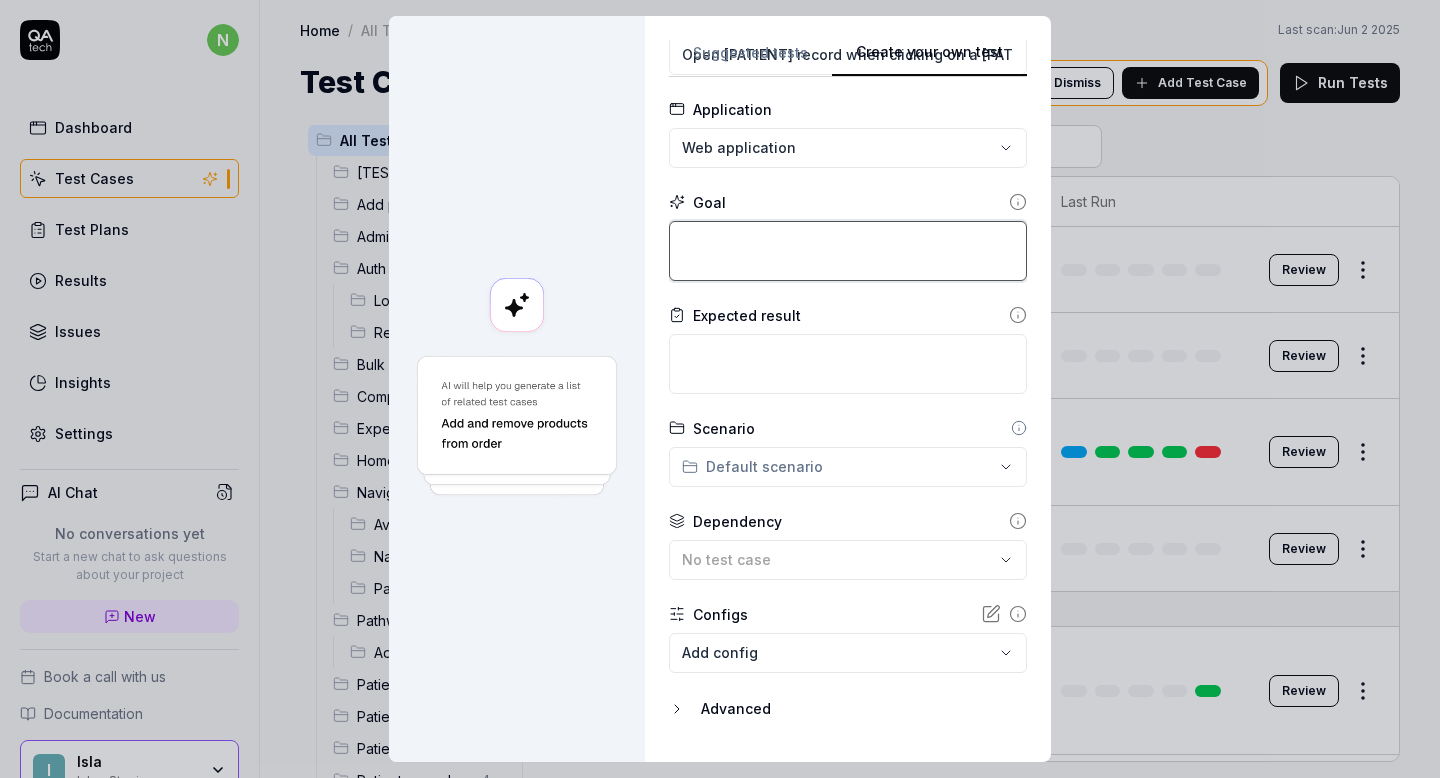 click at bounding box center [848, 251] 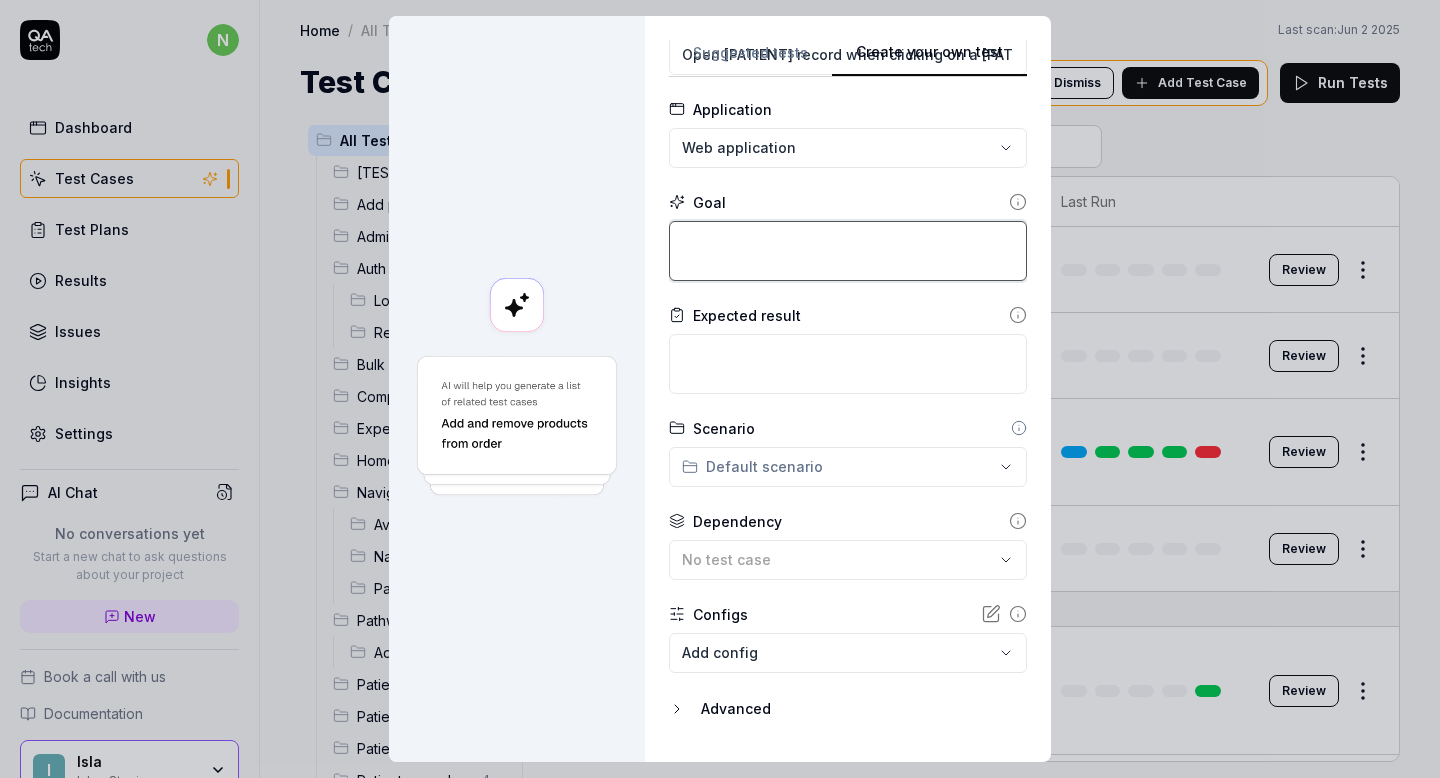 type on "*" 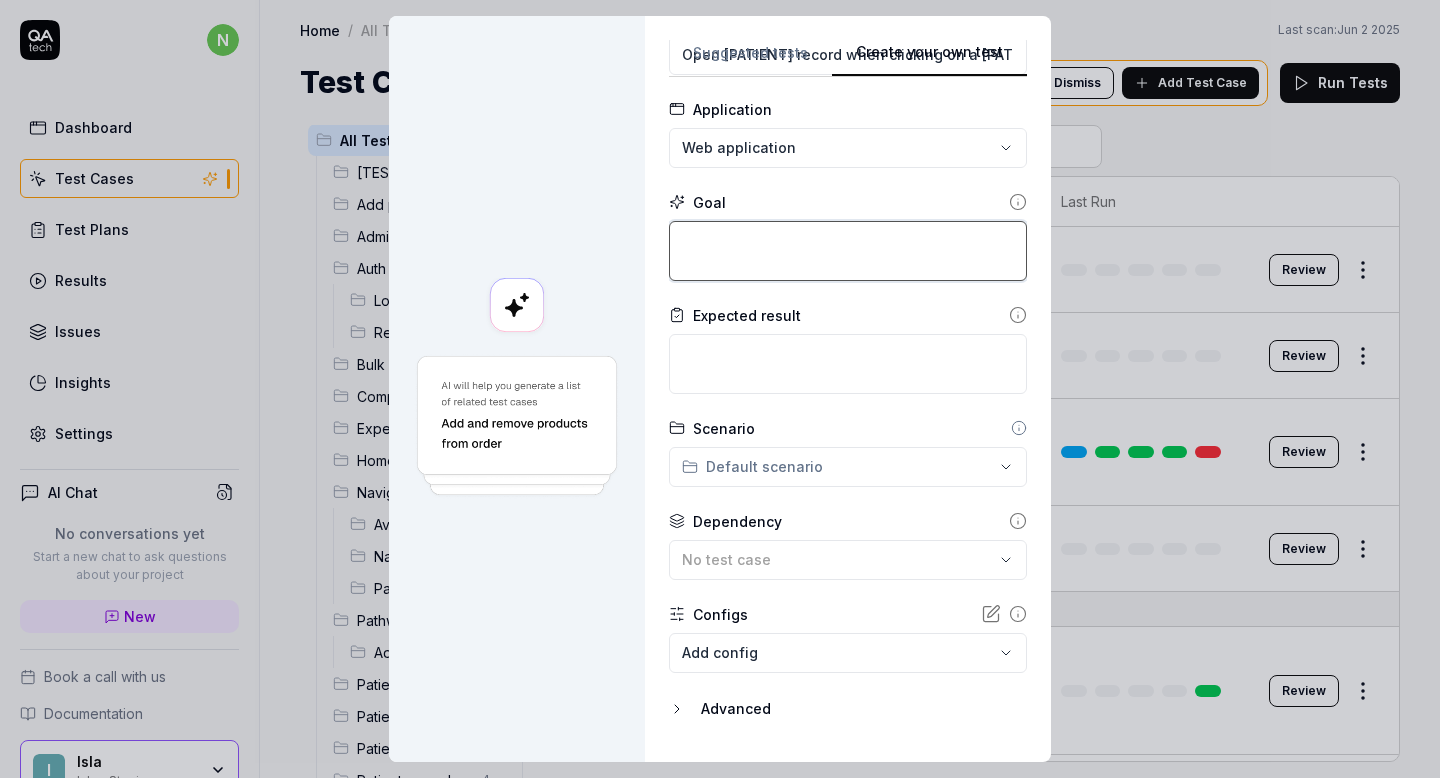 type on "O" 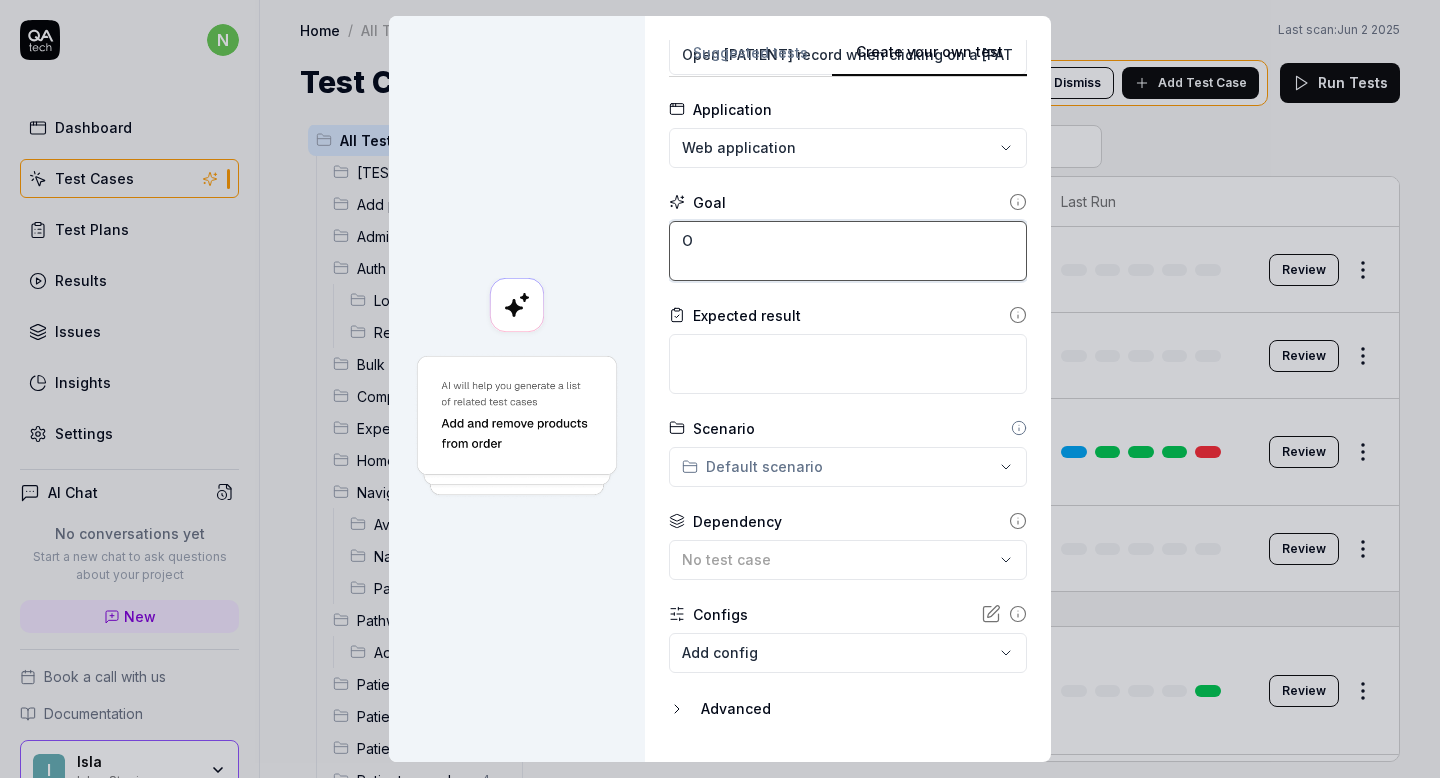 type on "*" 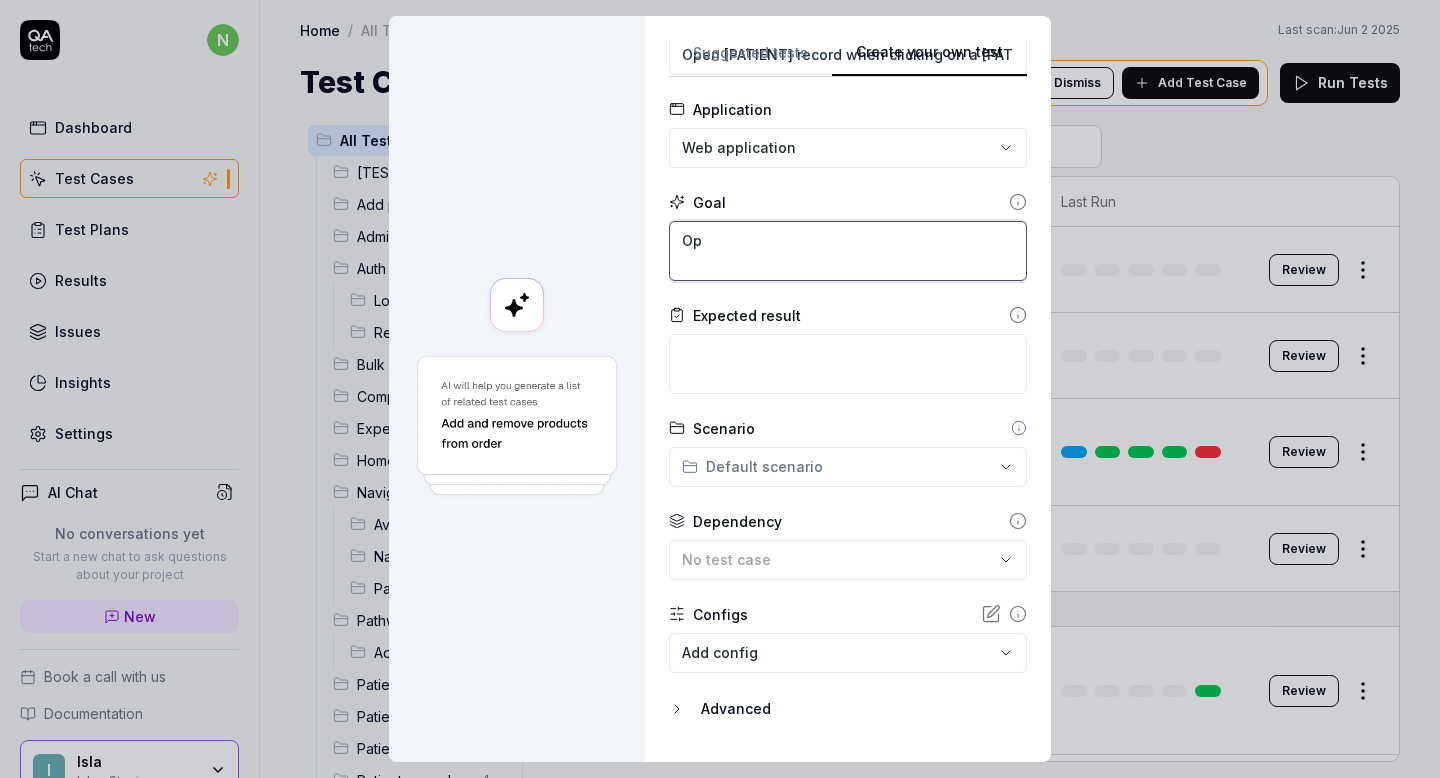 type on "*" 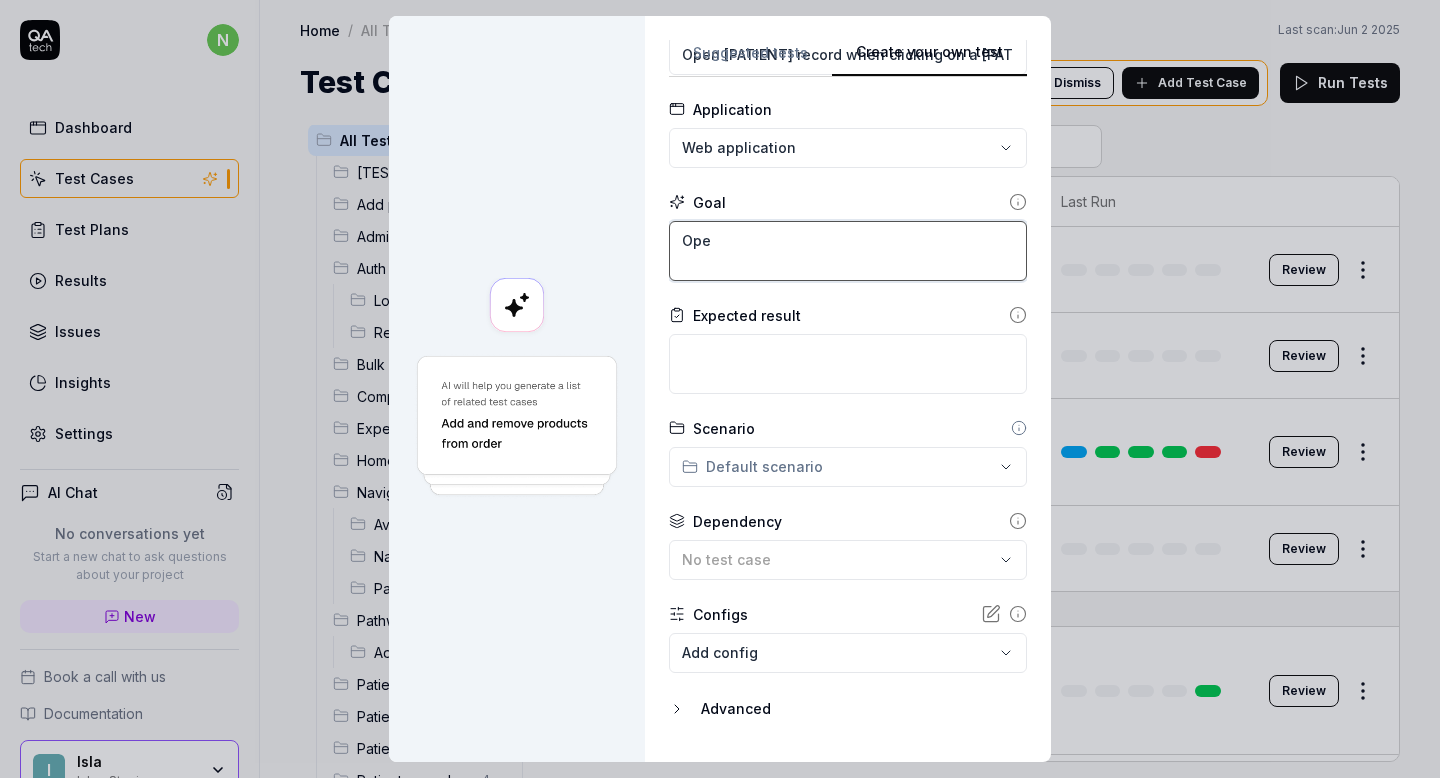 type on "*" 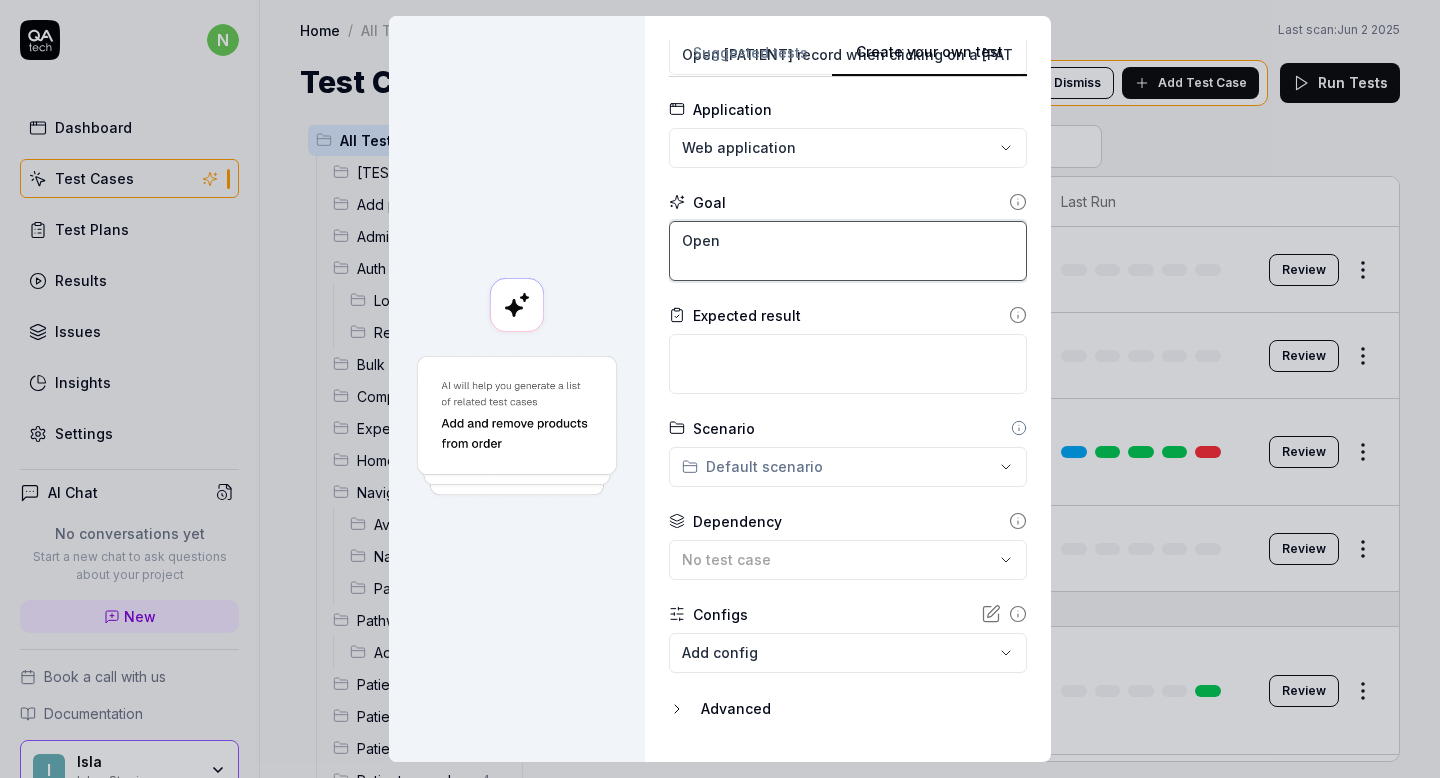 type on "*" 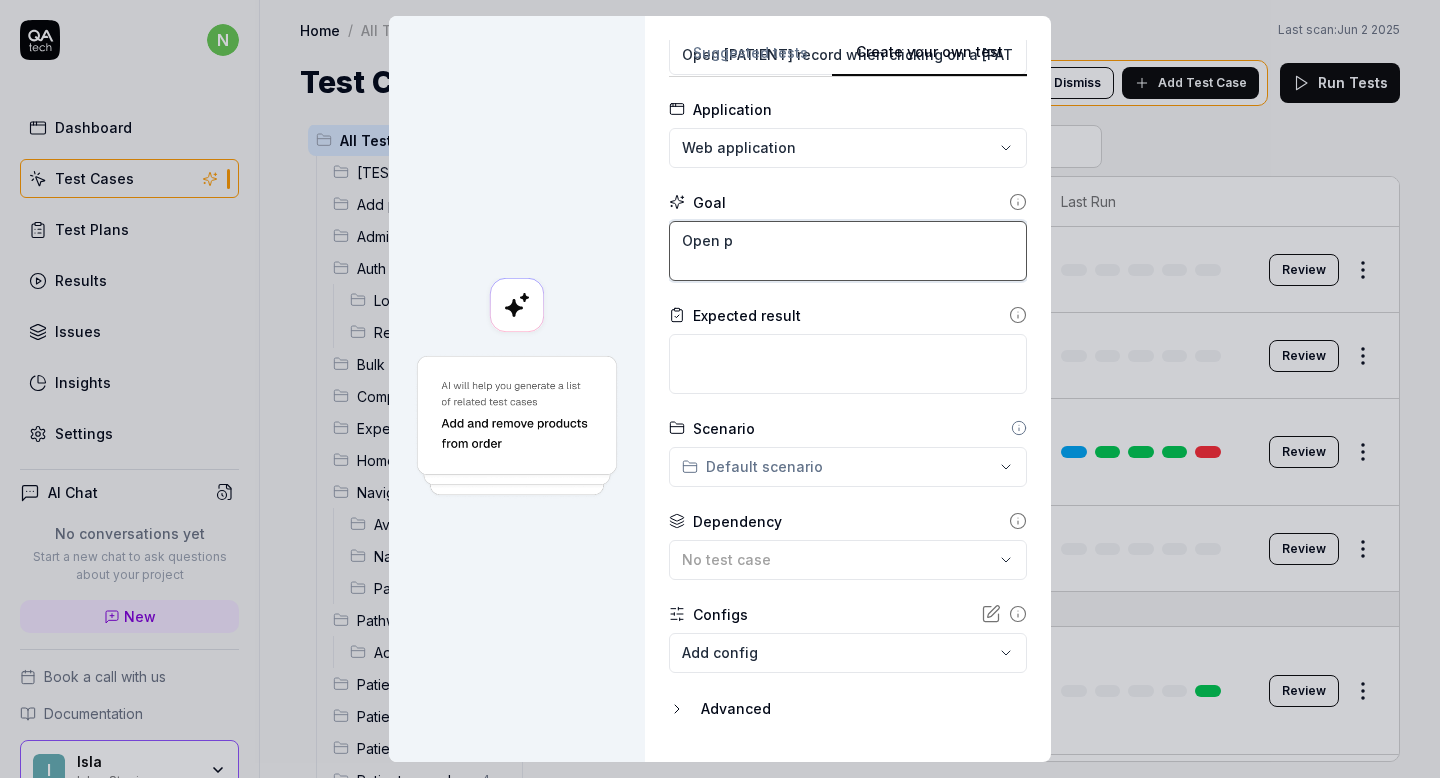 type on "*" 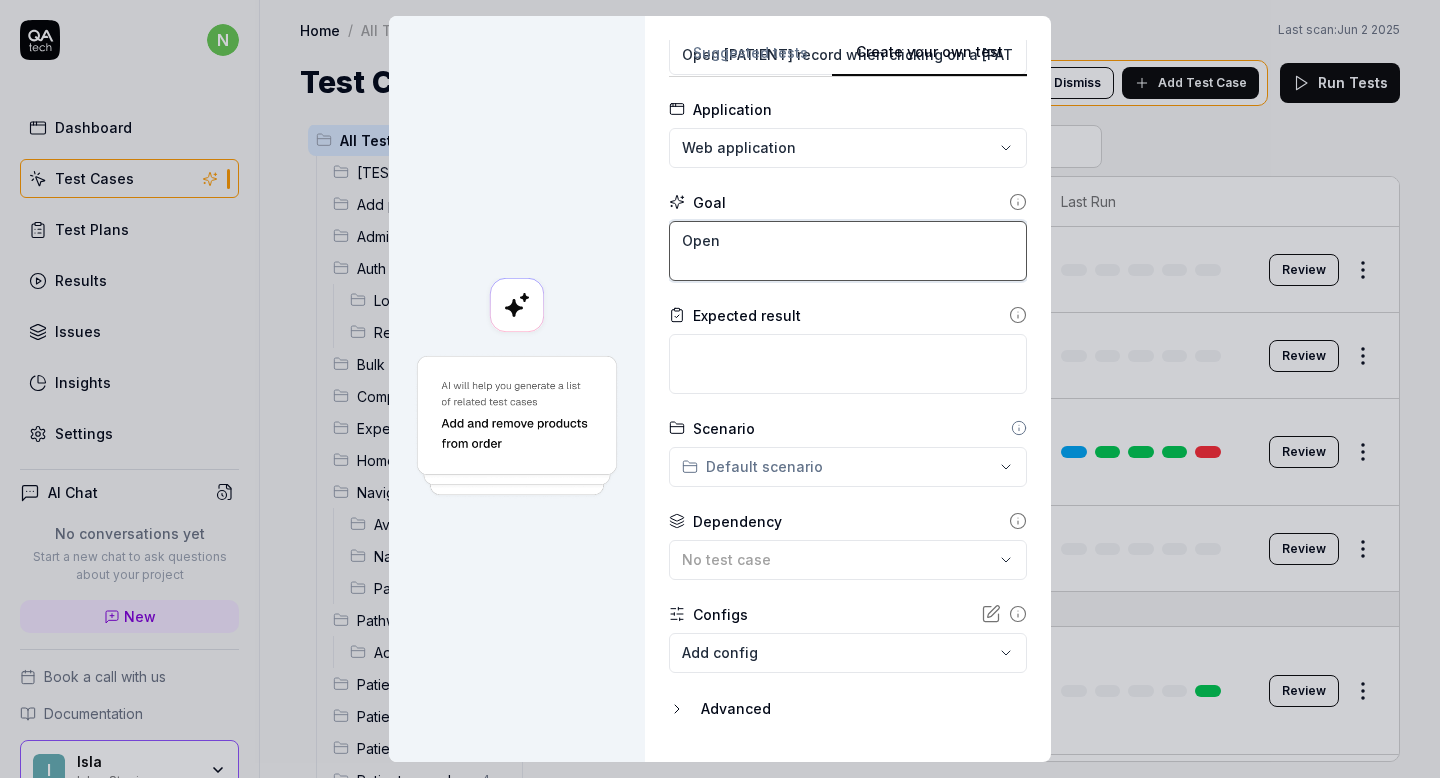 type on "*" 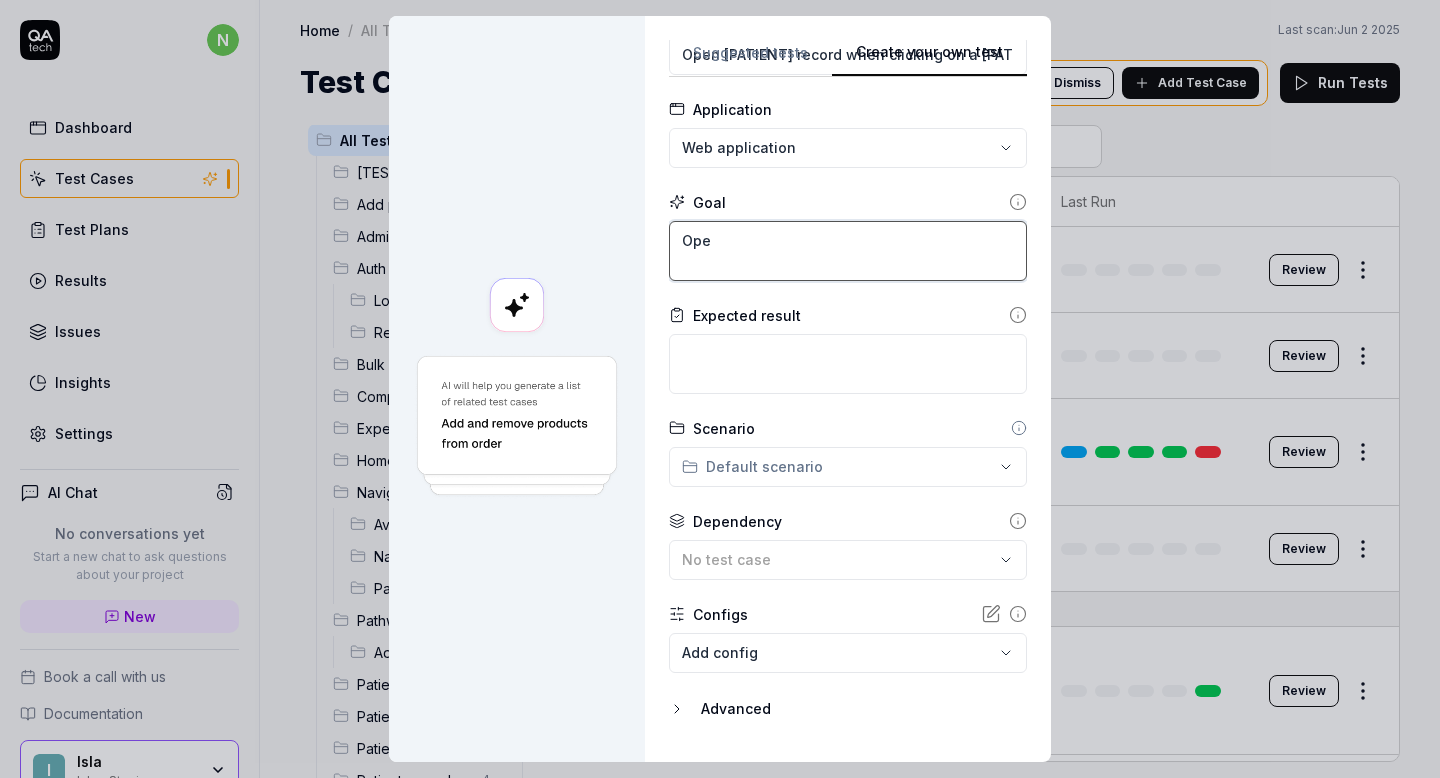 type on "*" 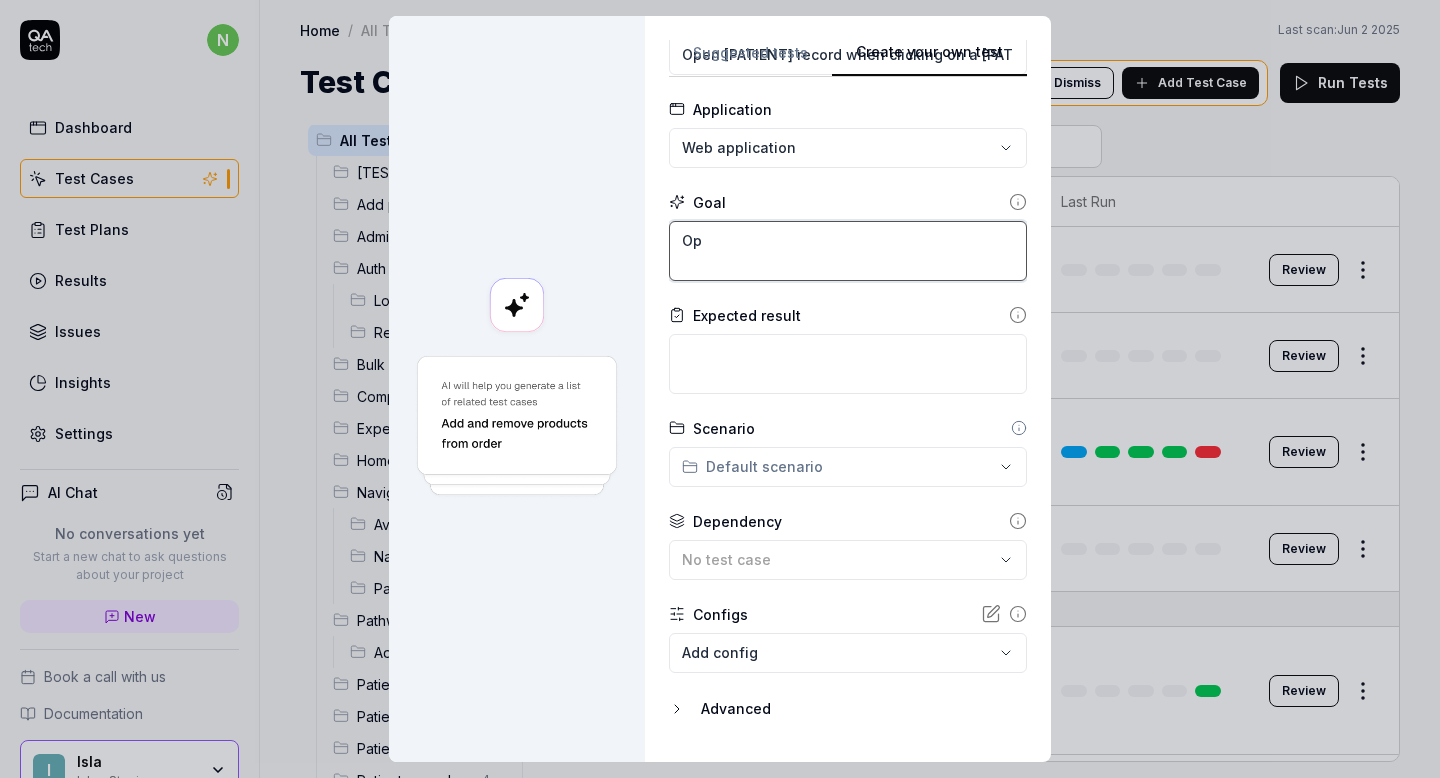 type on "*" 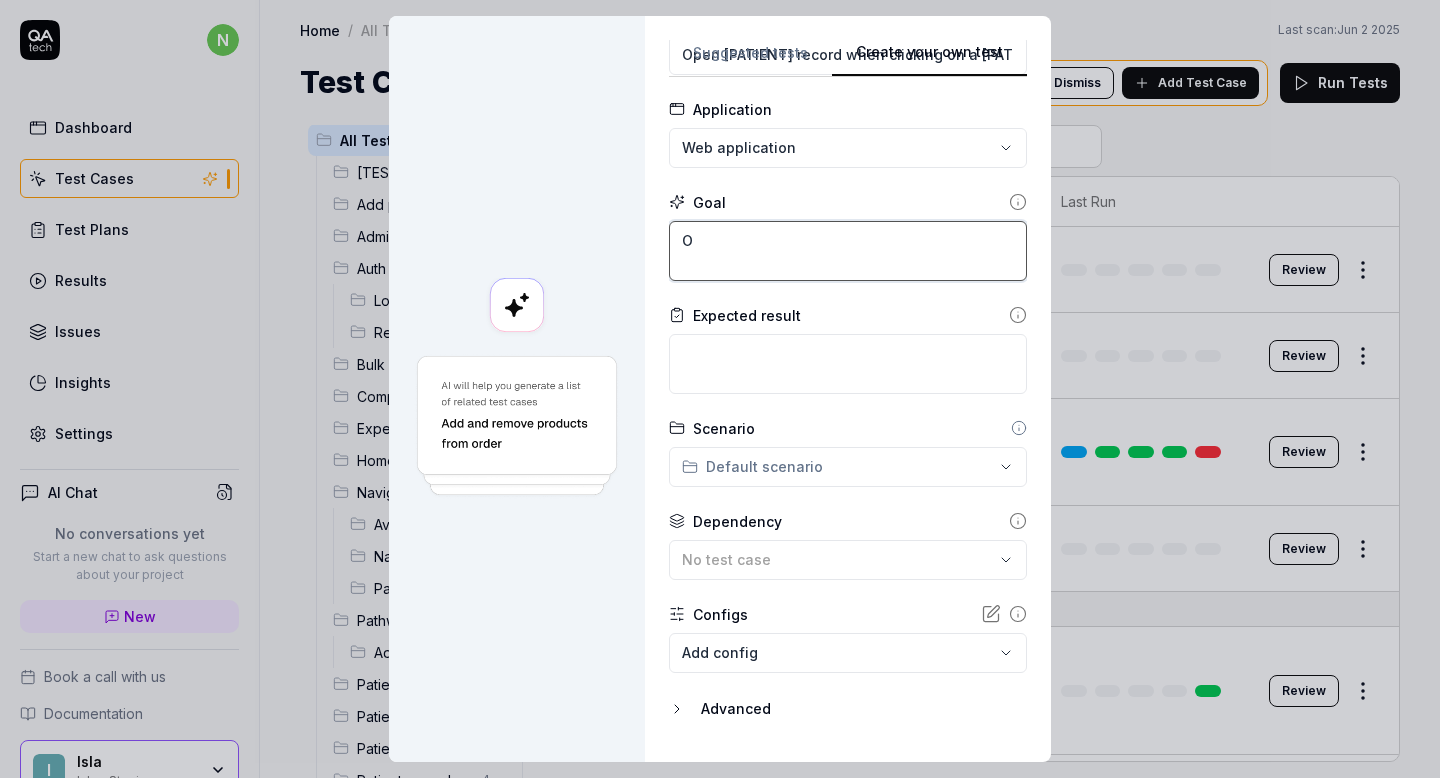 type 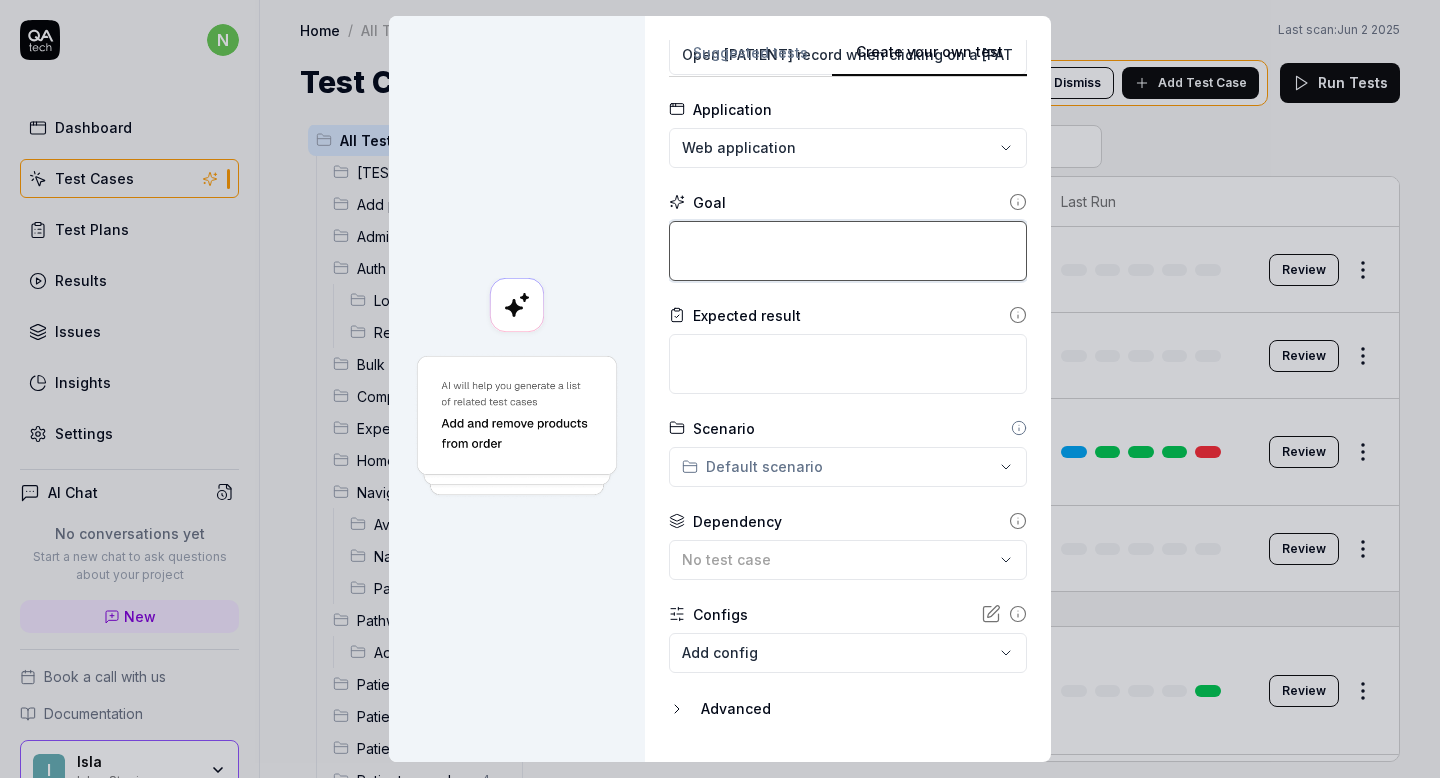 scroll, scrollTop: 0, scrollLeft: 0, axis: both 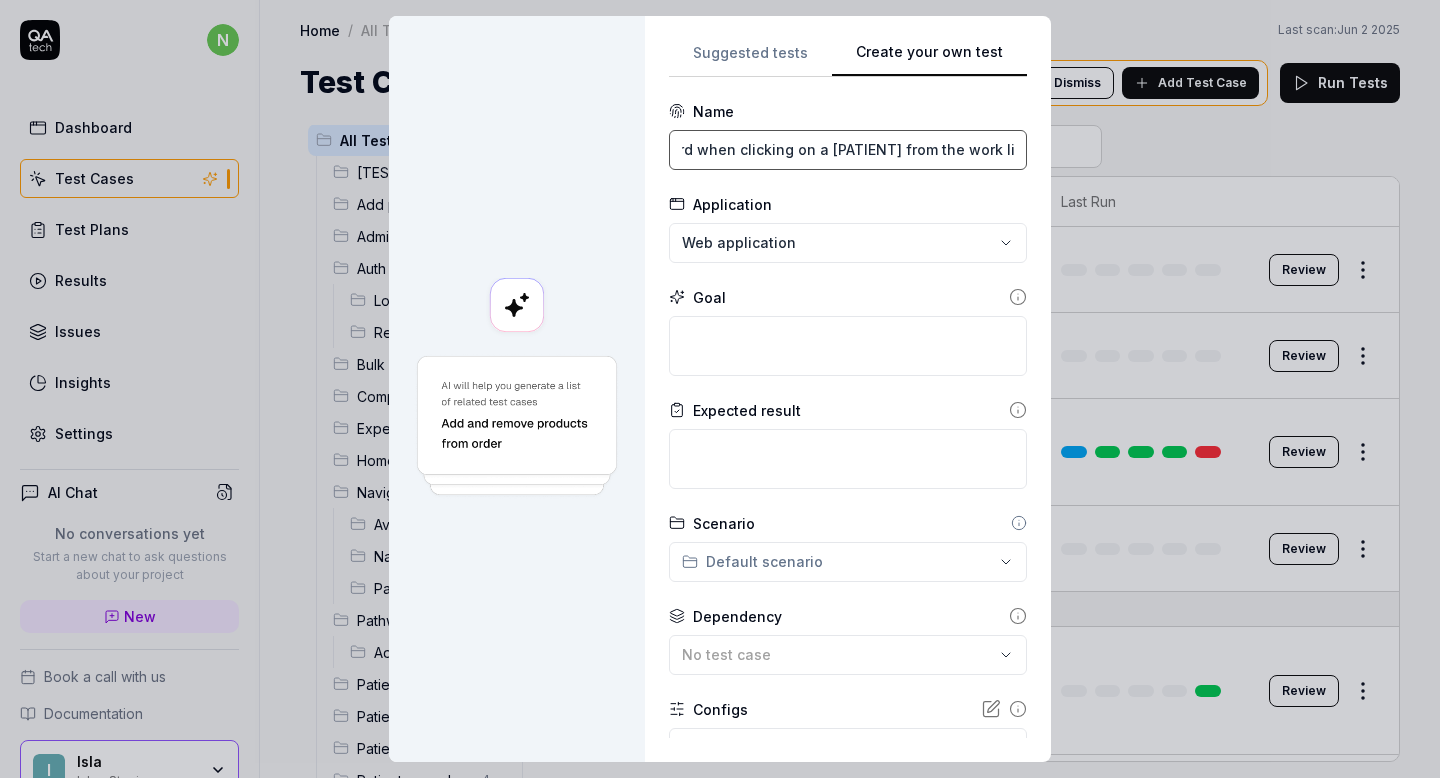 drag, startPoint x: 672, startPoint y: 149, endPoint x: 1120, endPoint y: 156, distance: 448.0547 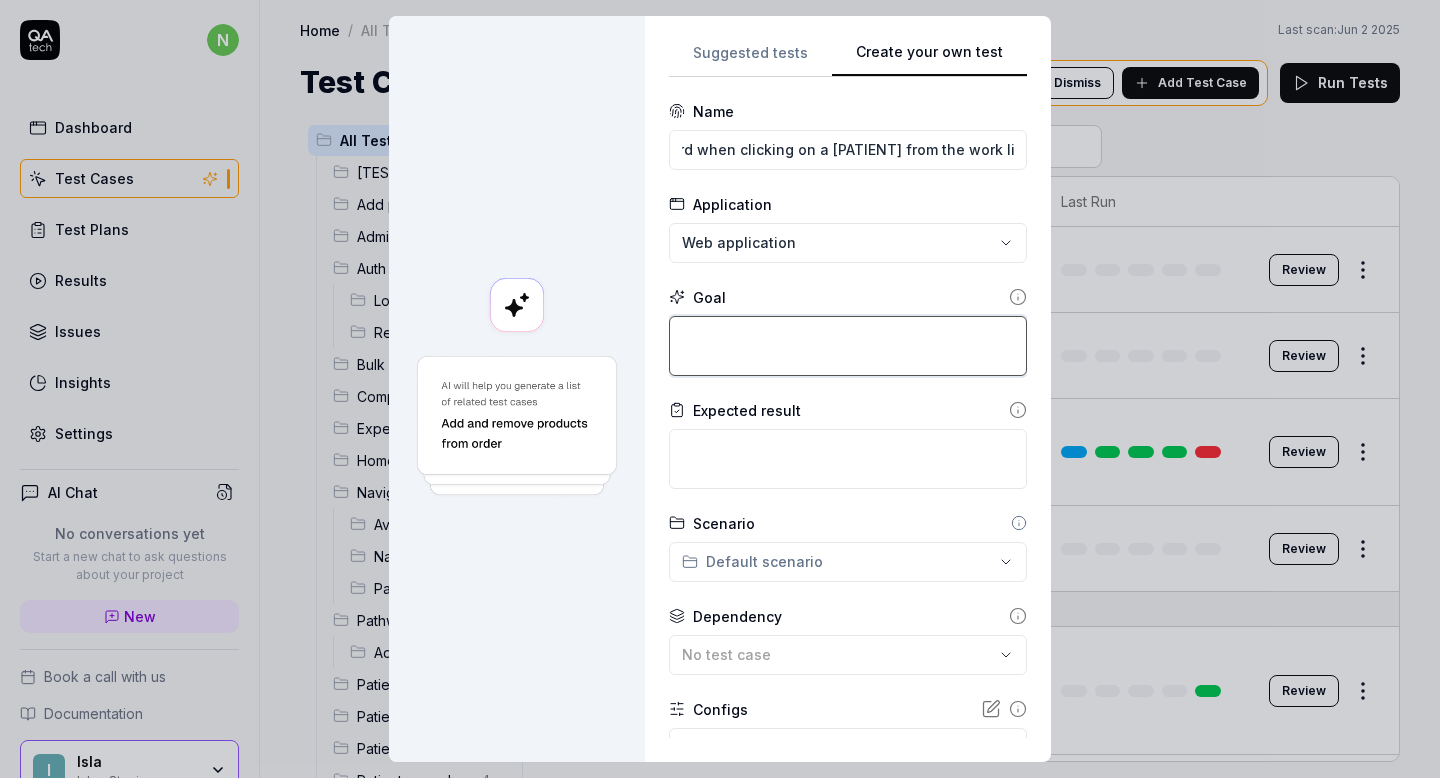 scroll, scrollTop: 0, scrollLeft: 0, axis: both 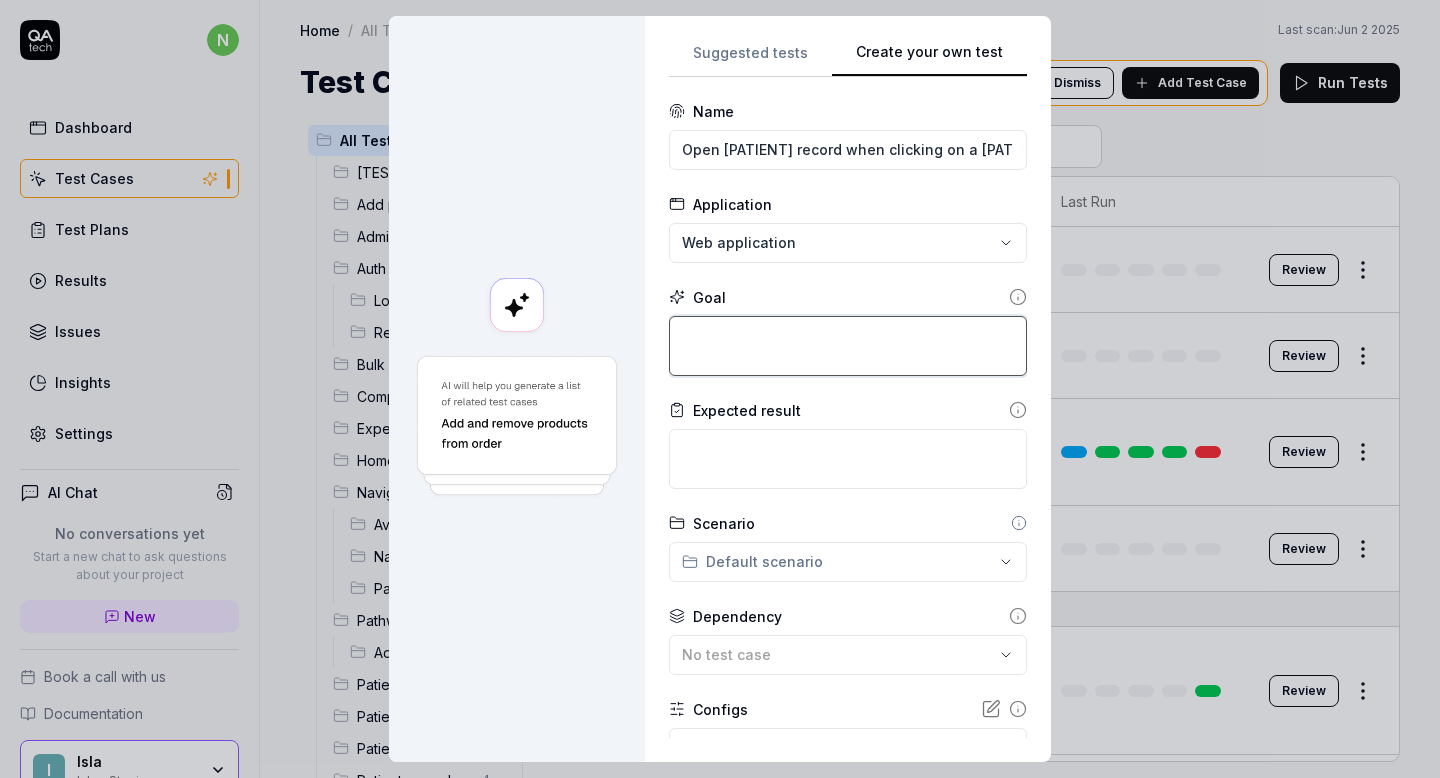 click at bounding box center (848, 346) 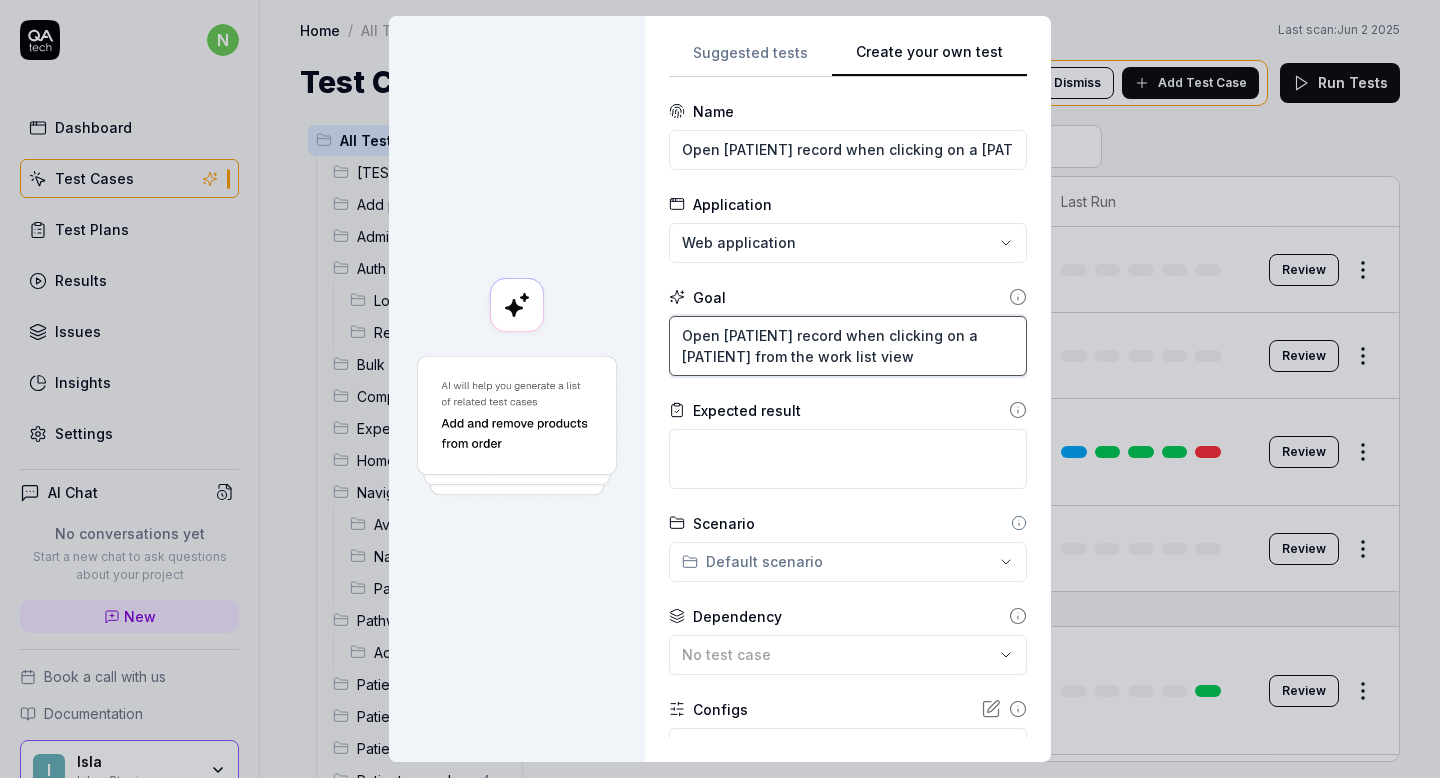 click on "Open [PATIENT] record when clicking on a [PATIENT] from the work list view" at bounding box center (848, 346) 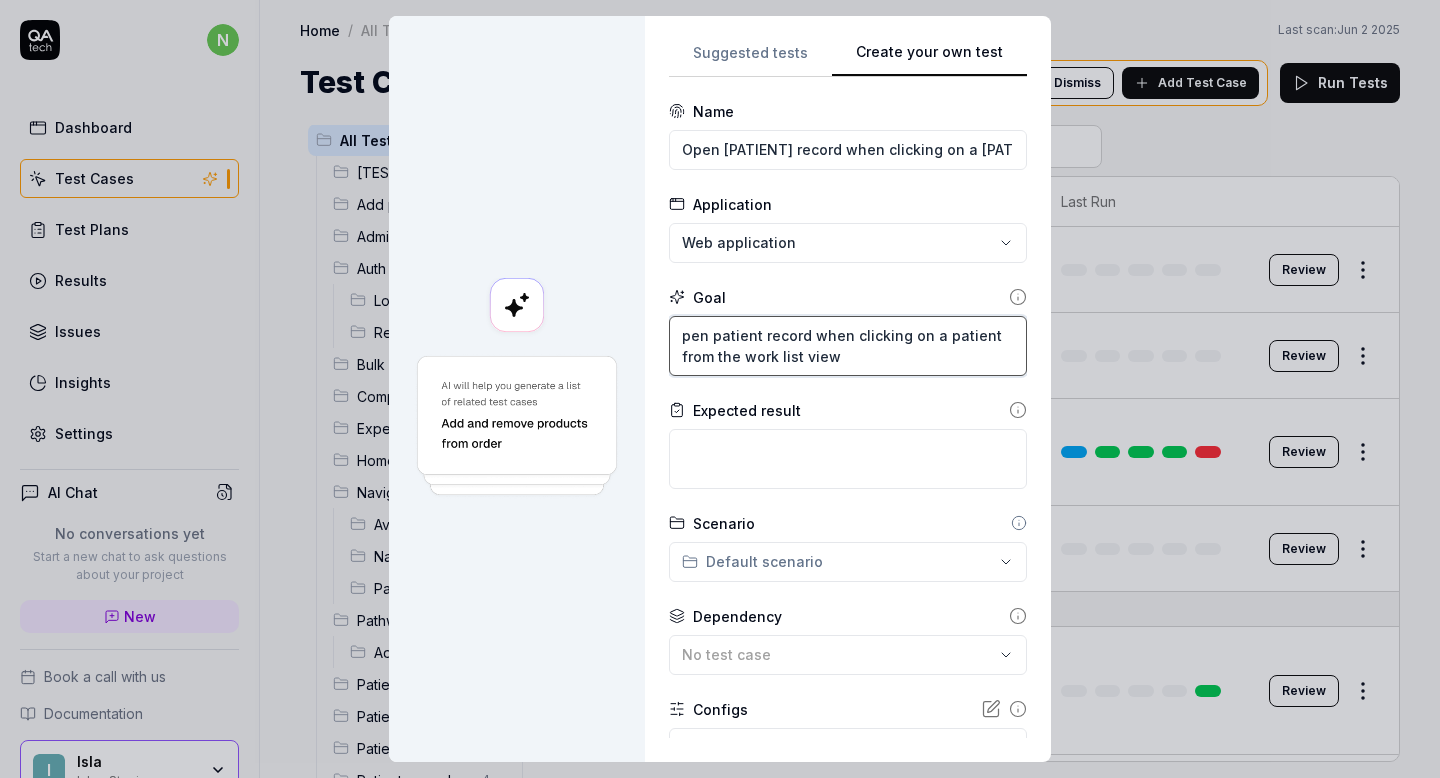type on "*" 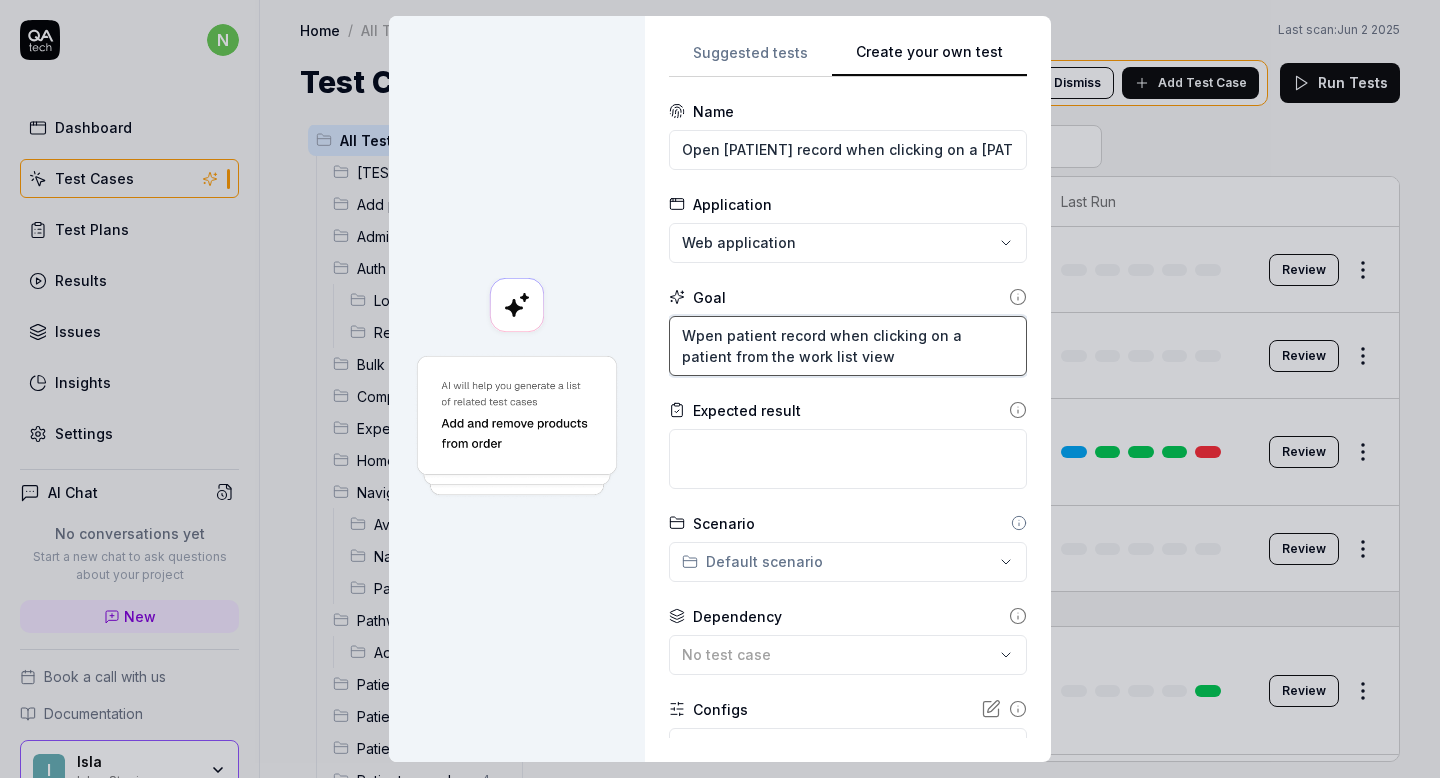 type on "*" 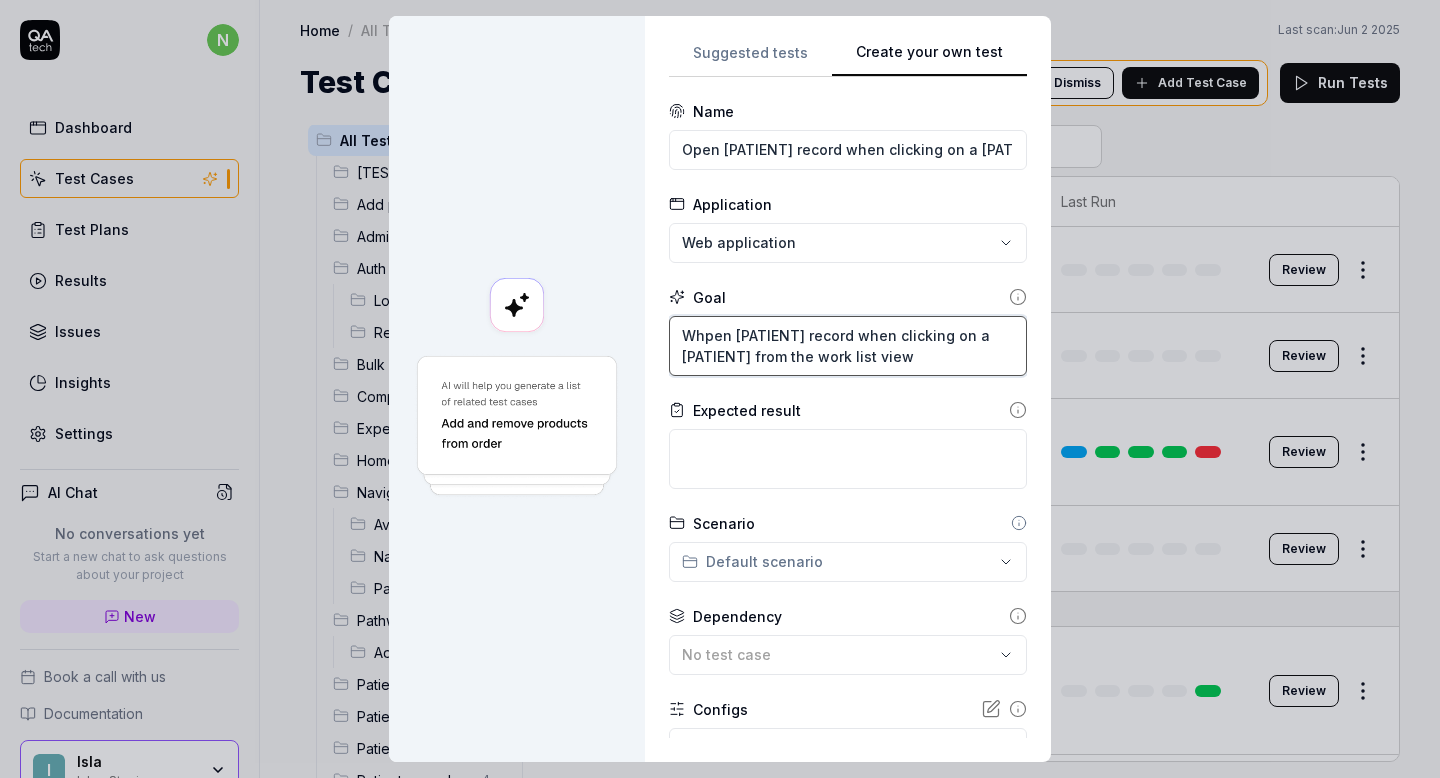 type on "*" 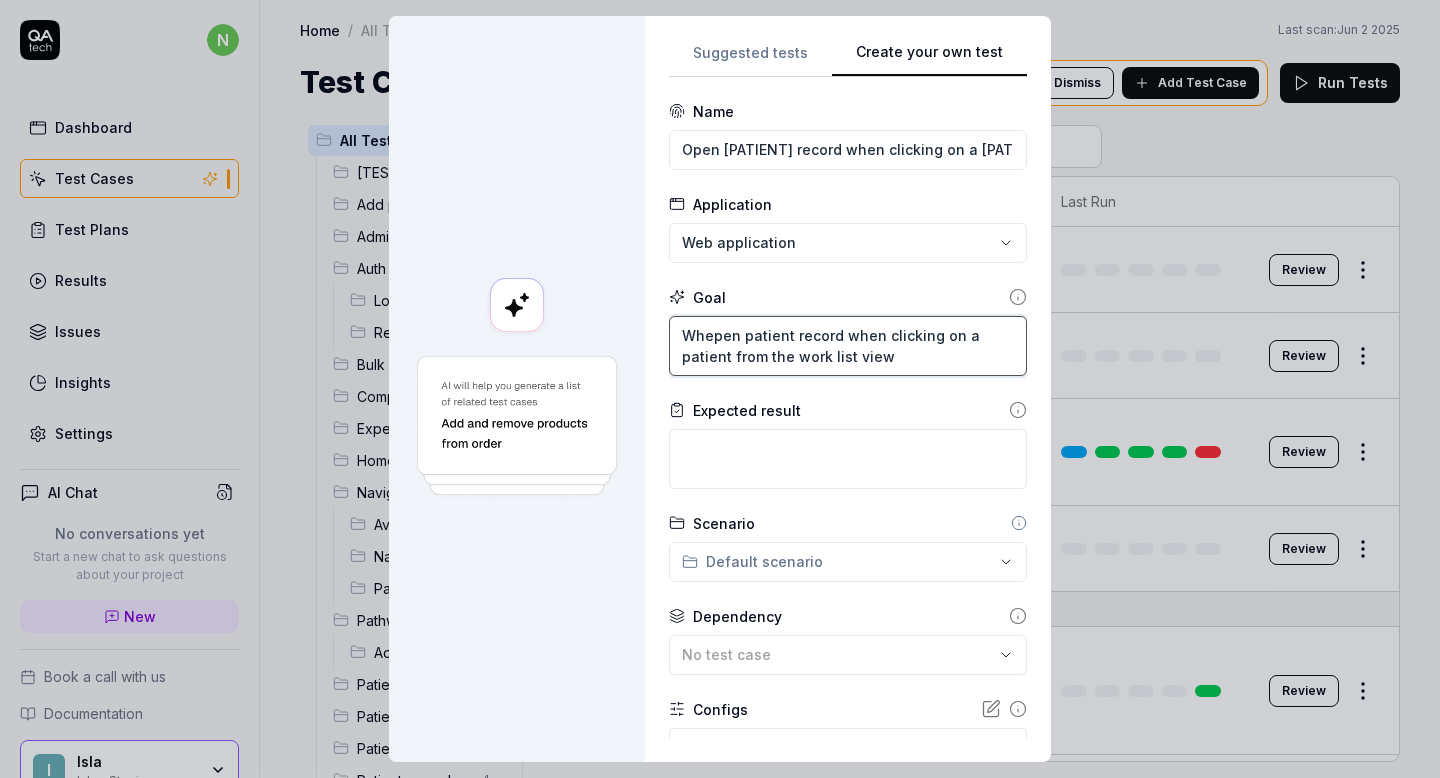 type on "*" 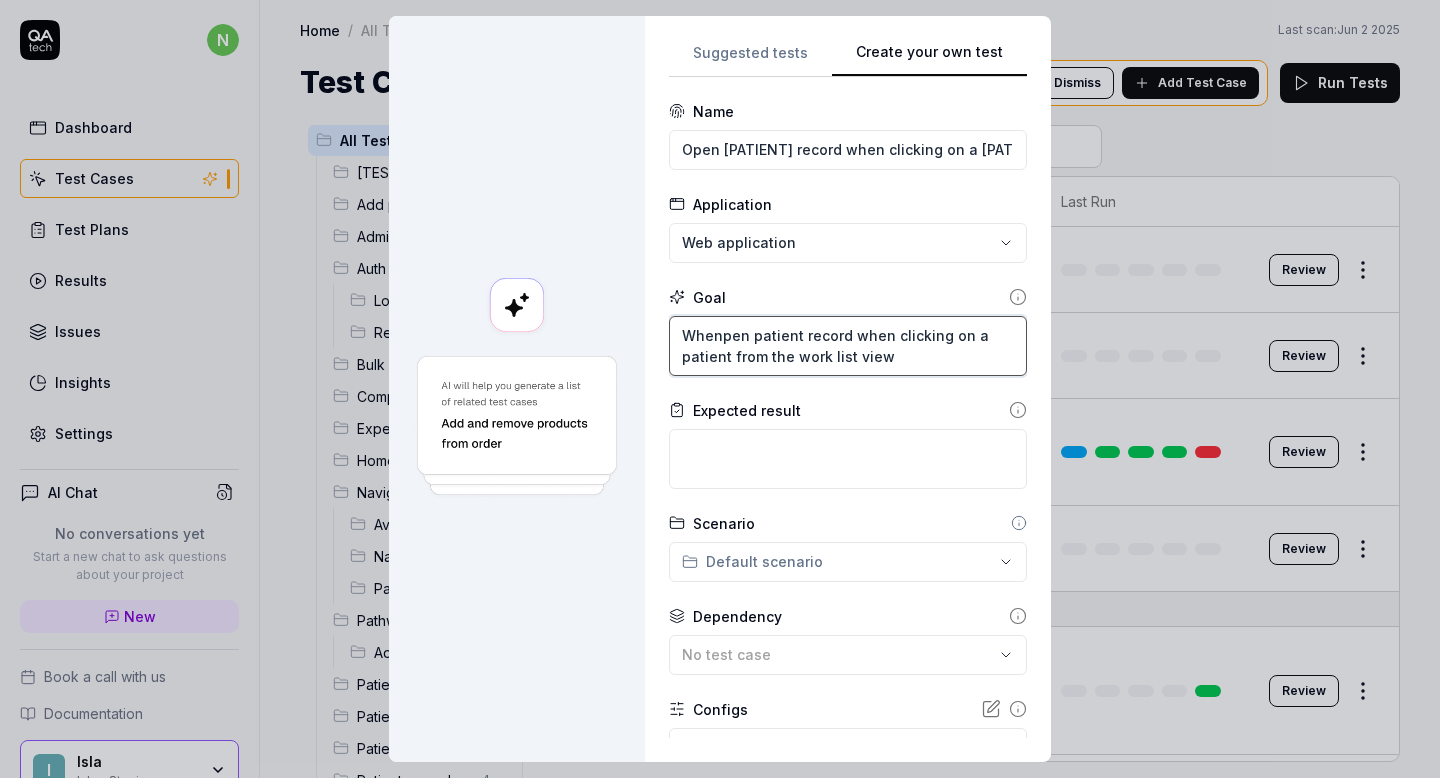 type on "*" 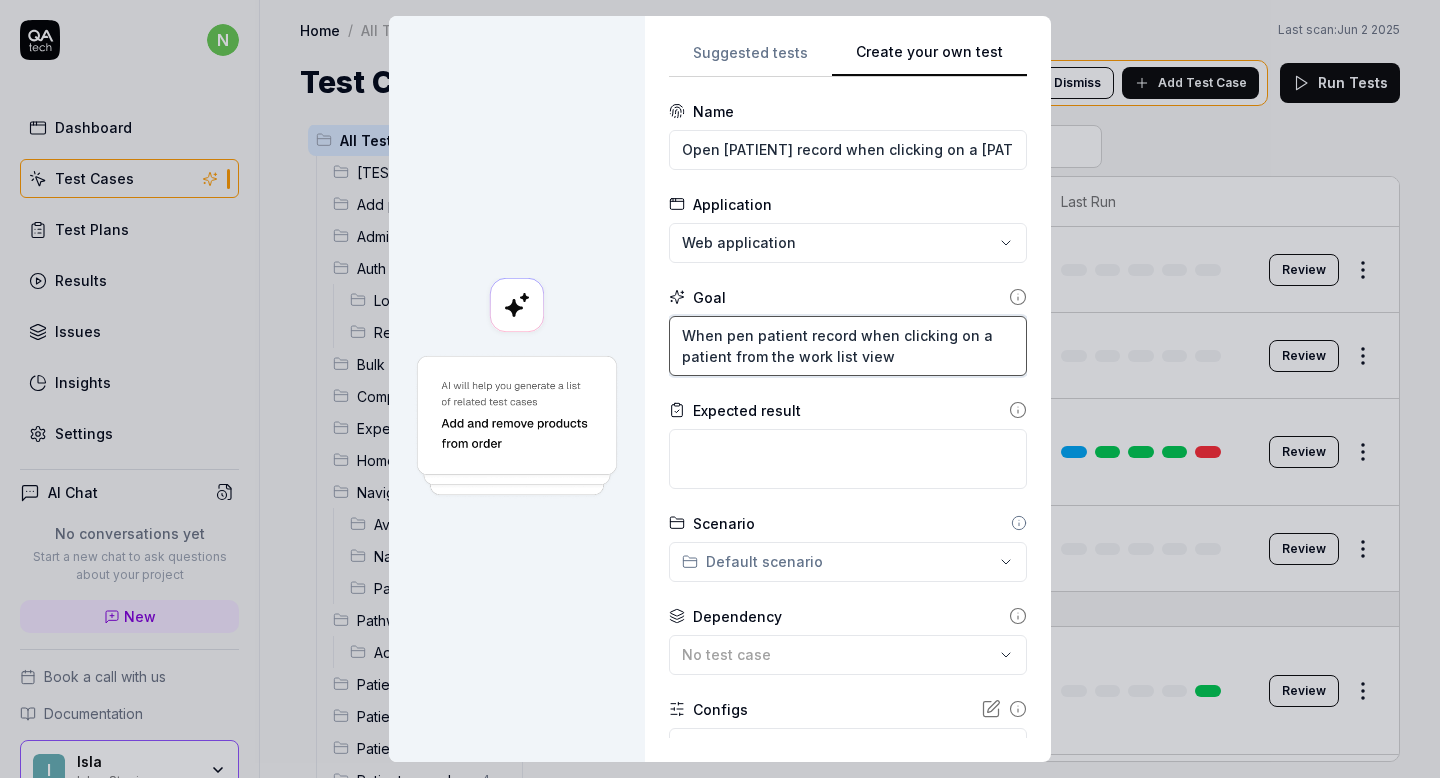 scroll, scrollTop: 11, scrollLeft: 0, axis: vertical 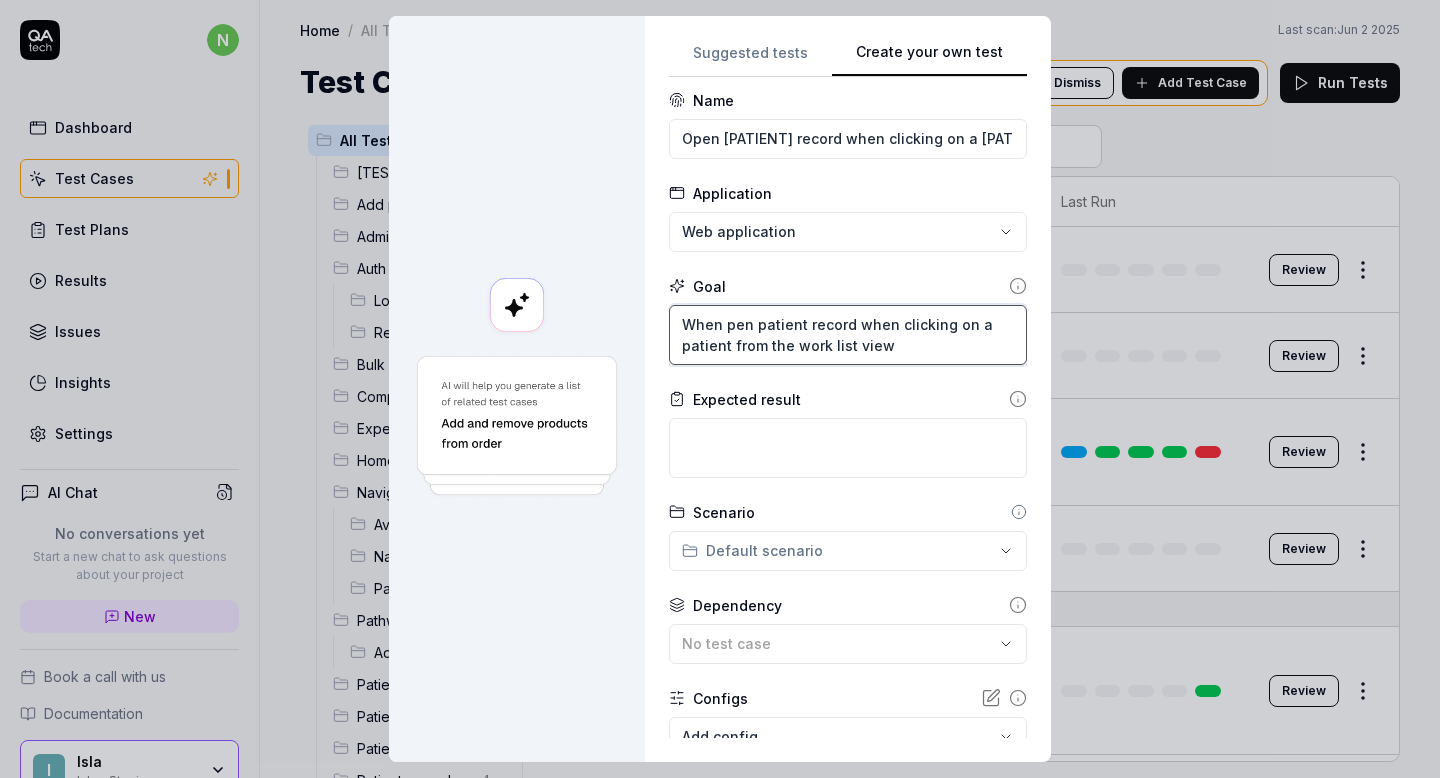 type on "When pen patient record when clicking on a patient from the work list view" 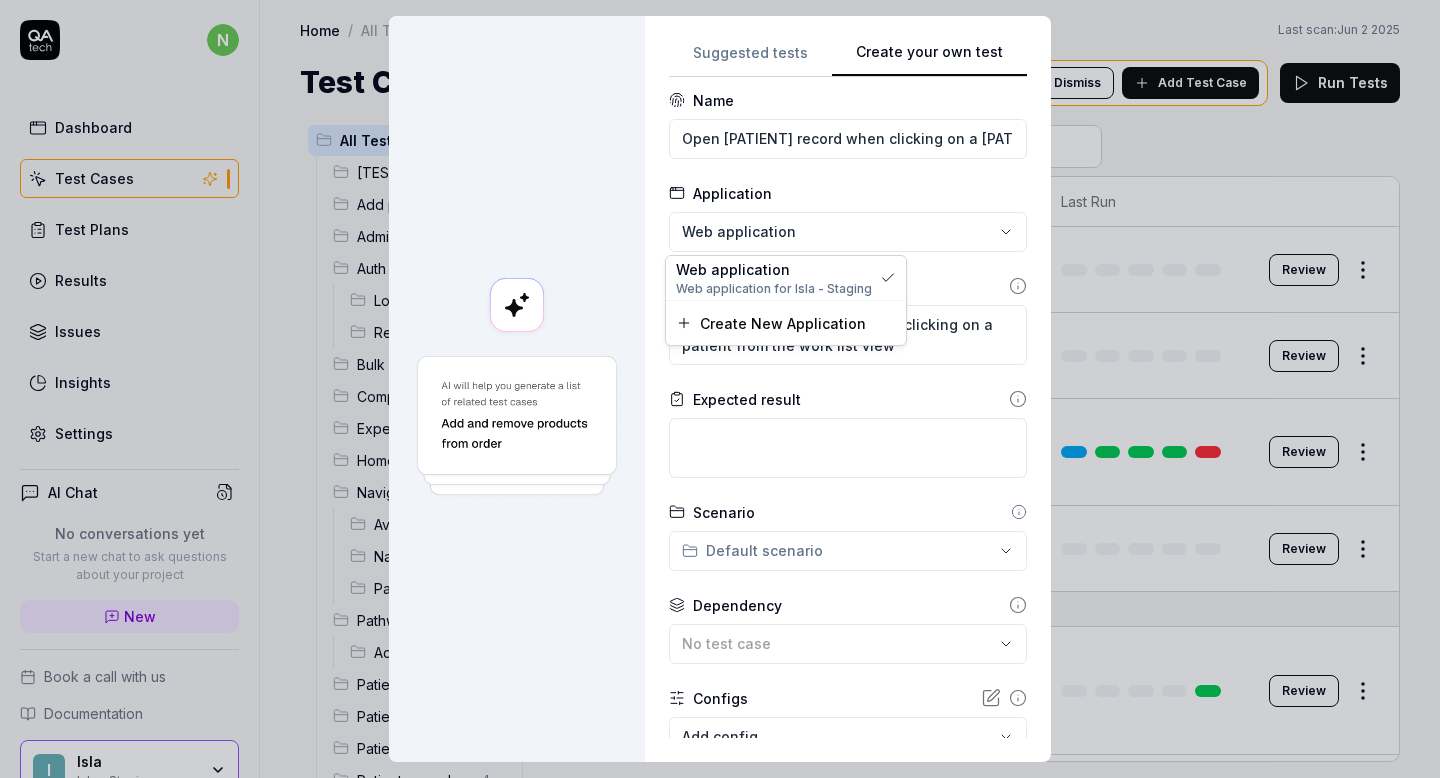 click on "**********" at bounding box center [720, 389] 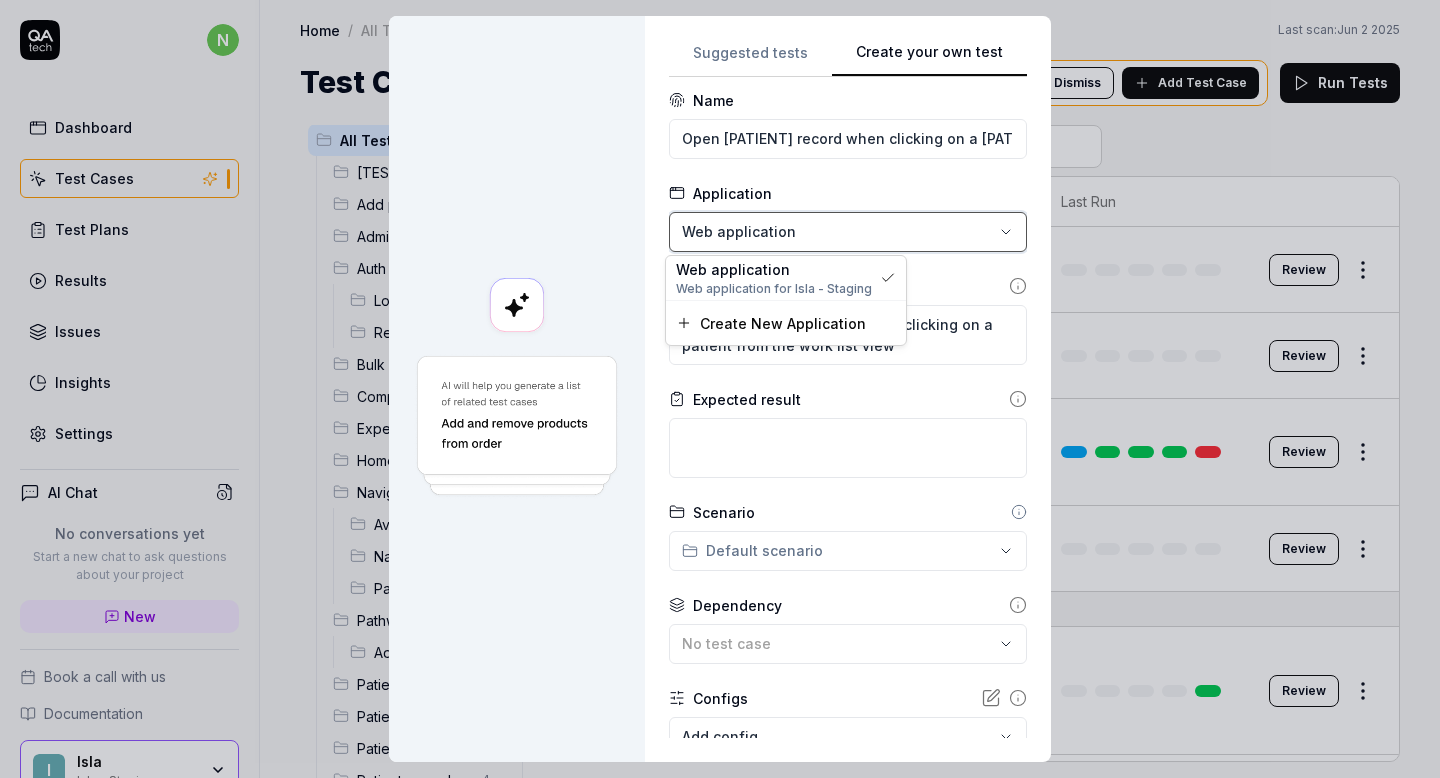 click on "**********" at bounding box center (720, 389) 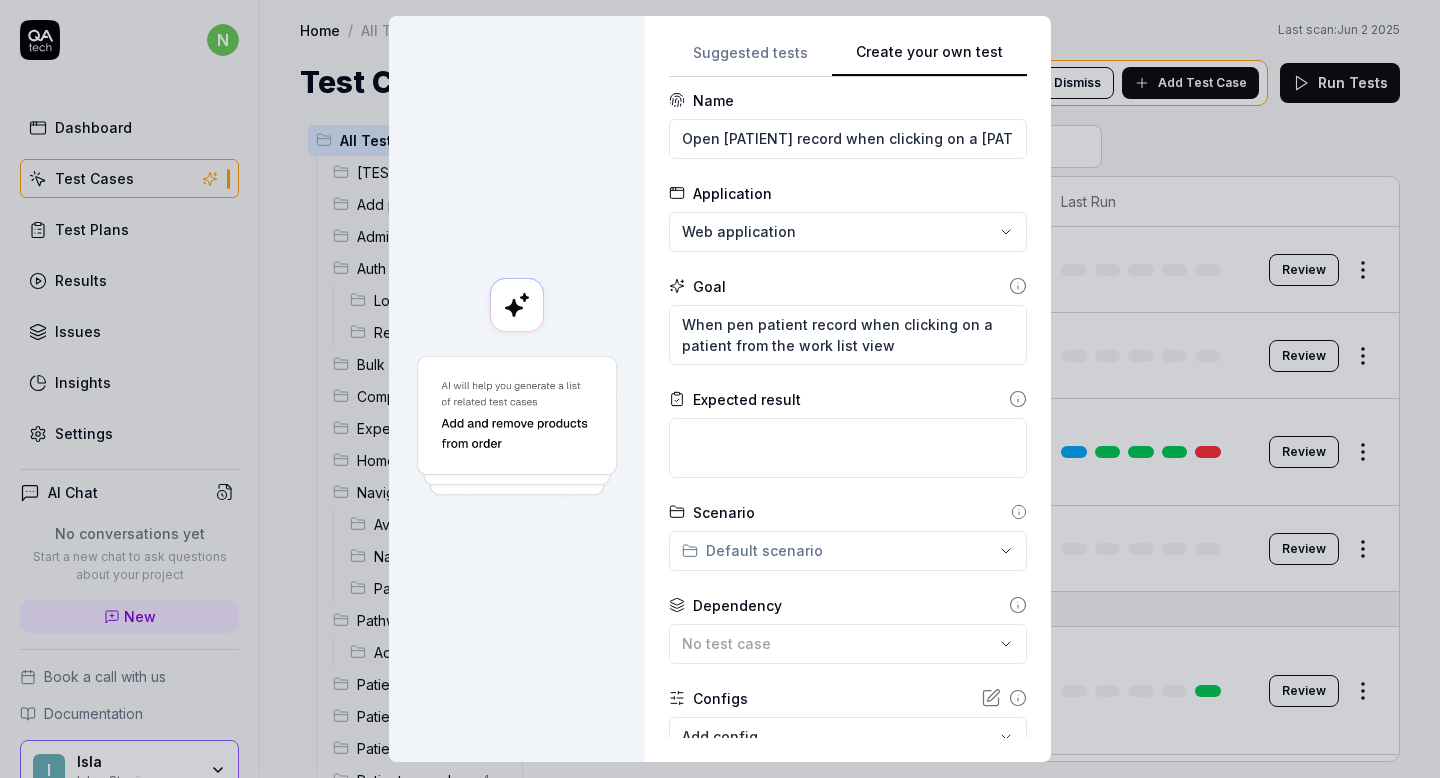 type on "*" 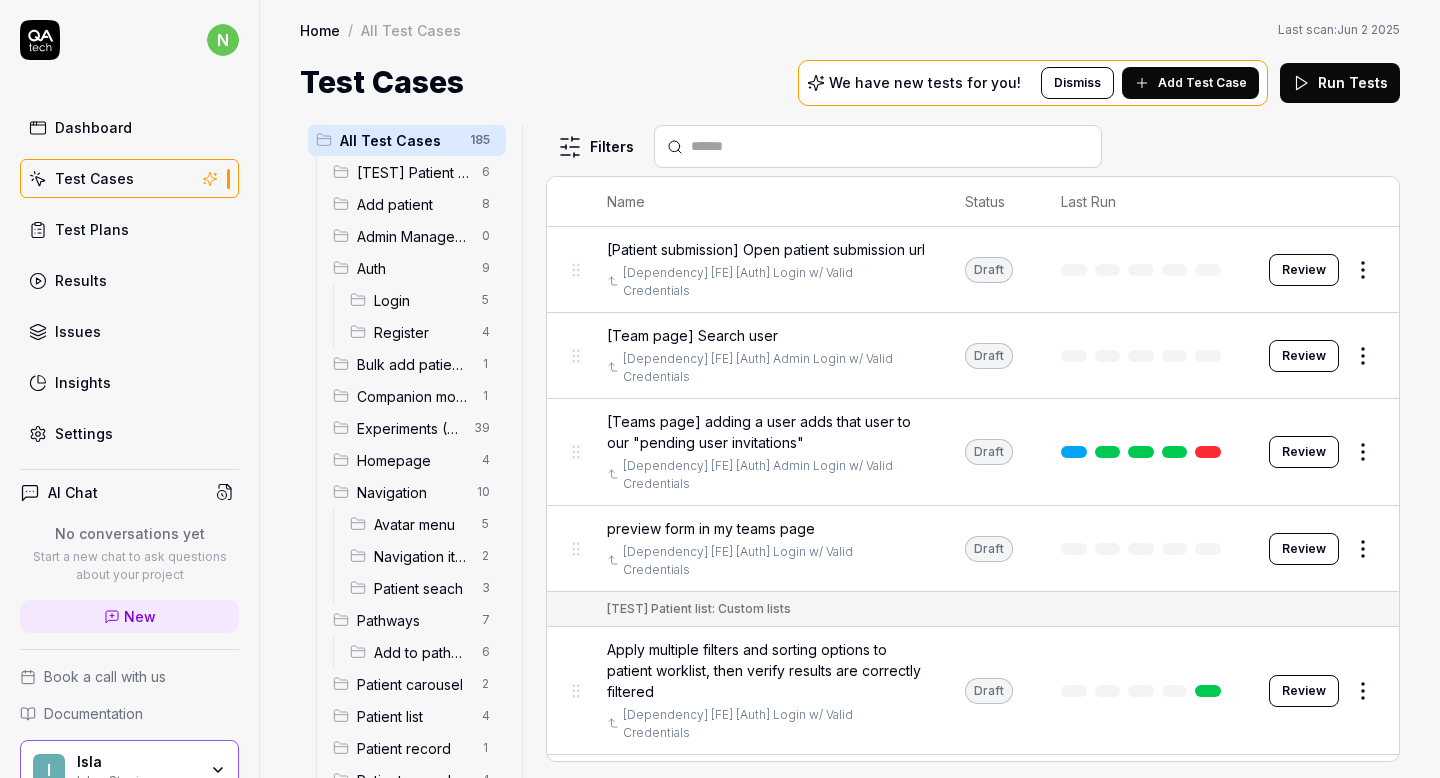 scroll, scrollTop: 11, scrollLeft: 0, axis: vertical 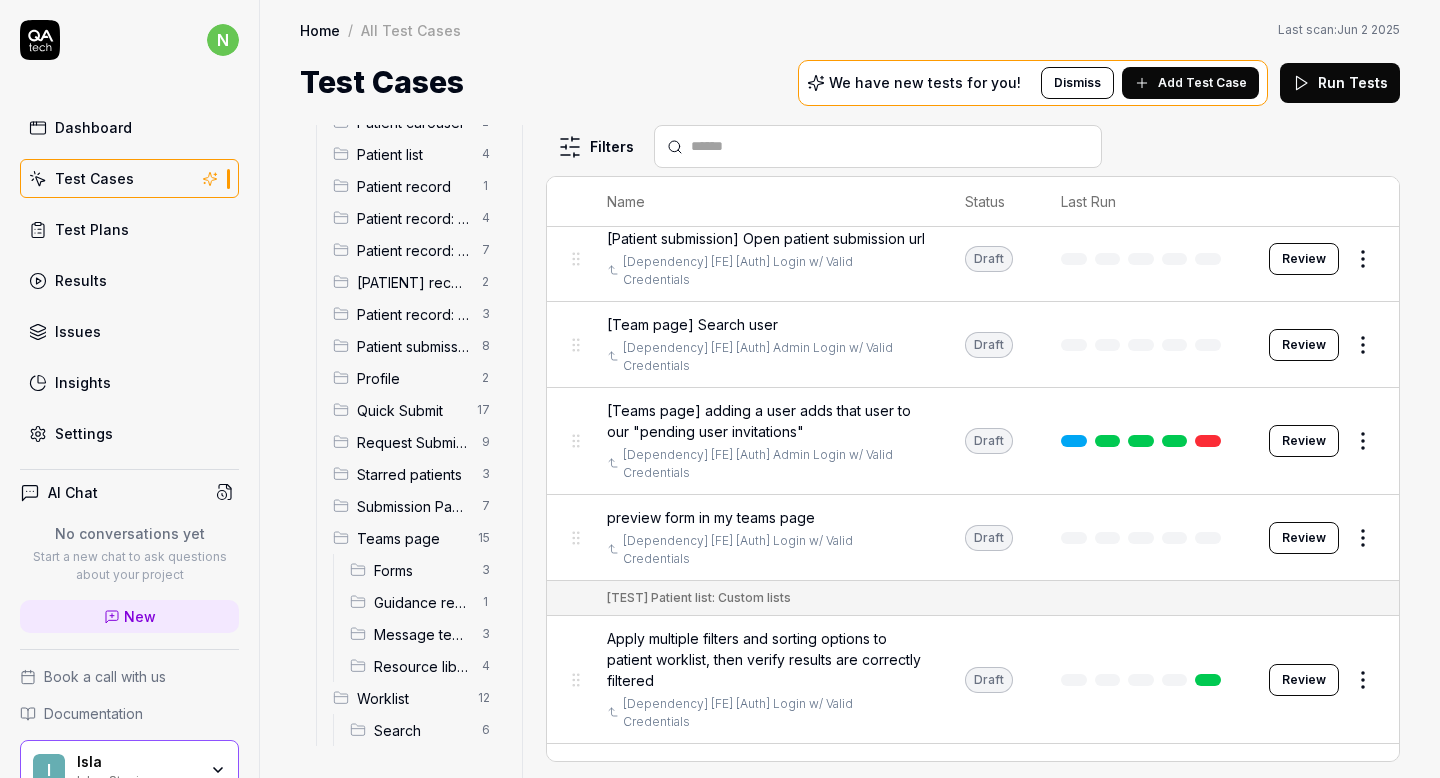 click on "Worklist 12" at bounding box center (415, 698) 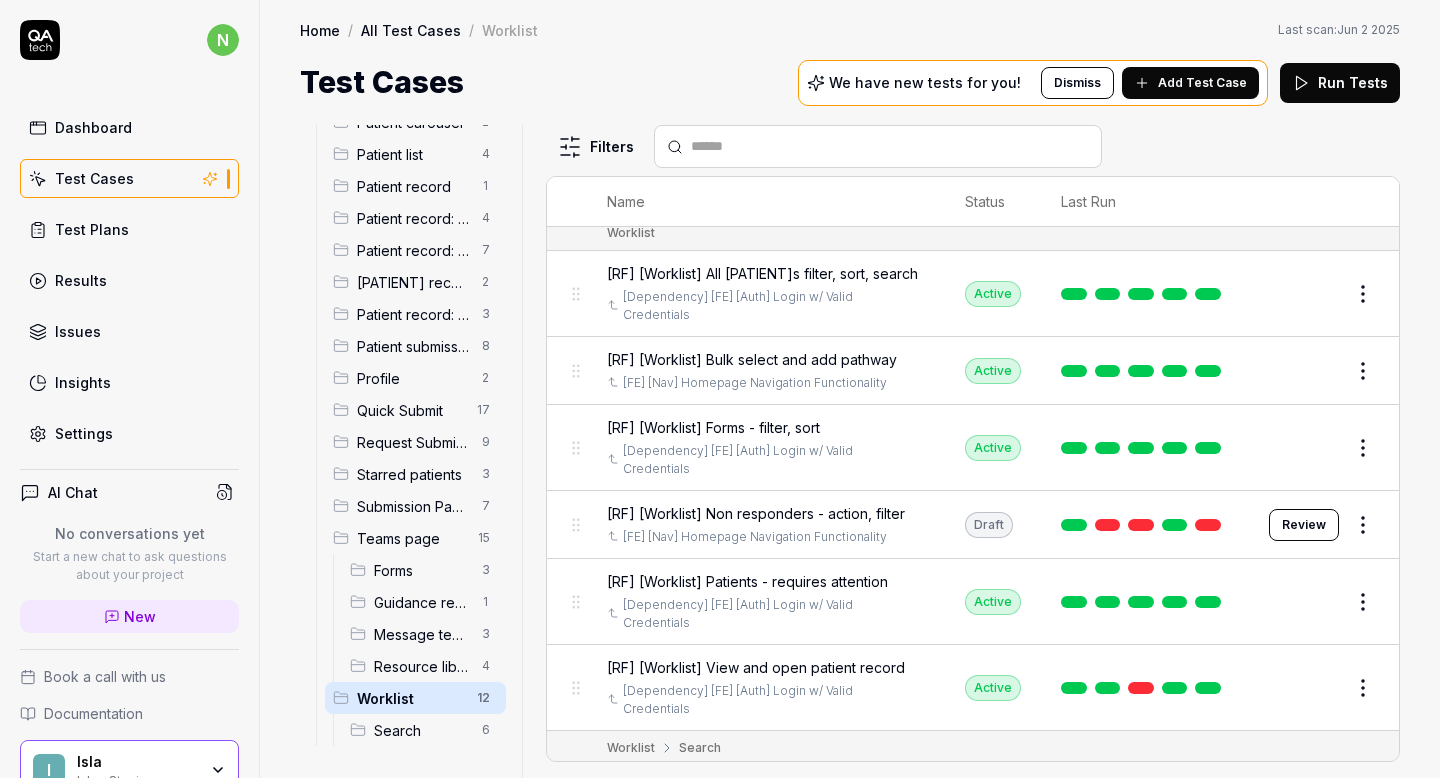 click on "Add Test Case" at bounding box center [1190, 83] 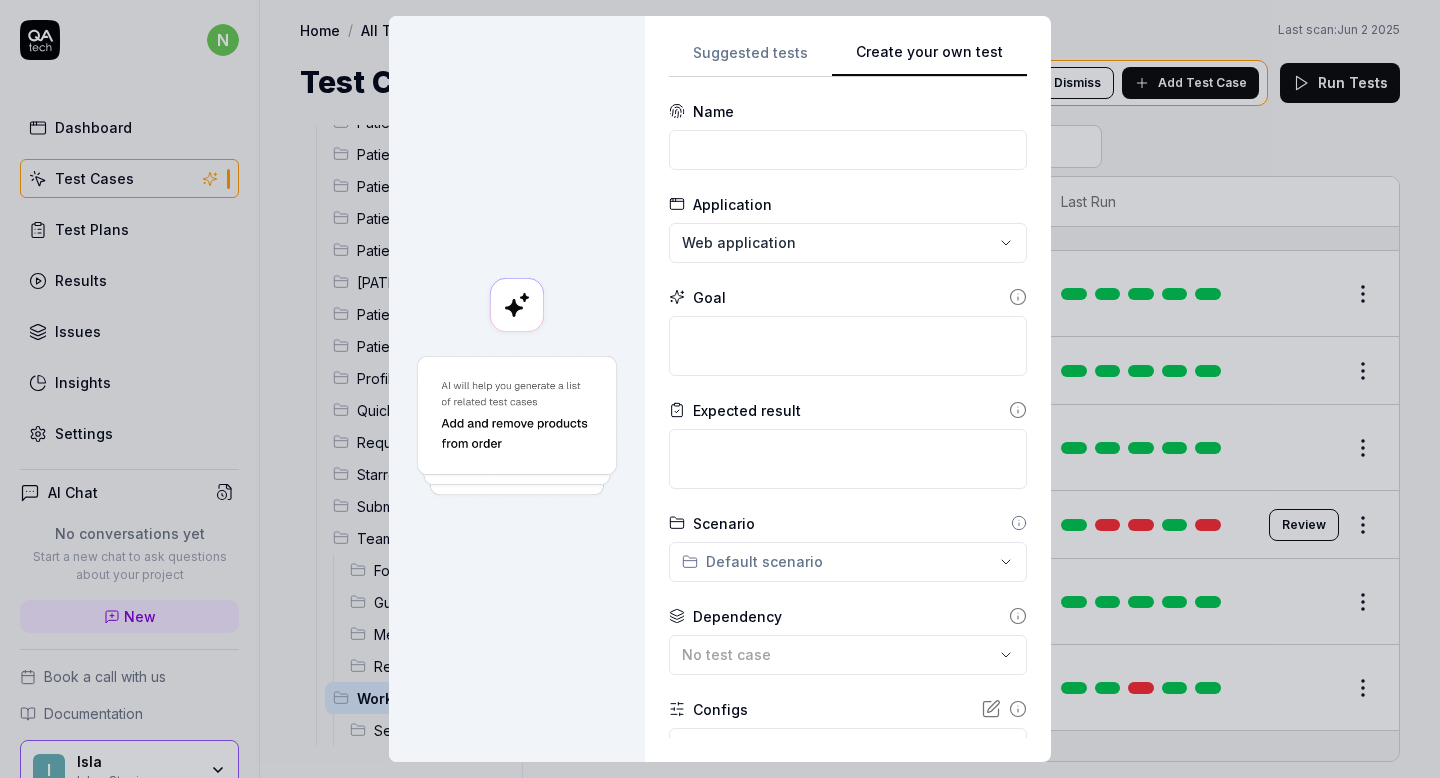 scroll, scrollTop: 0, scrollLeft: 0, axis: both 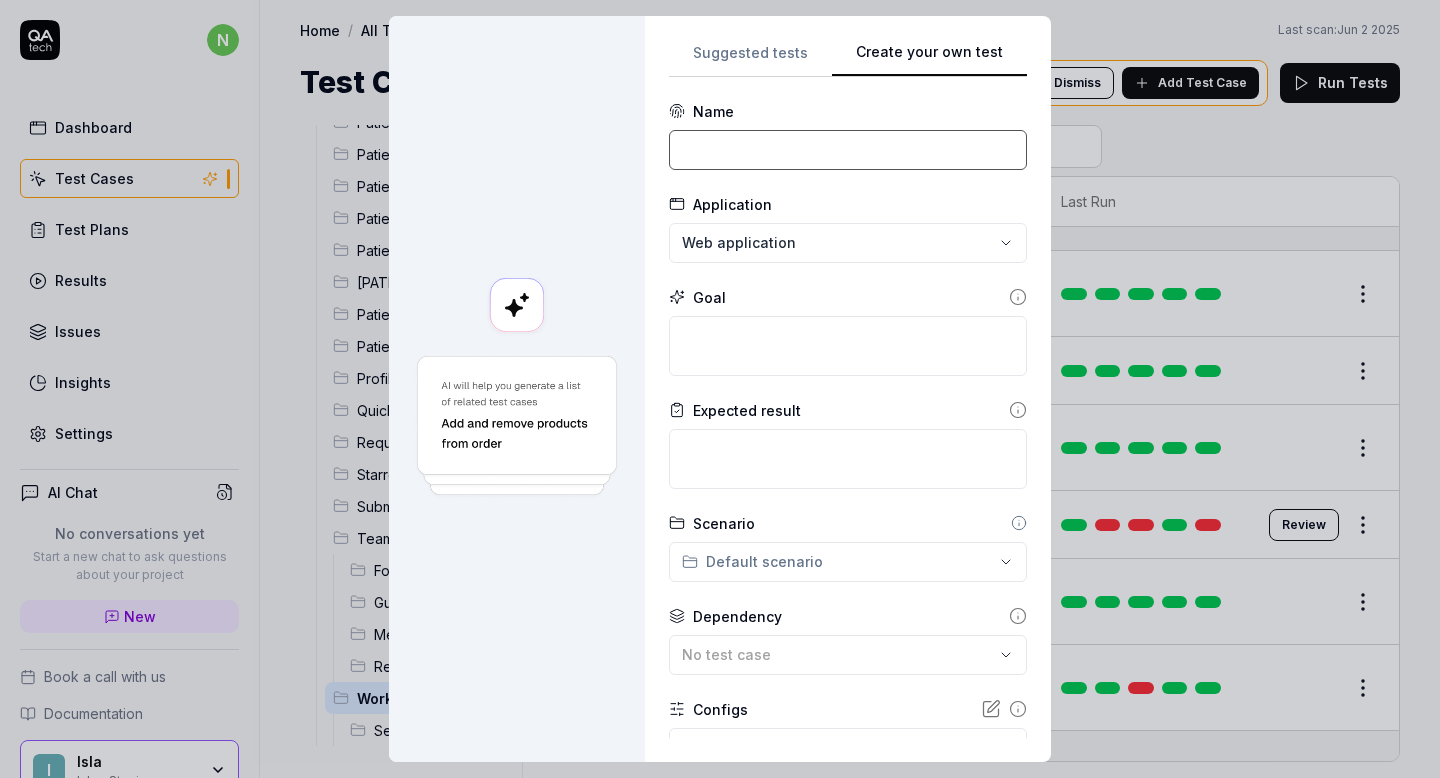 click at bounding box center (848, 150) 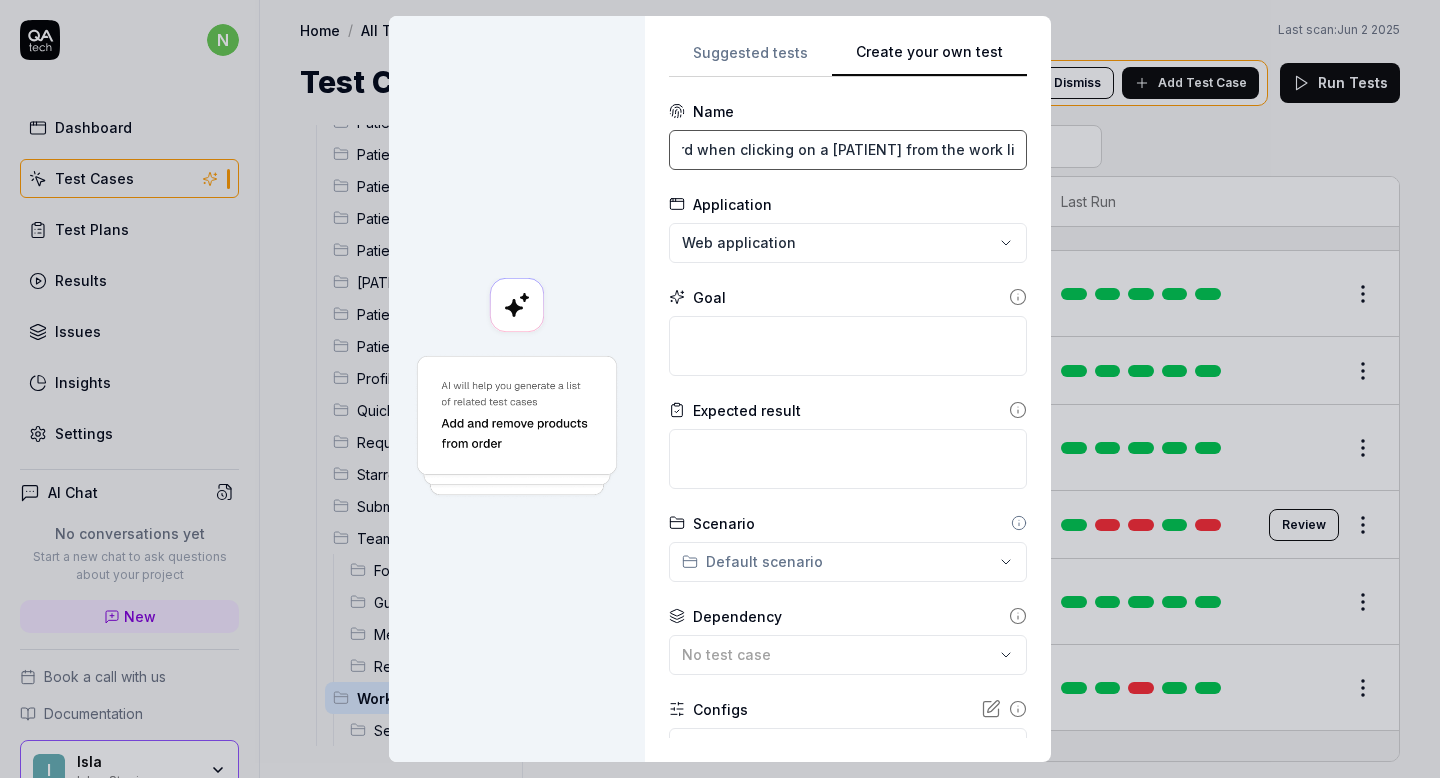 scroll, scrollTop: 0, scrollLeft: 0, axis: both 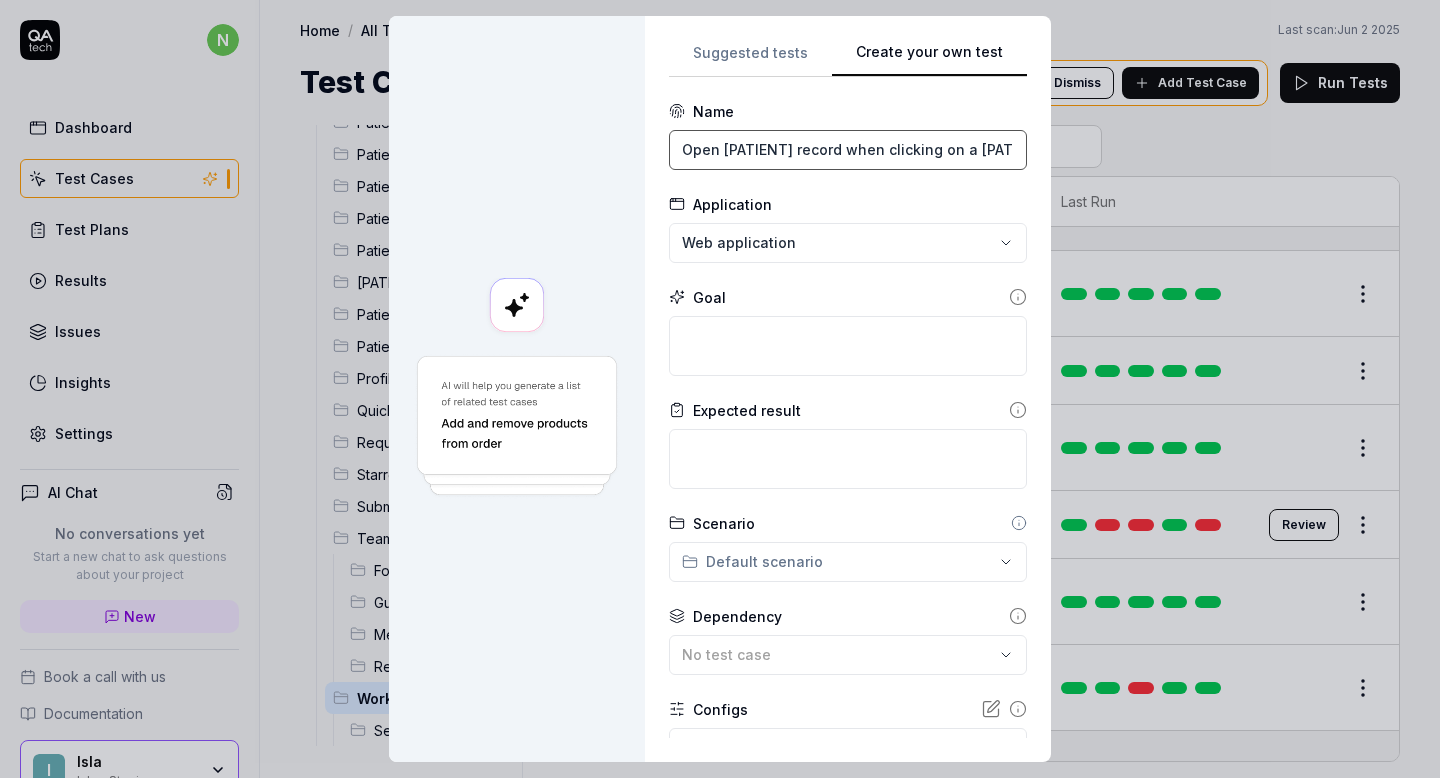 type on "Open [PATIENT] record when clicking on a [PATIENT] from the work list view" 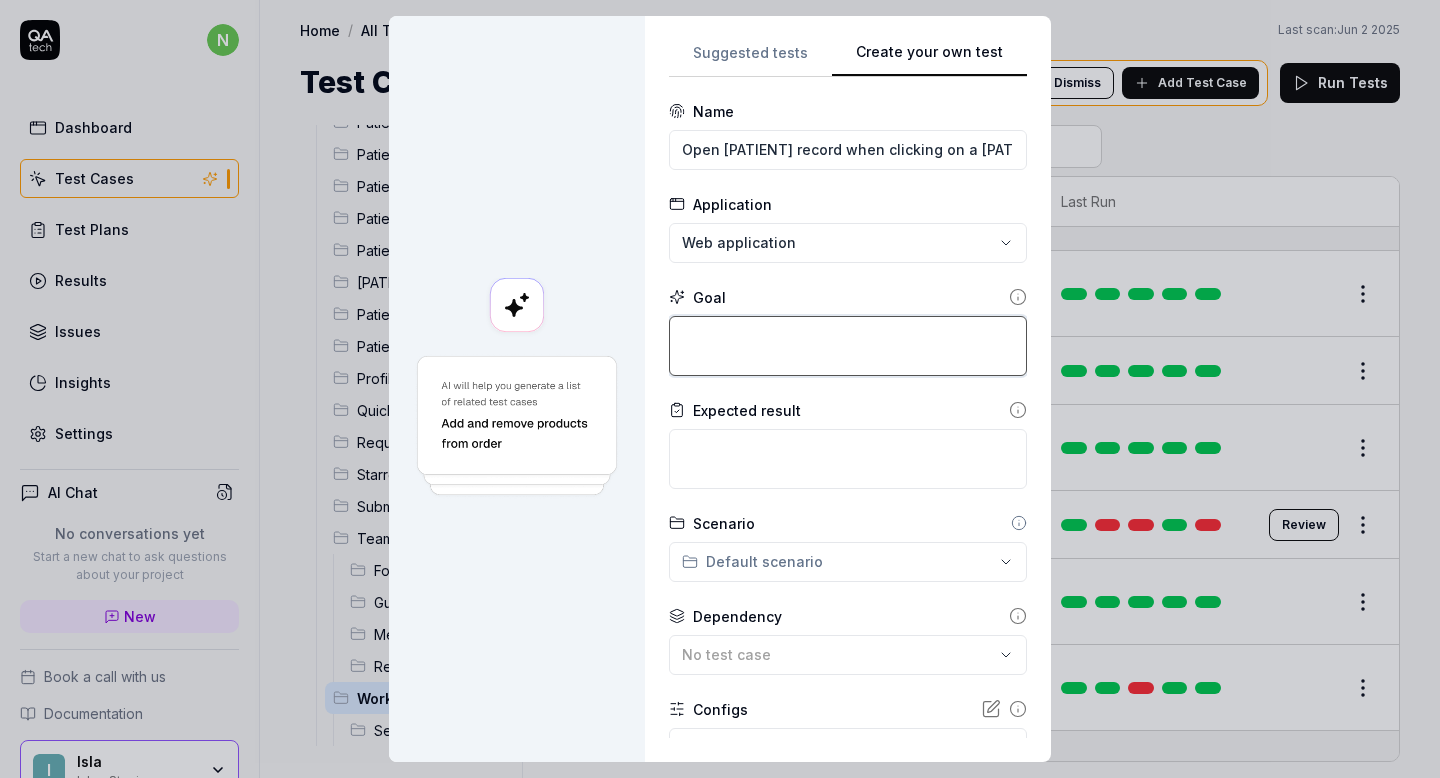 click at bounding box center (848, 346) 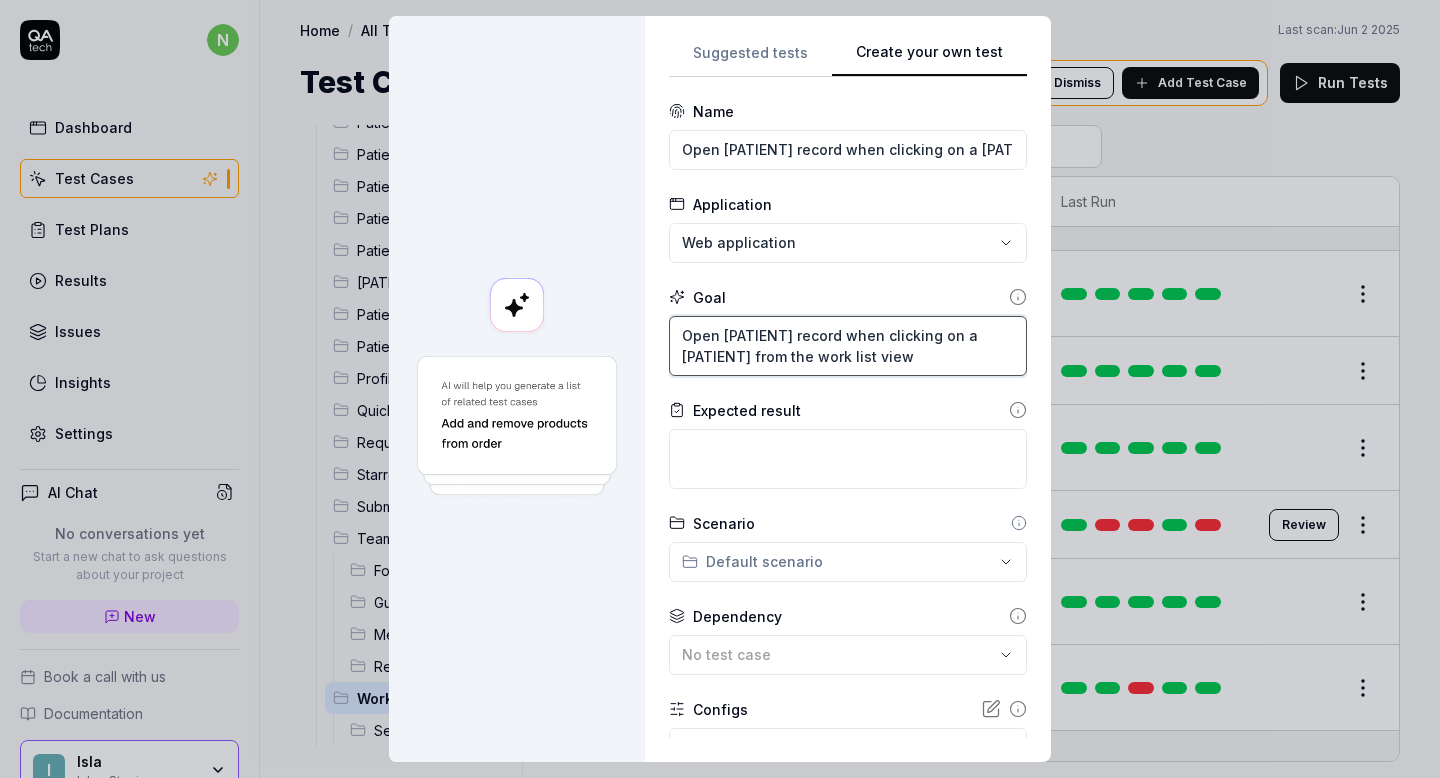 drag, startPoint x: 709, startPoint y: 334, endPoint x: 665, endPoint y: 334, distance: 44 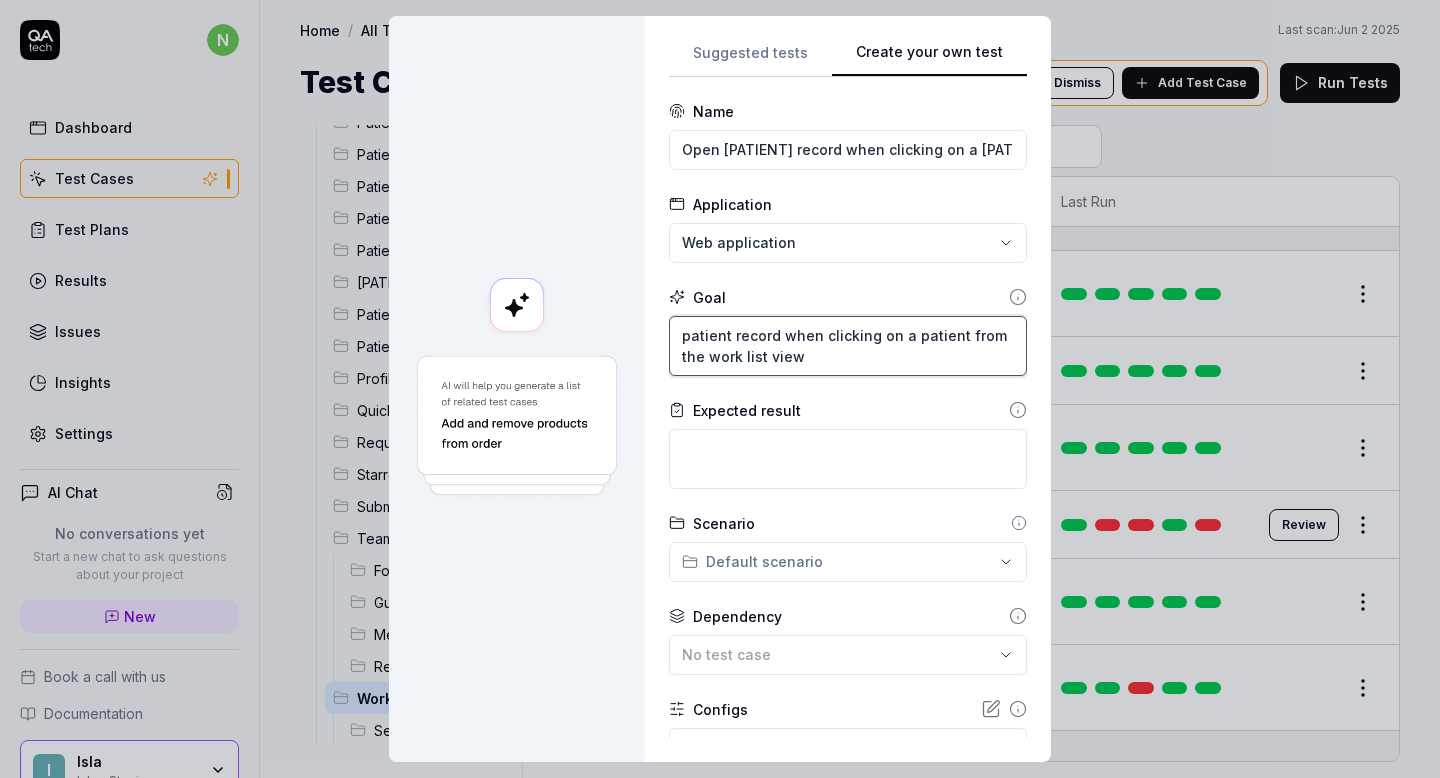 drag, startPoint x: 811, startPoint y: 355, endPoint x: 650, endPoint y: 326, distance: 163.59096 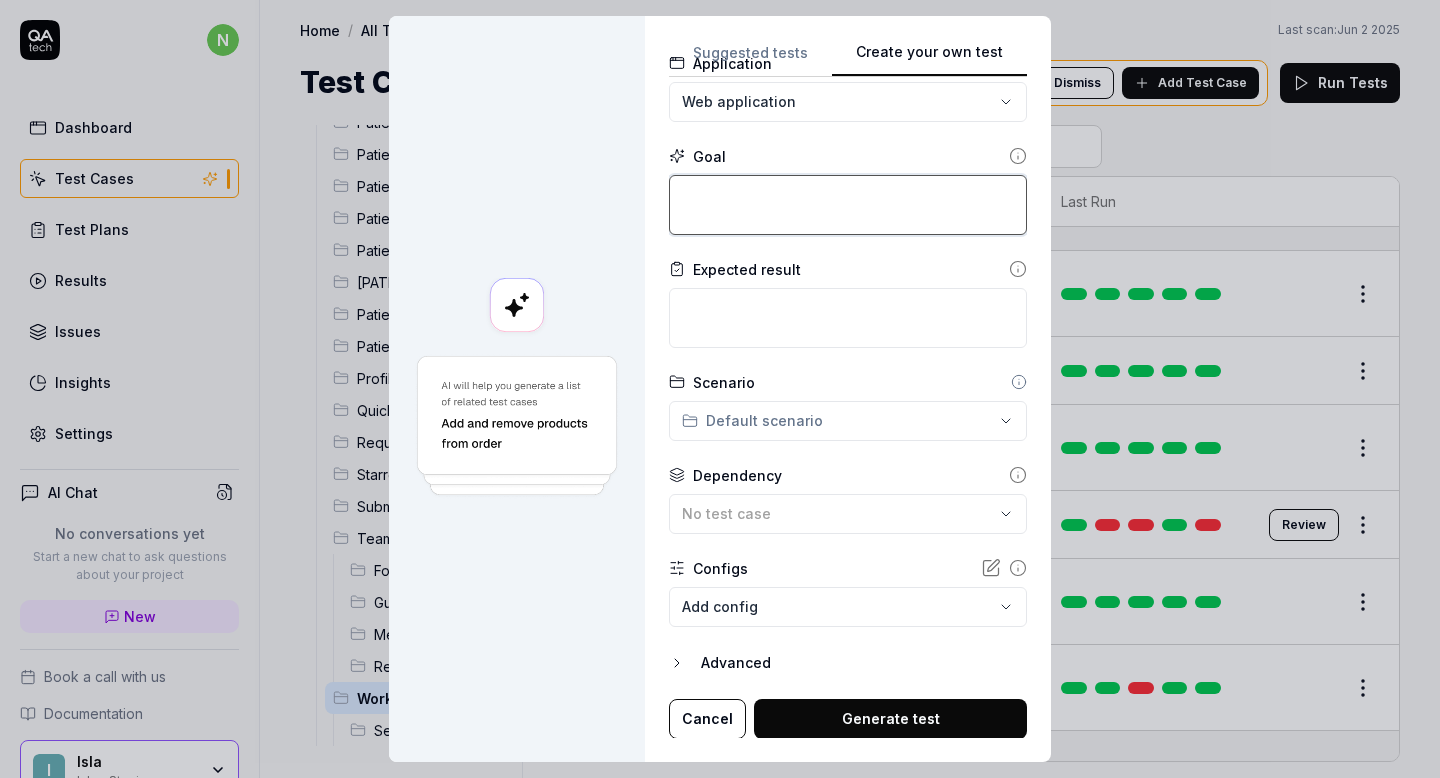 scroll, scrollTop: 0, scrollLeft: 0, axis: both 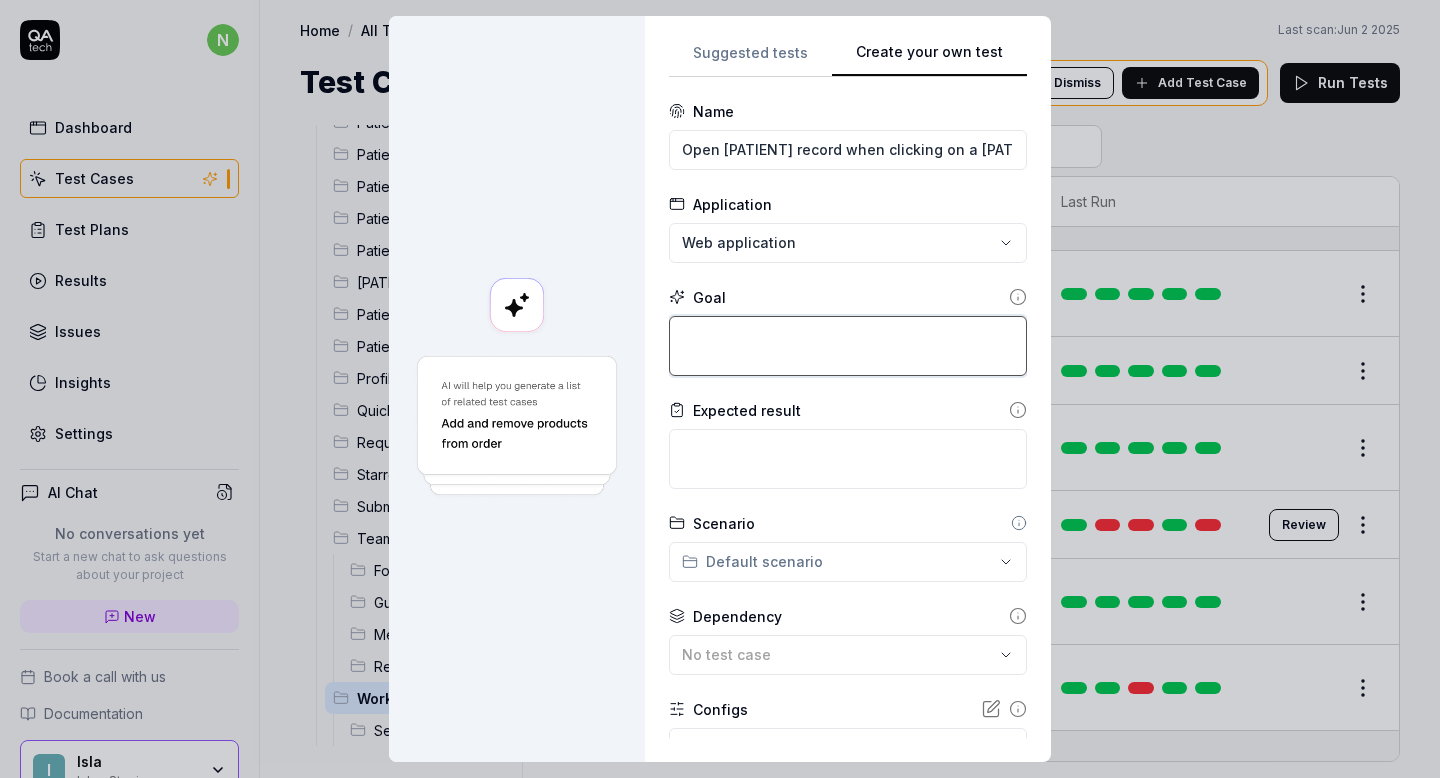 click at bounding box center [848, 346] 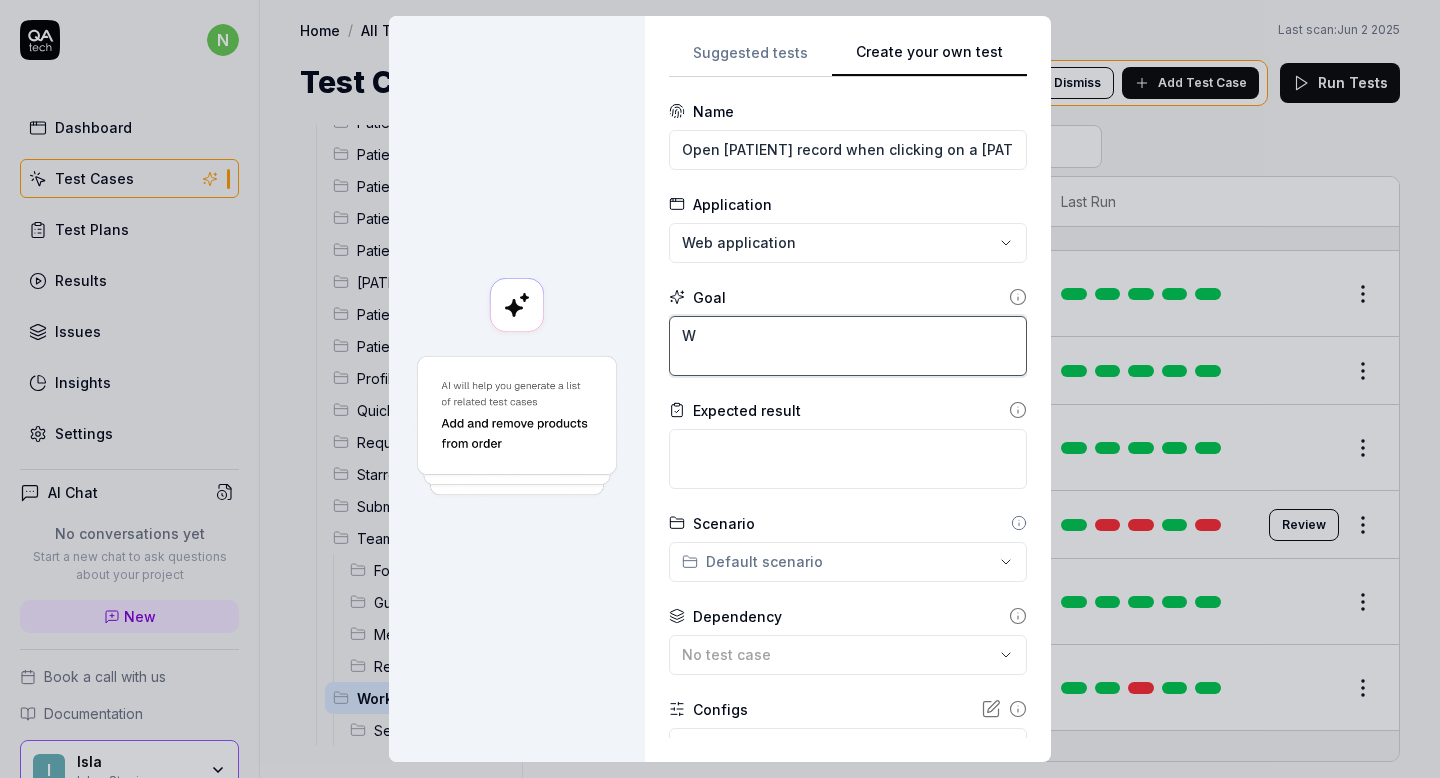 type on "*" 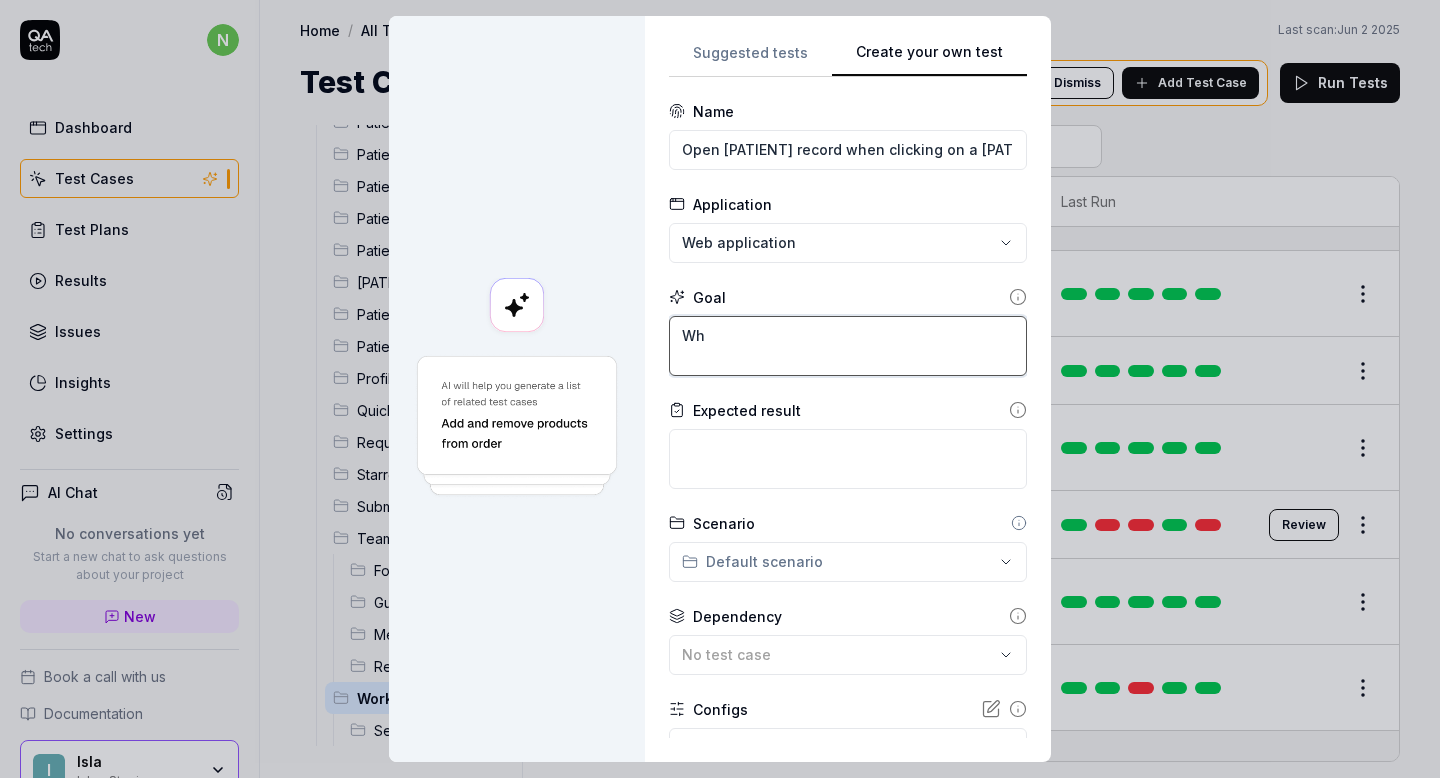 type on "*" 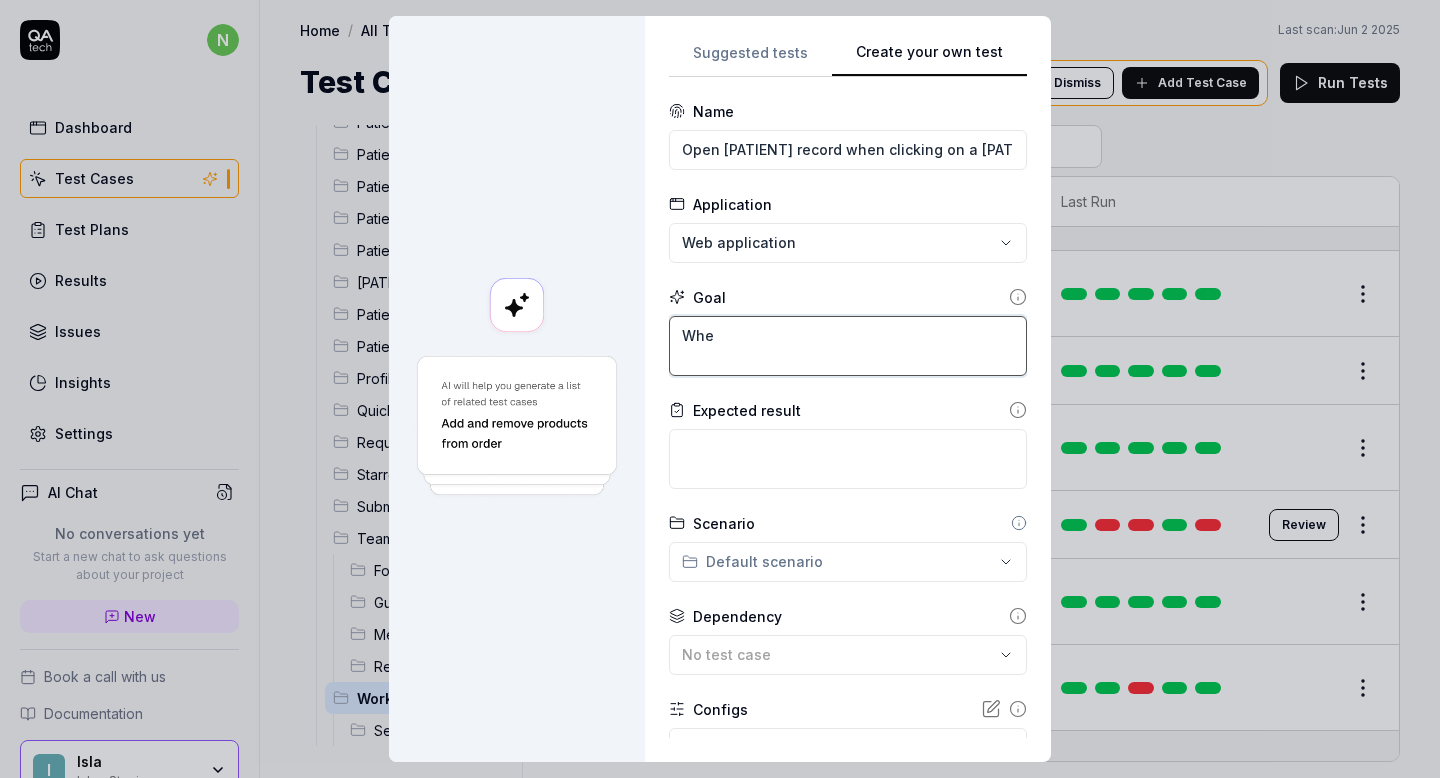 type on "*" 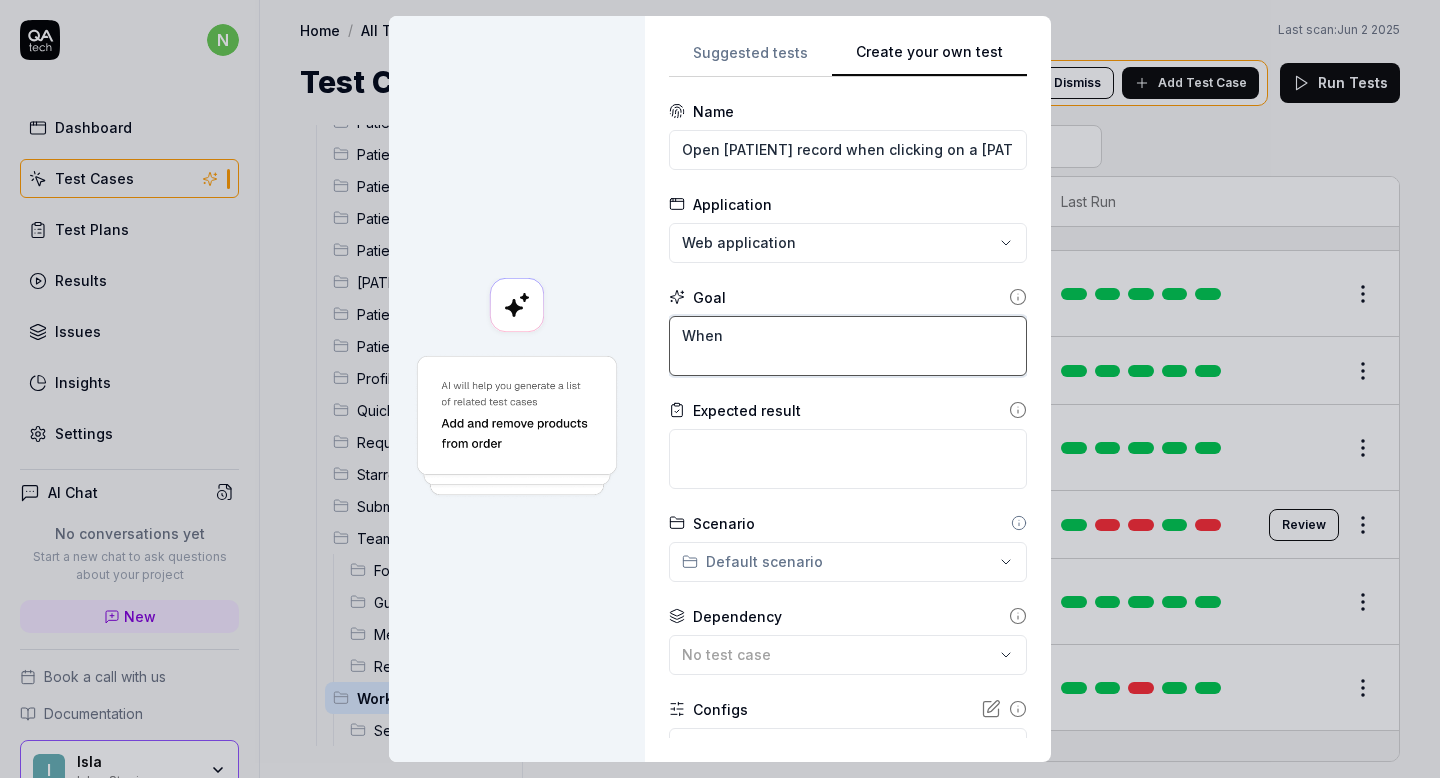 type on "*" 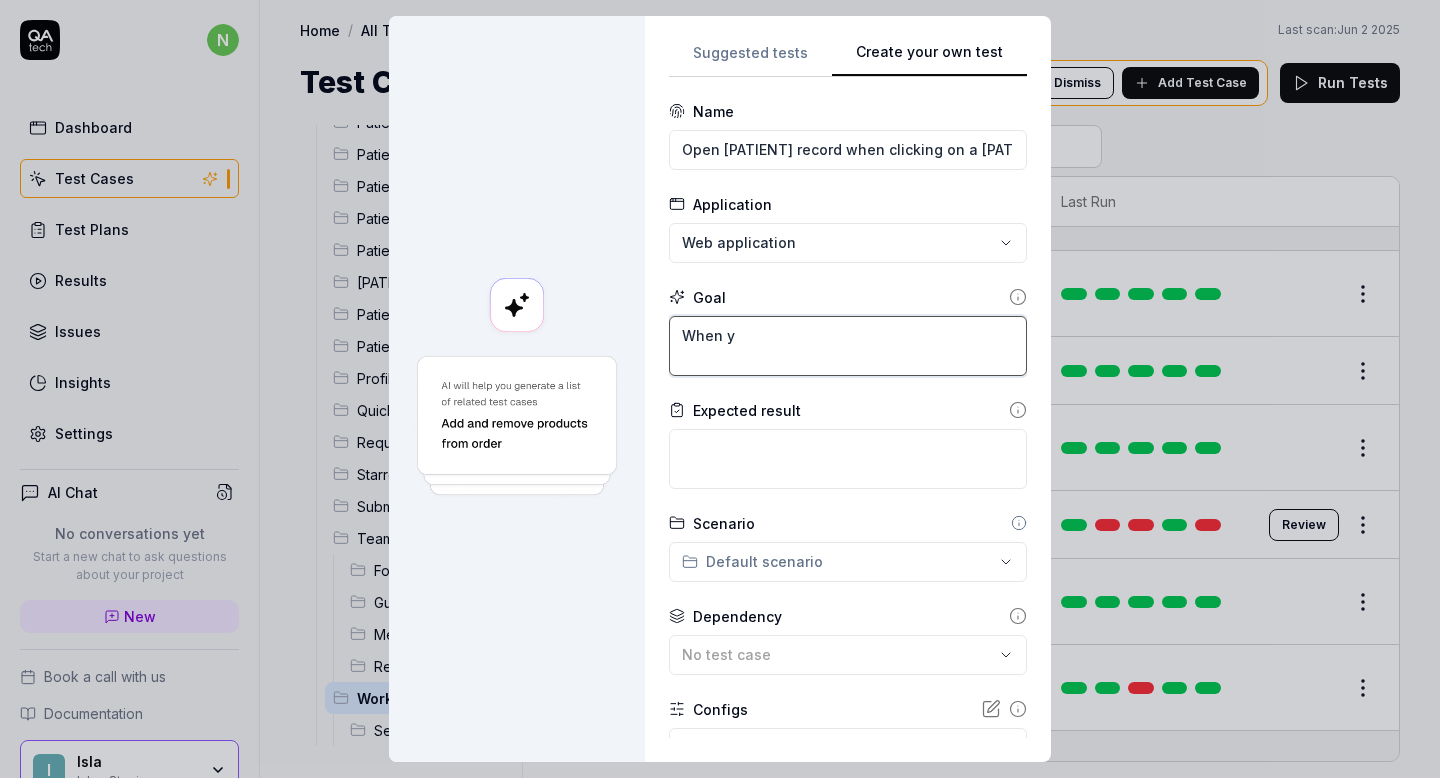 type on "*" 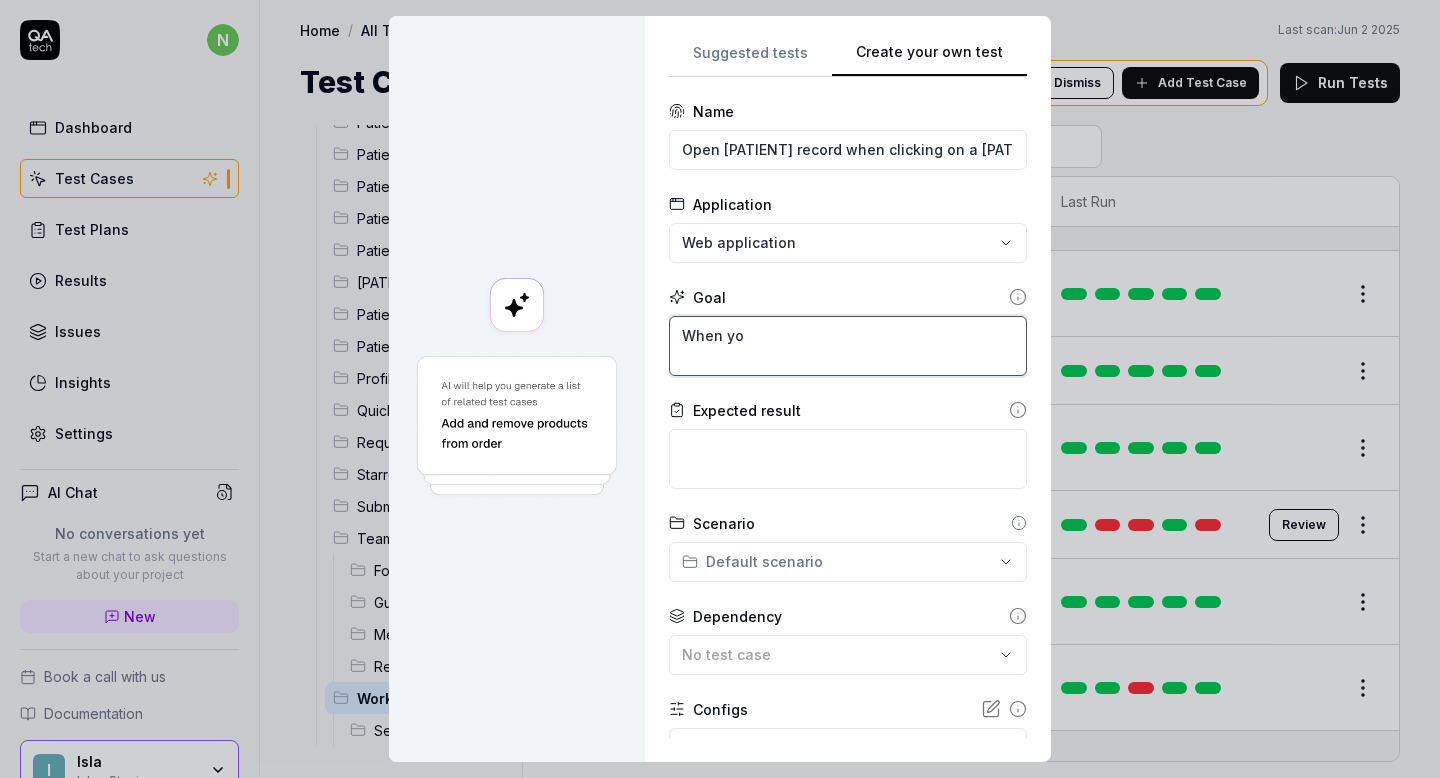 type on "*" 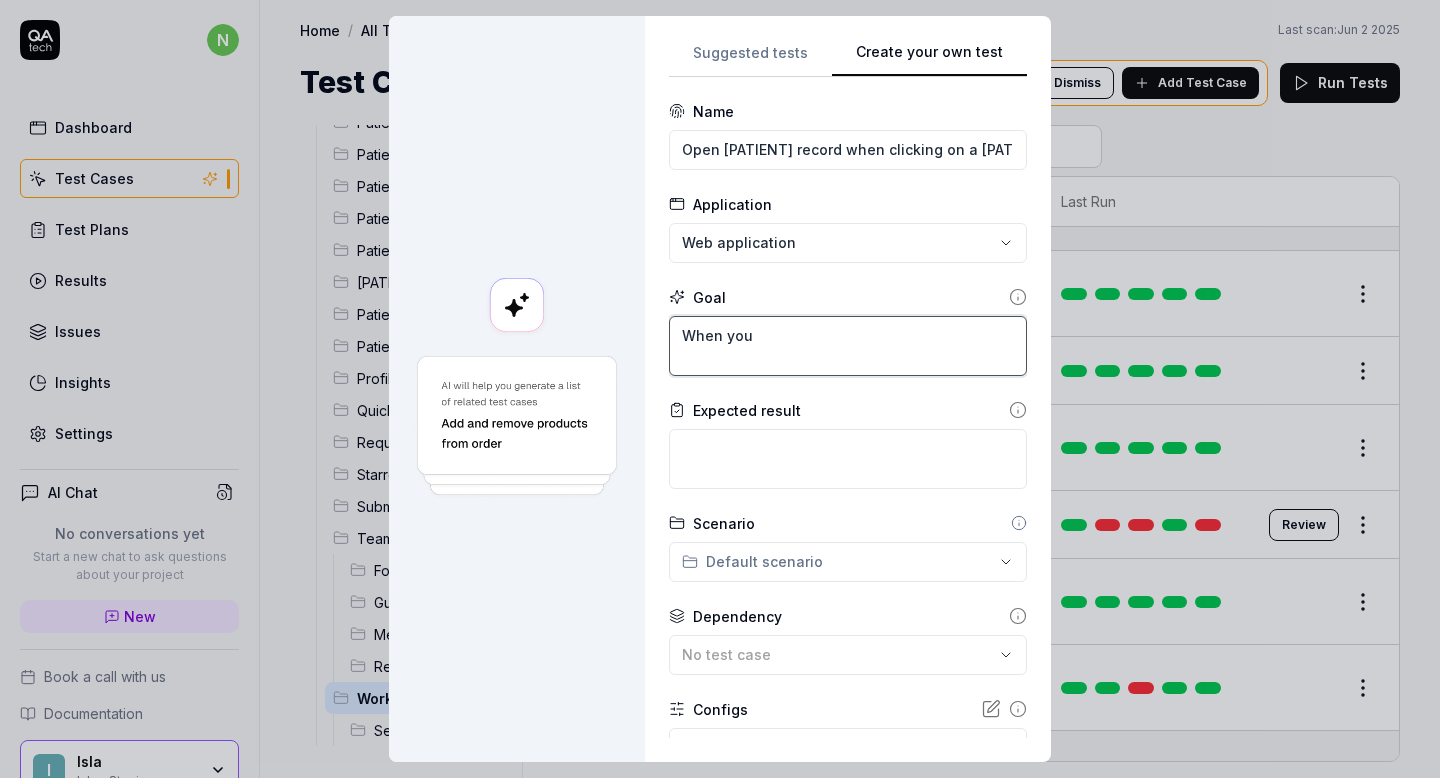 type on "*" 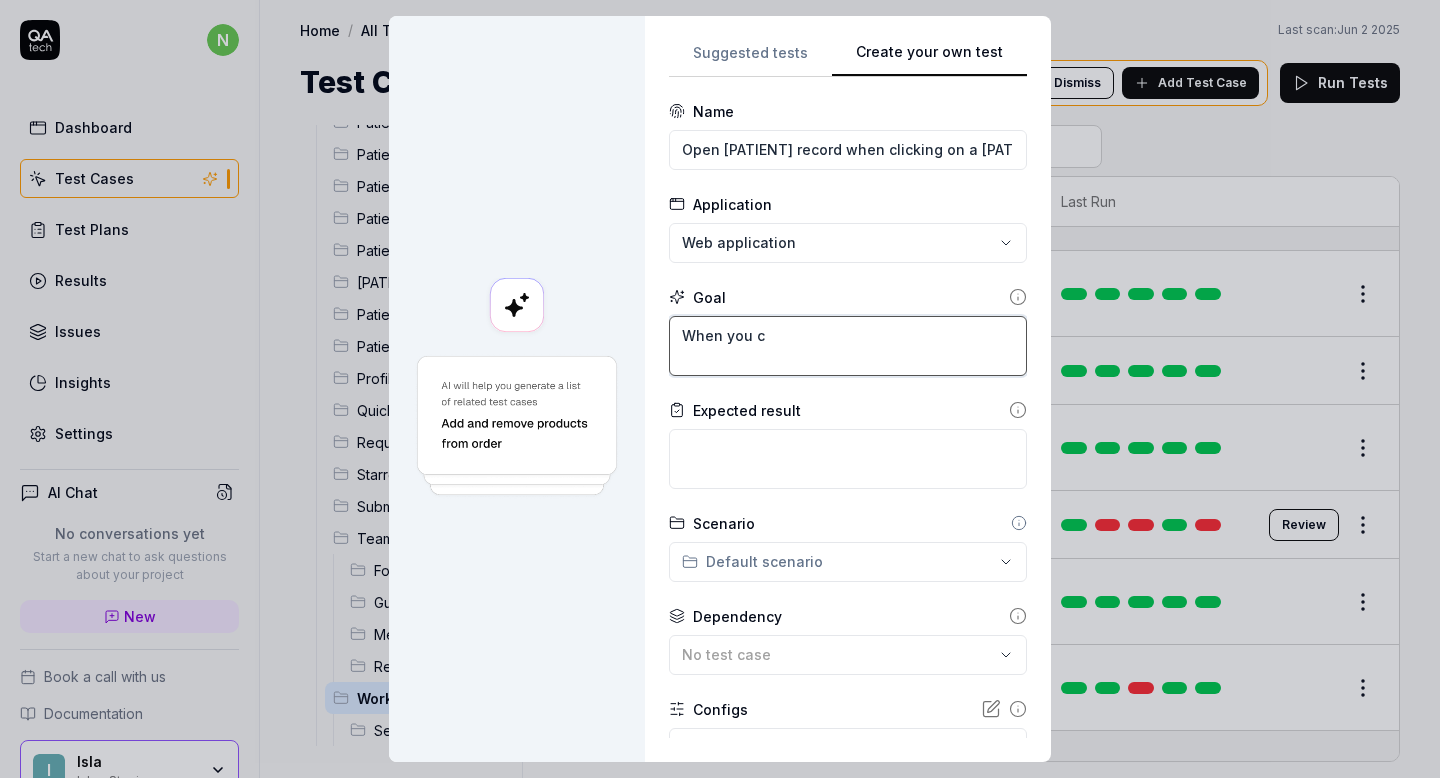 type on "*" 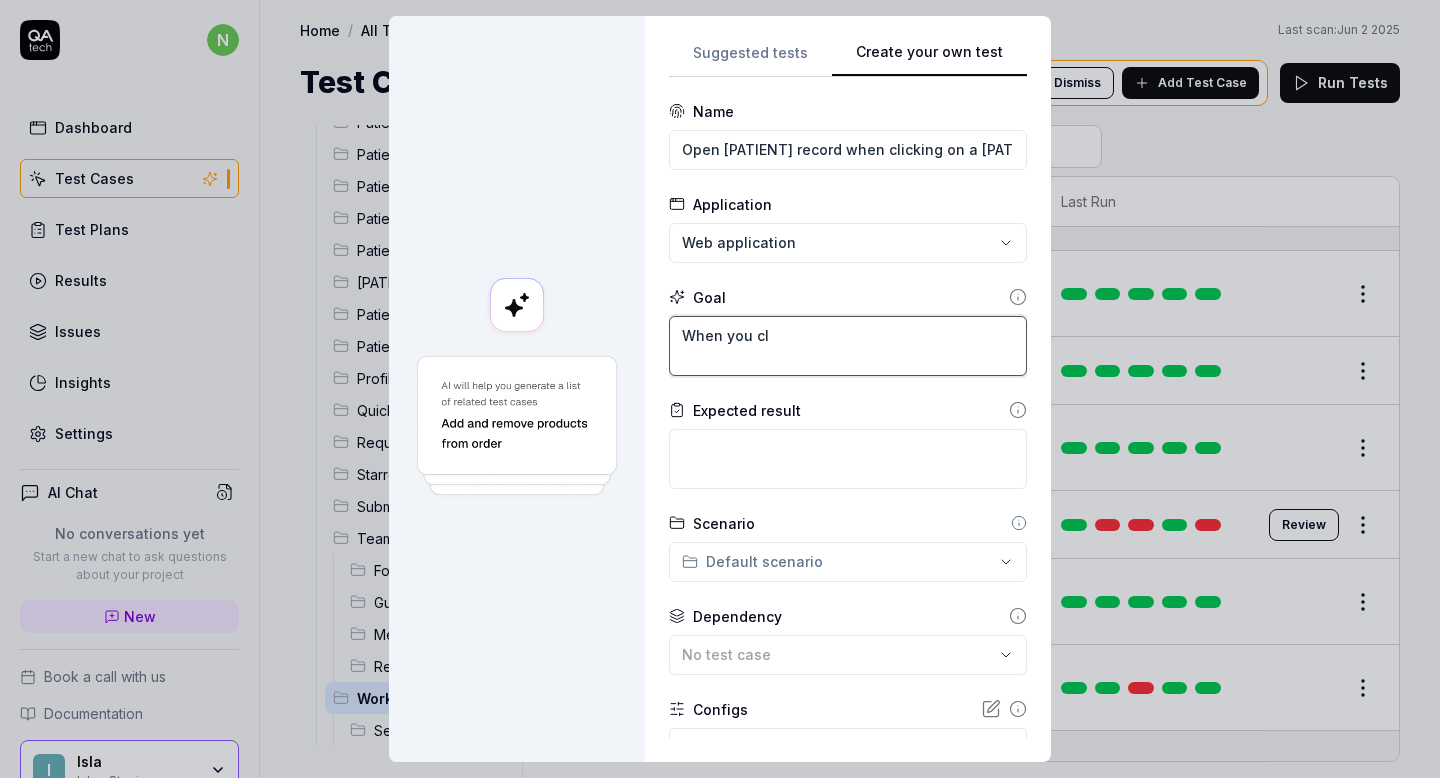 type on "*" 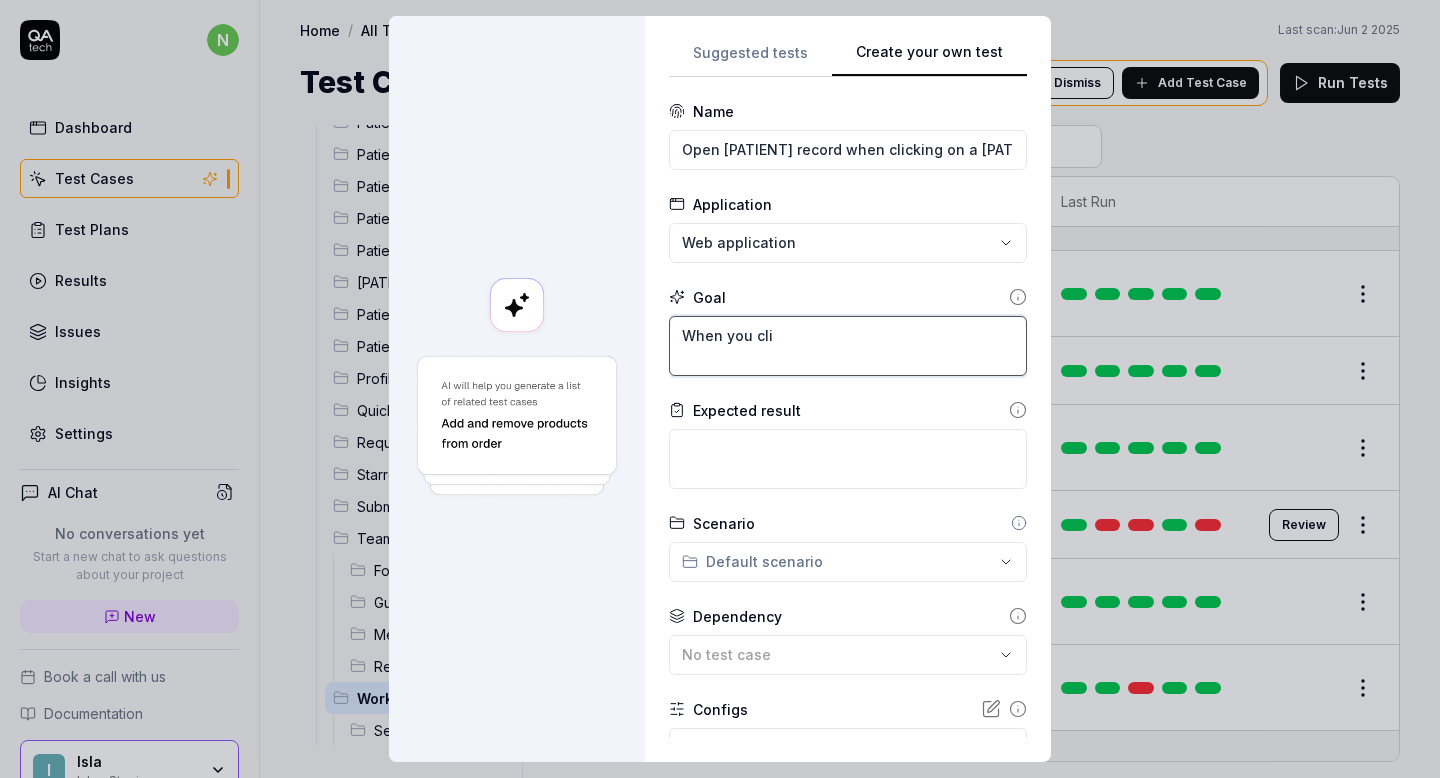 type on "*" 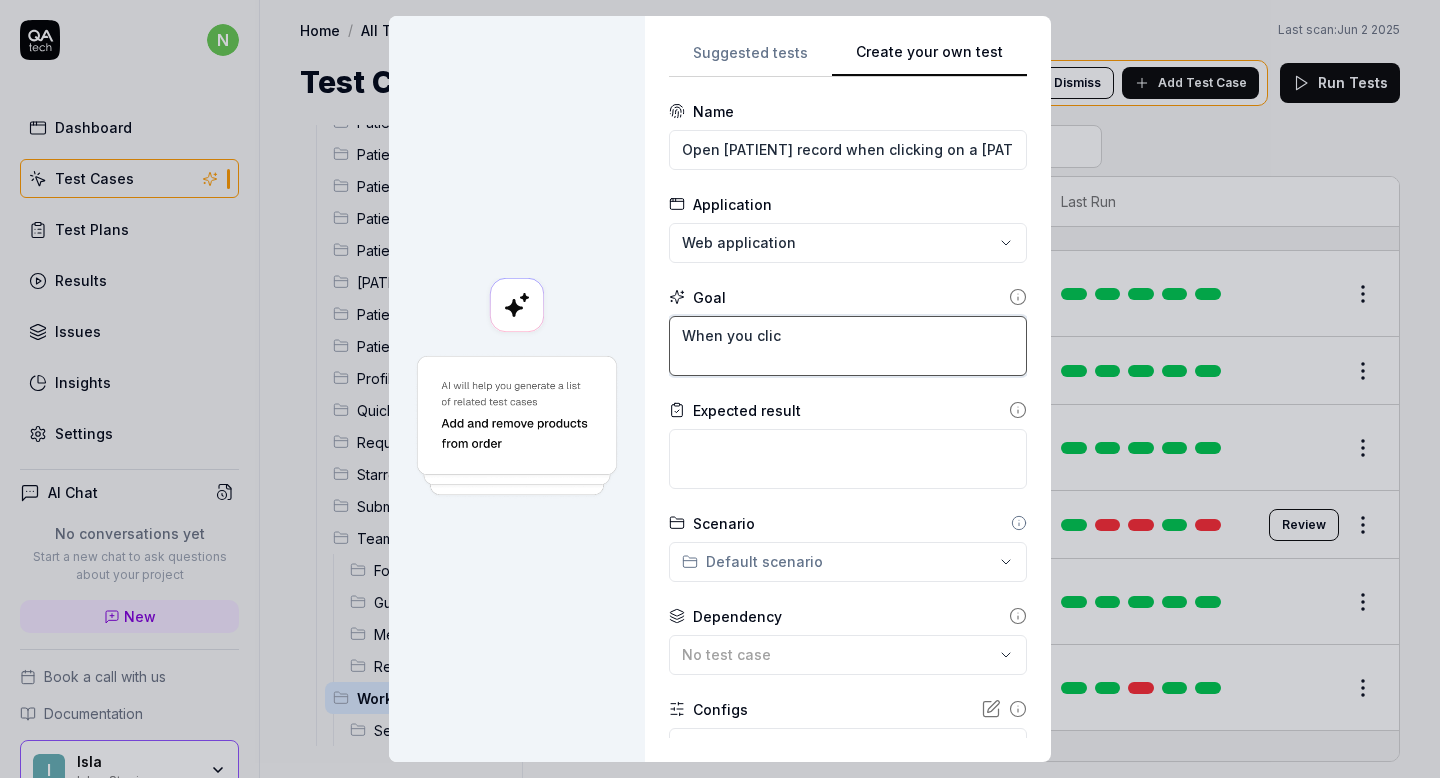 type on "*" 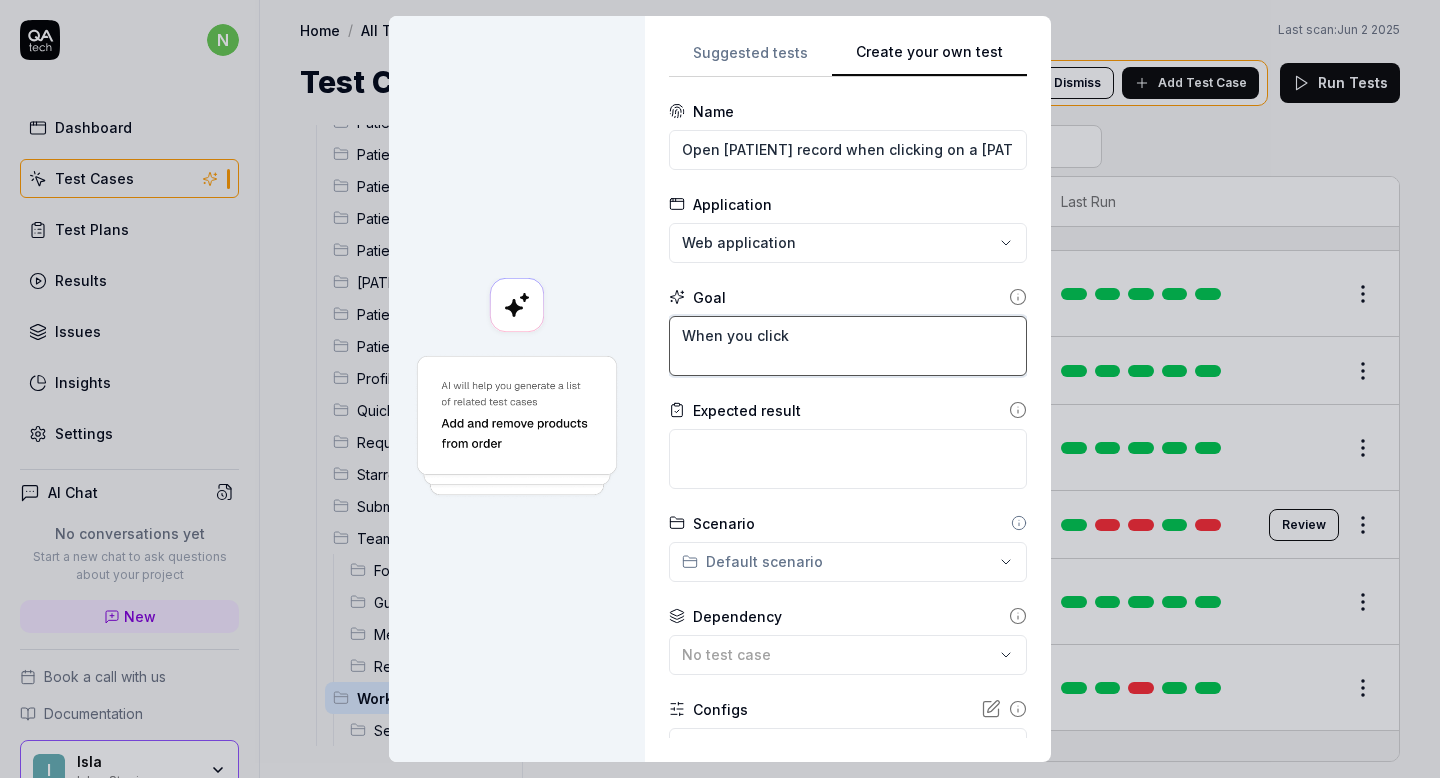 type on "*" 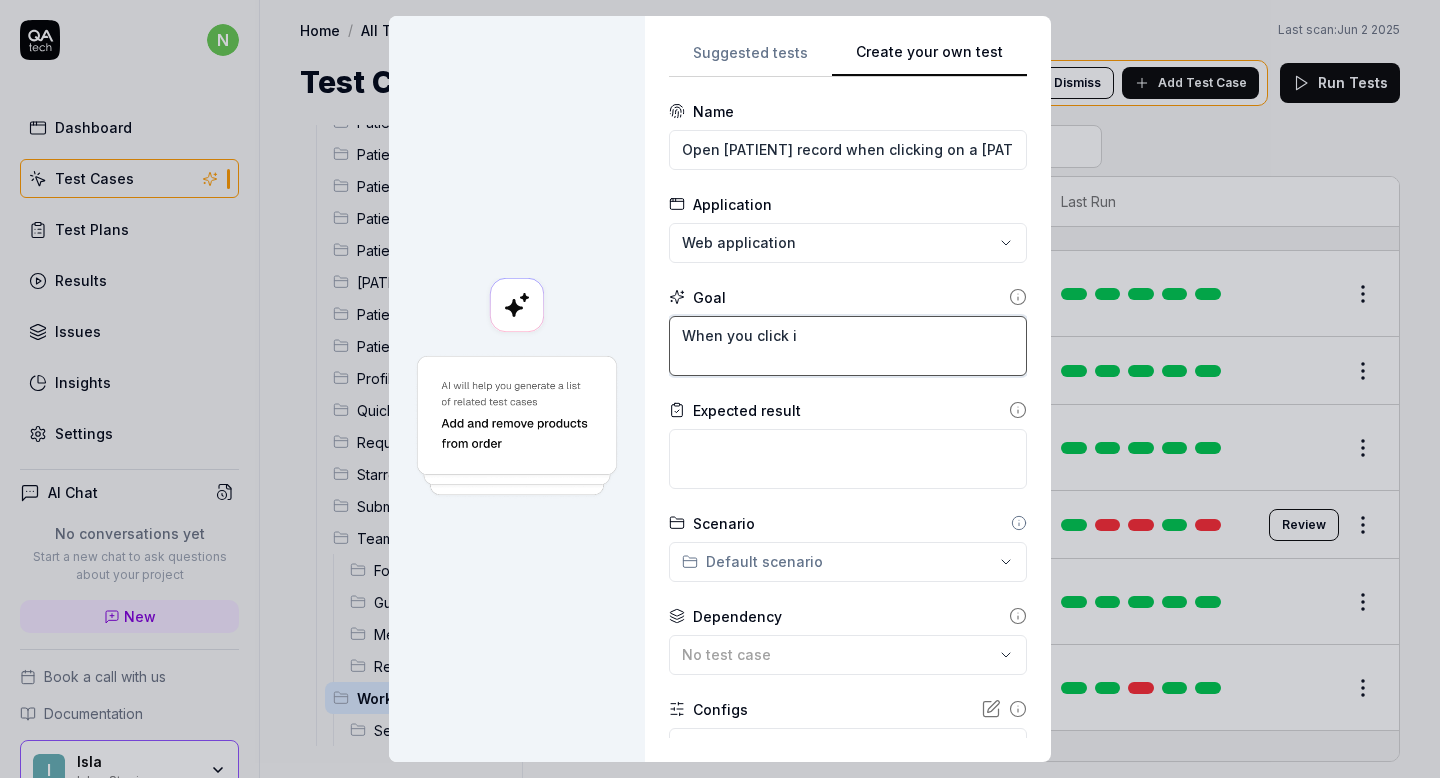 type on "*" 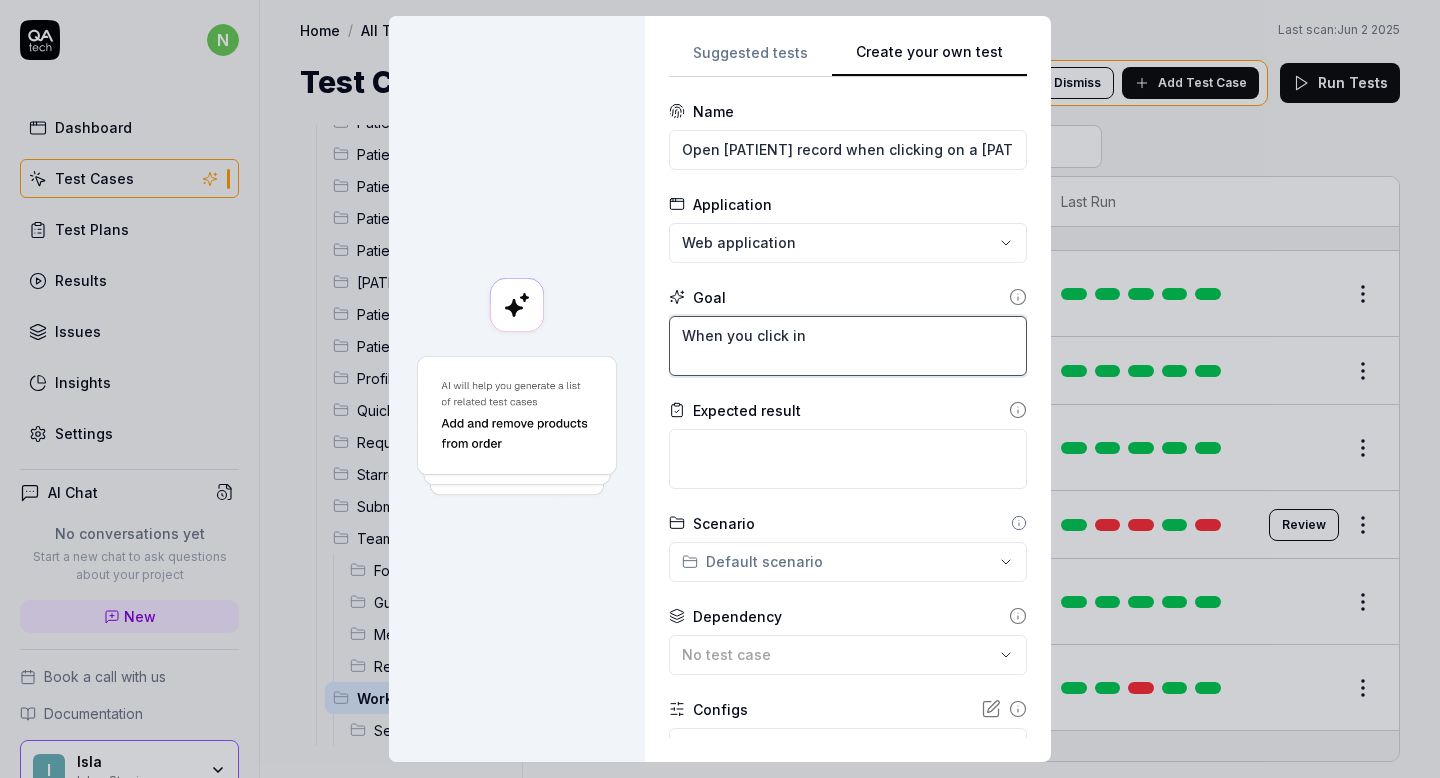type on "*" 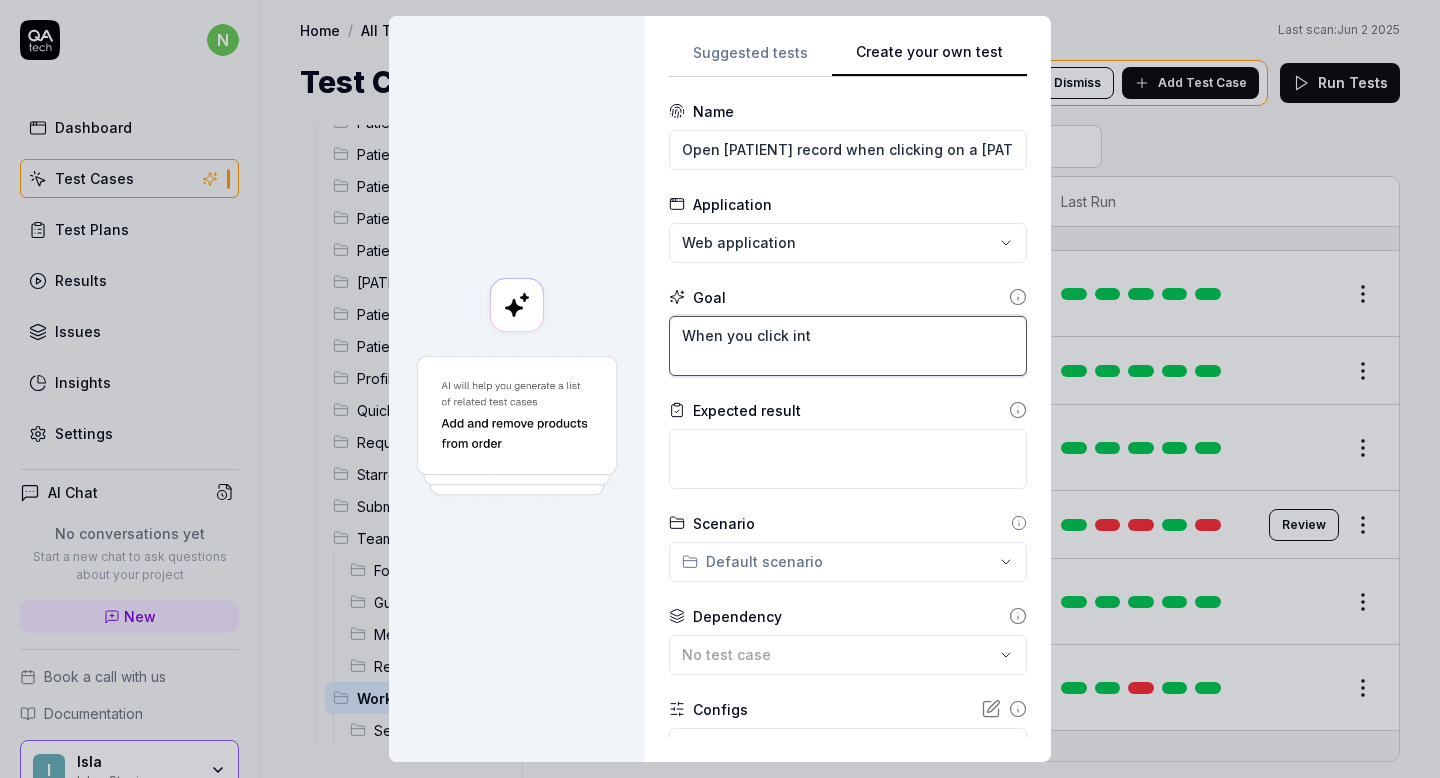 type on "*" 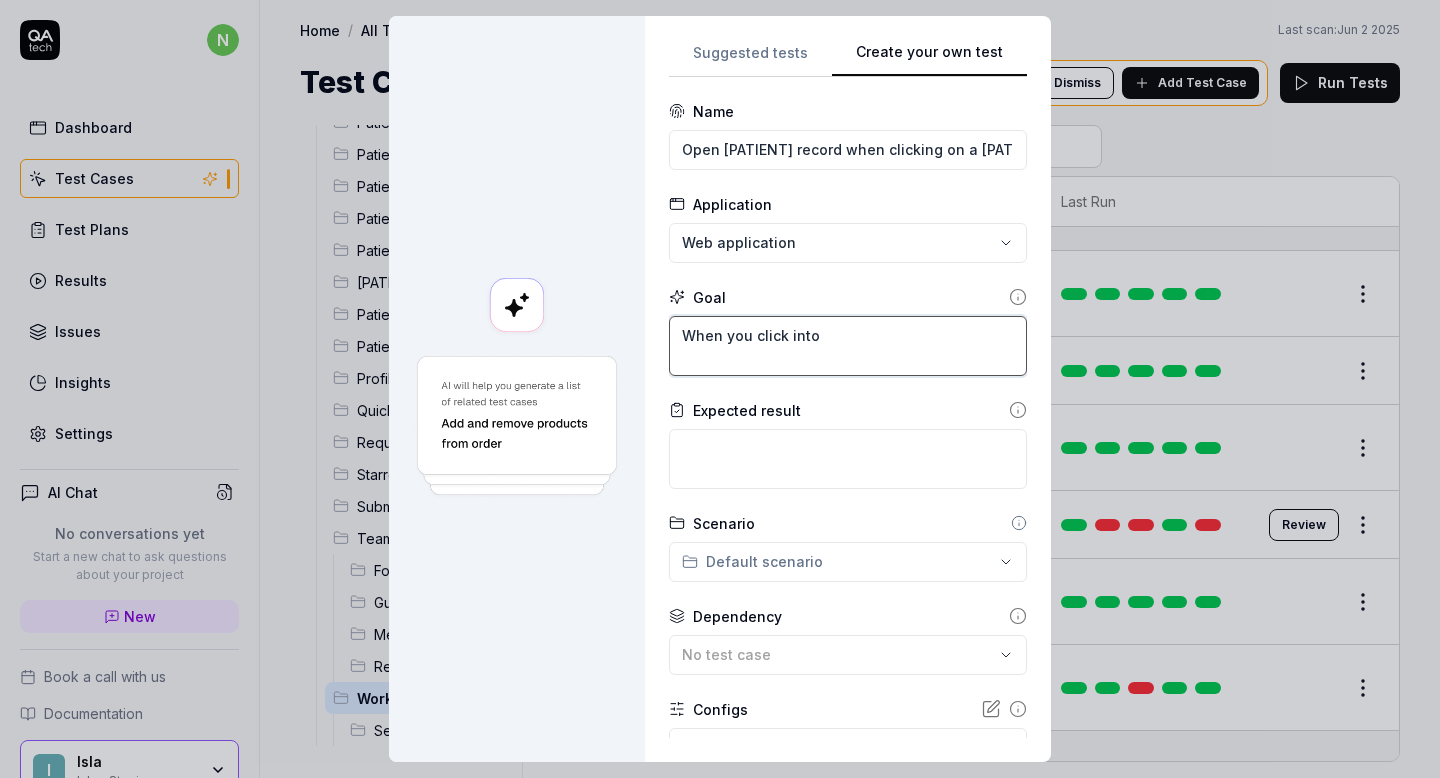 type on "*" 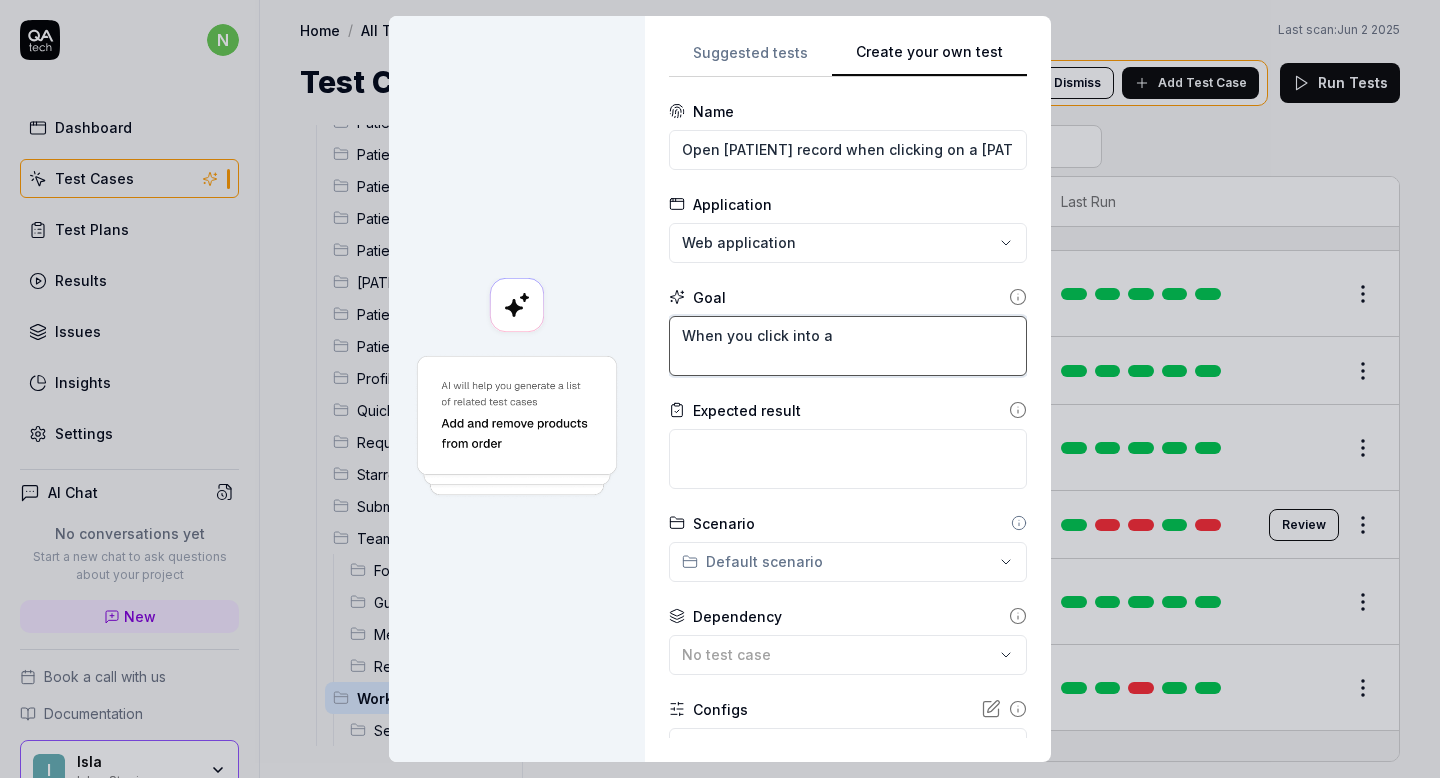 type on "*" 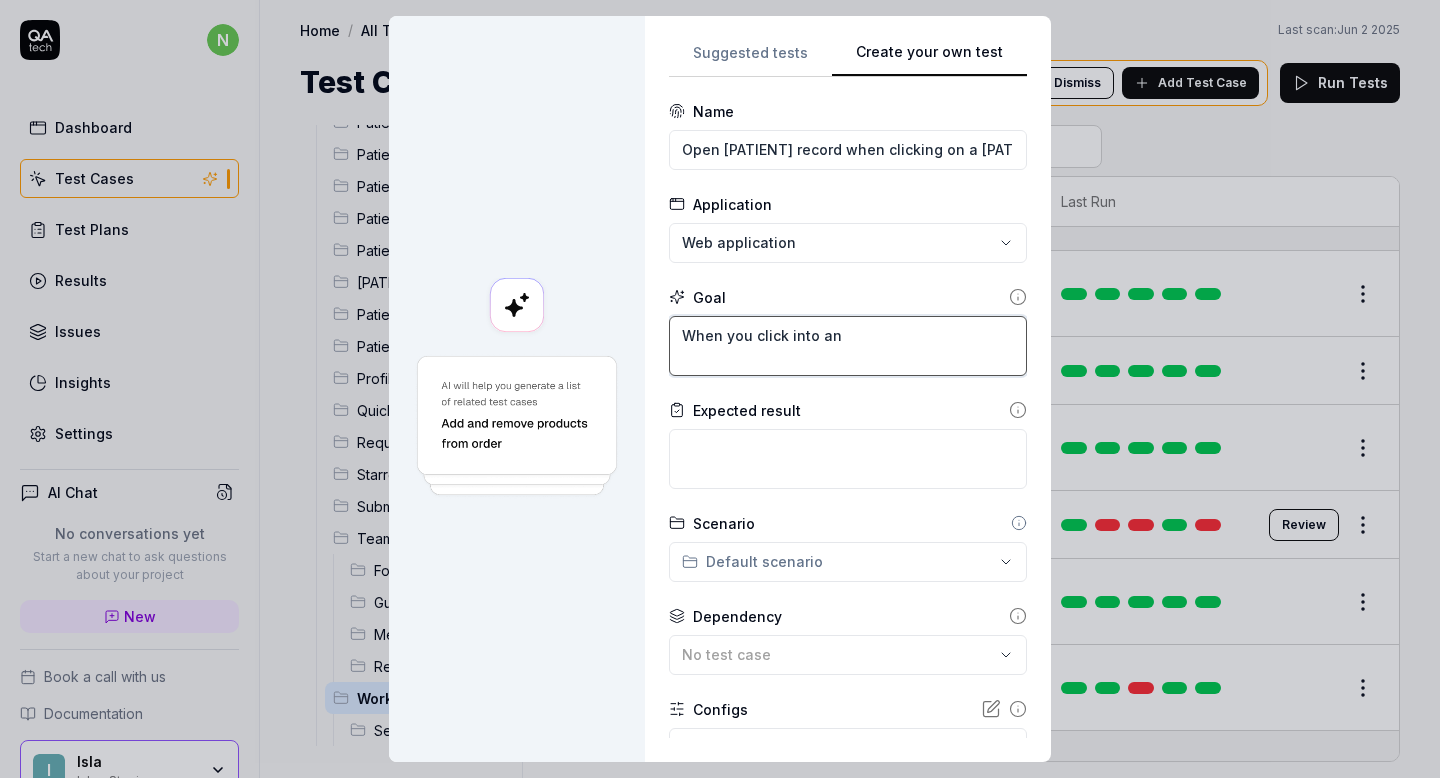 type on "*" 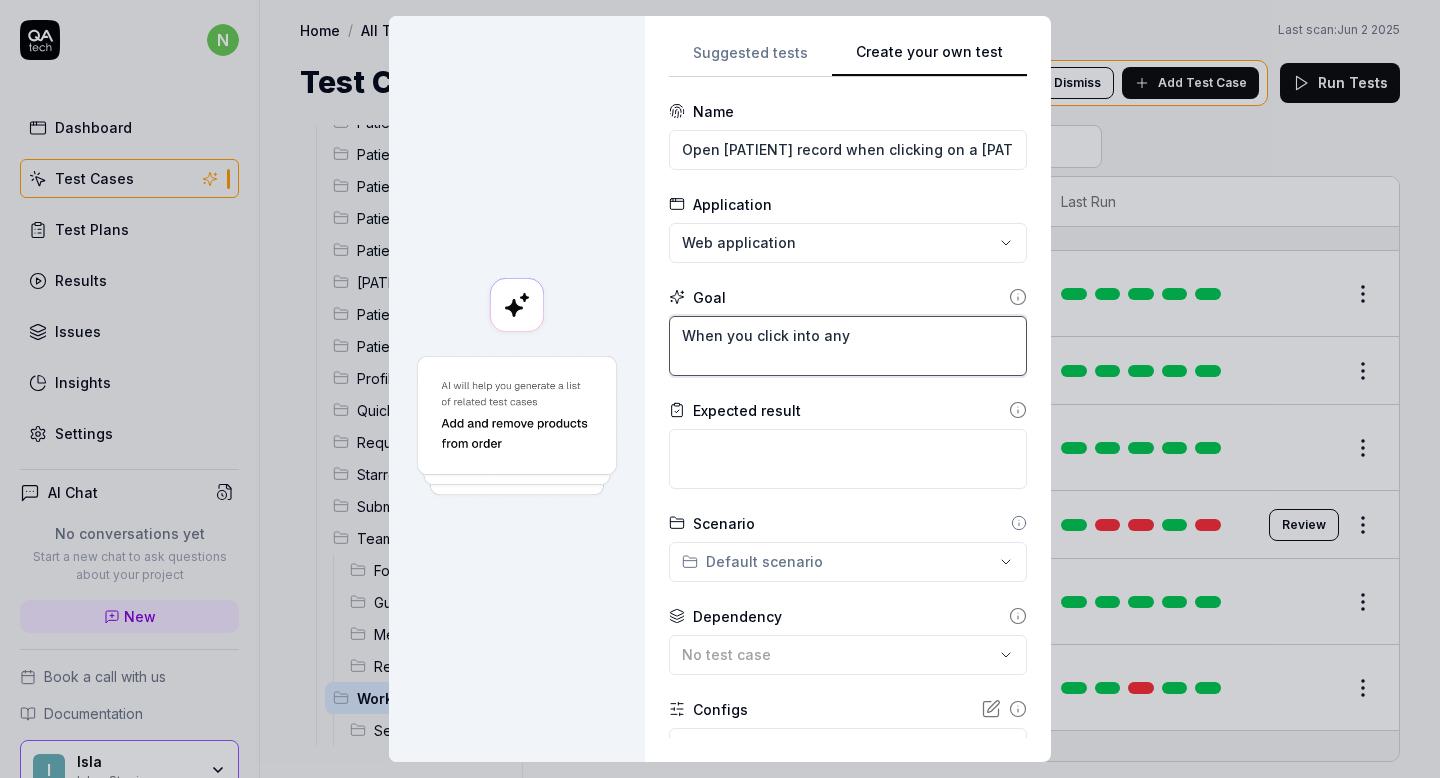 type on "*" 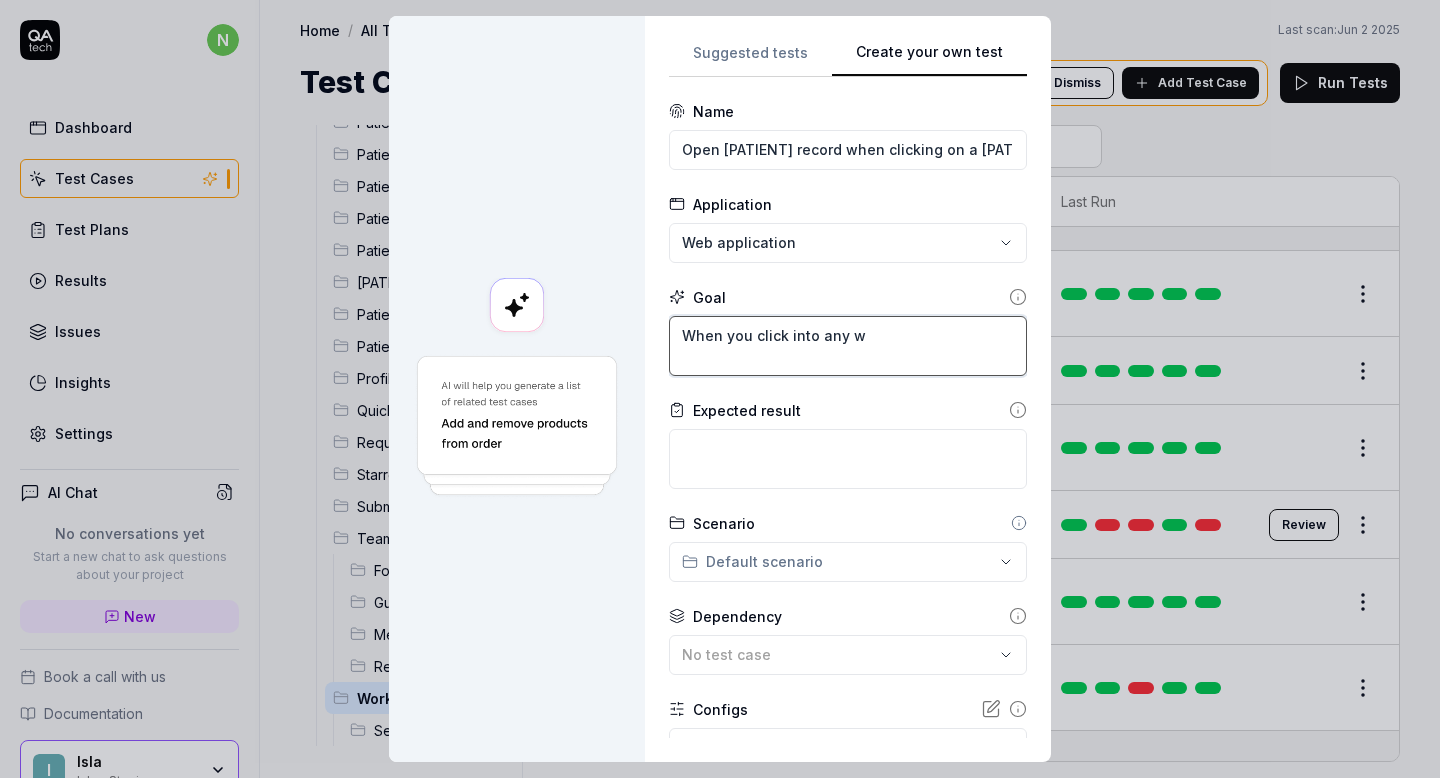 type on "*" 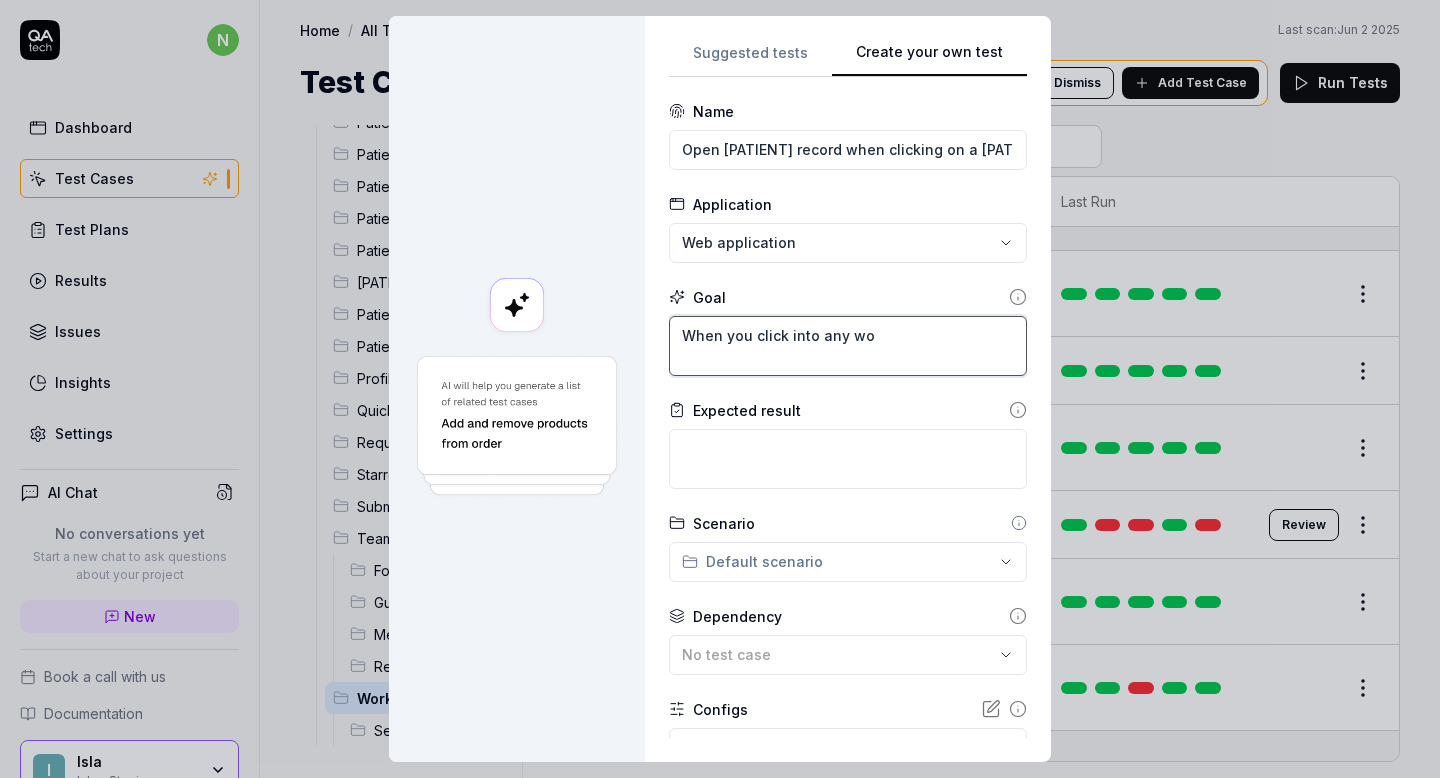 type on "*" 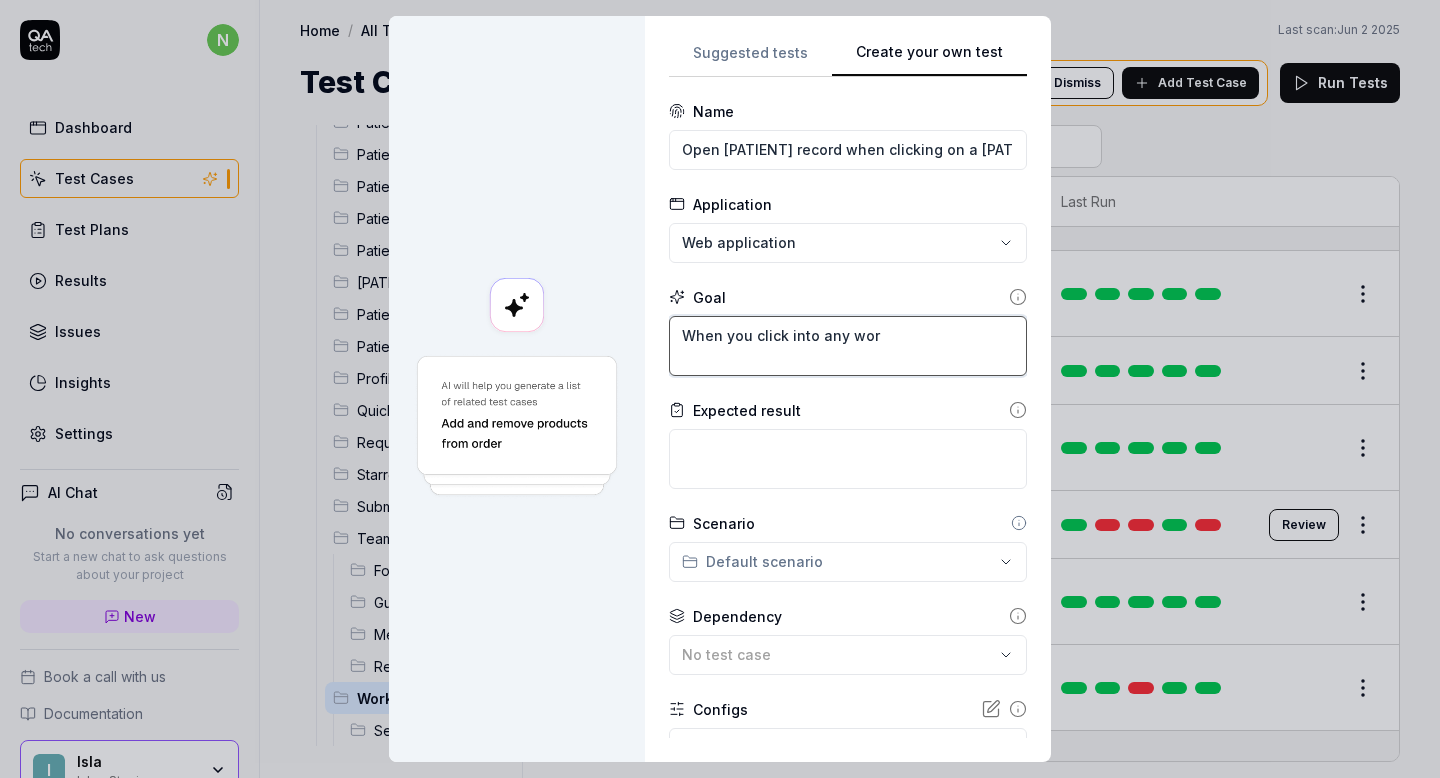 type on "*" 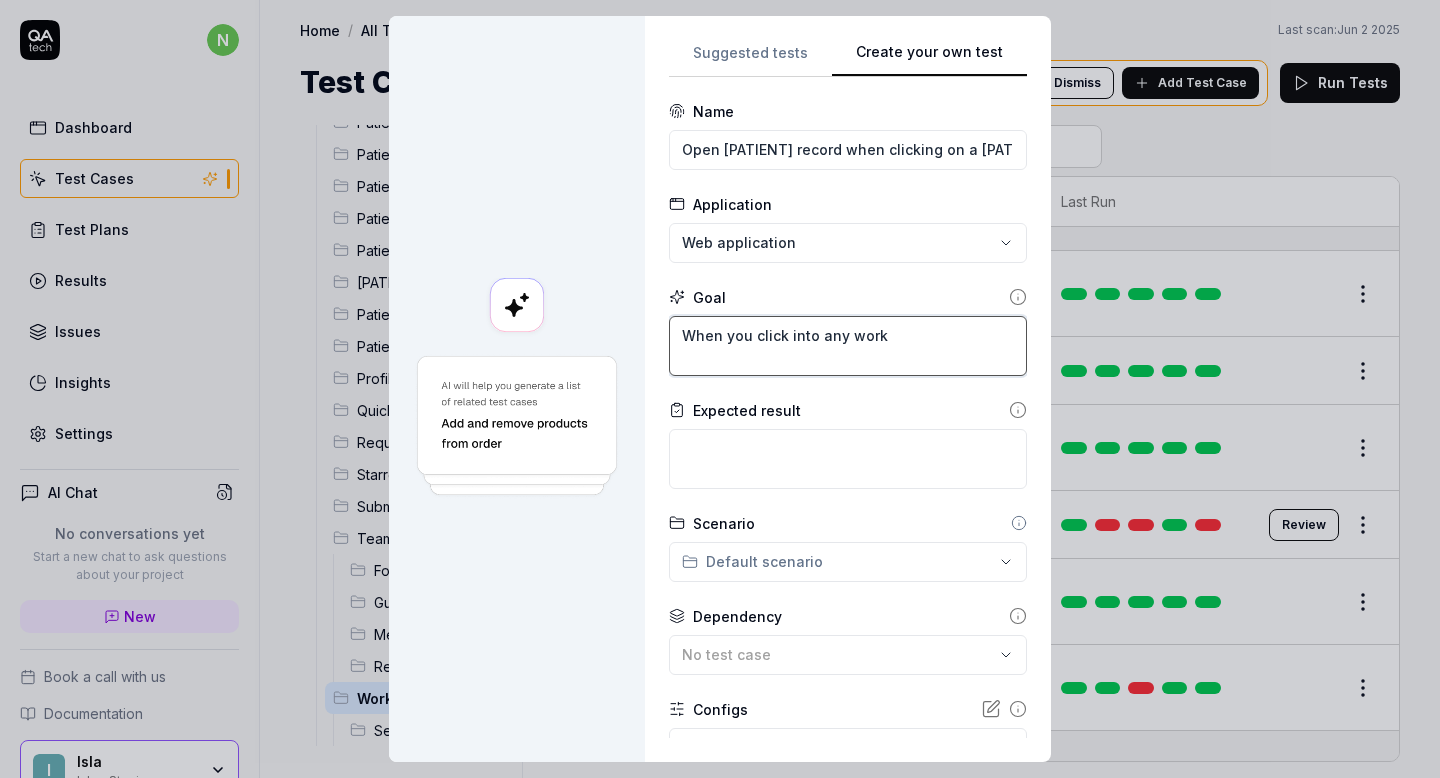type on "*" 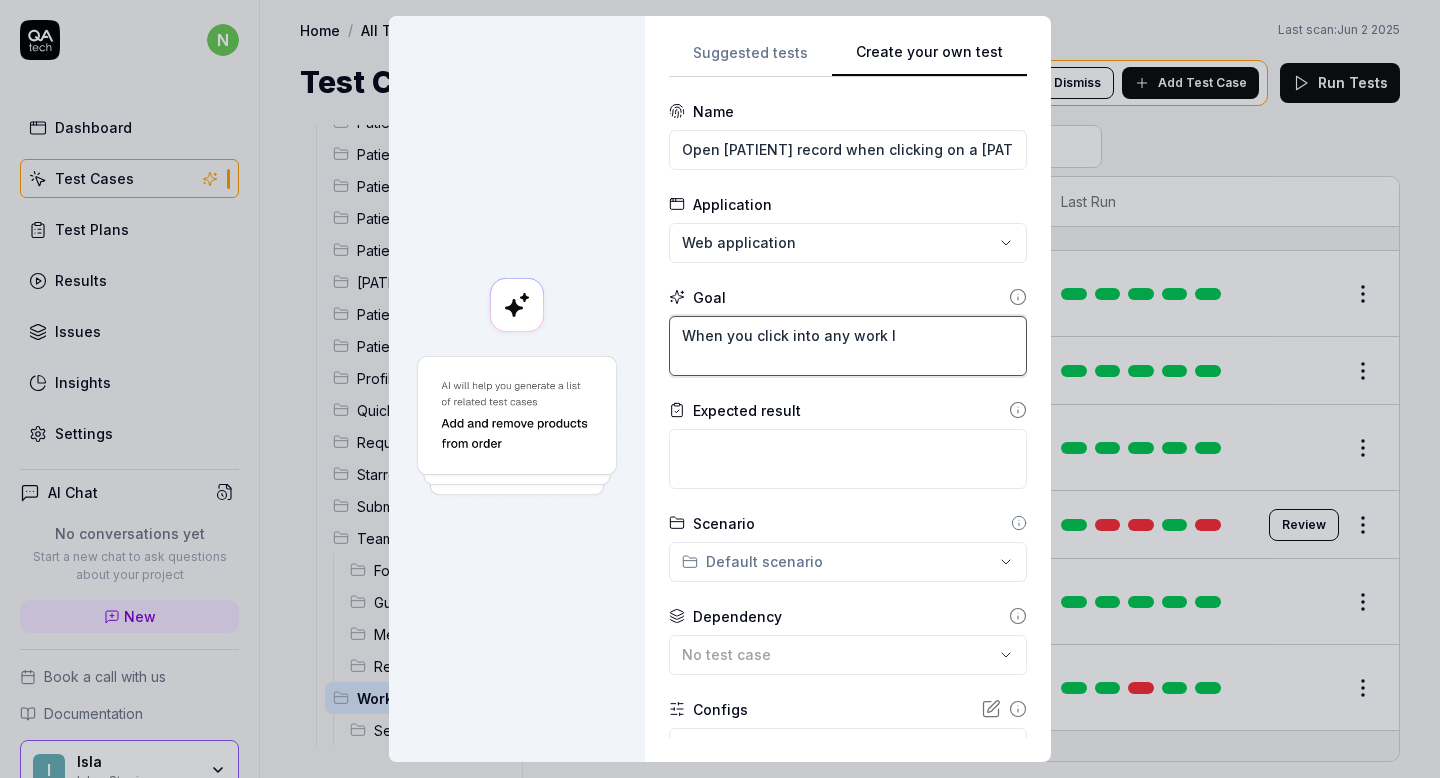 type on "*" 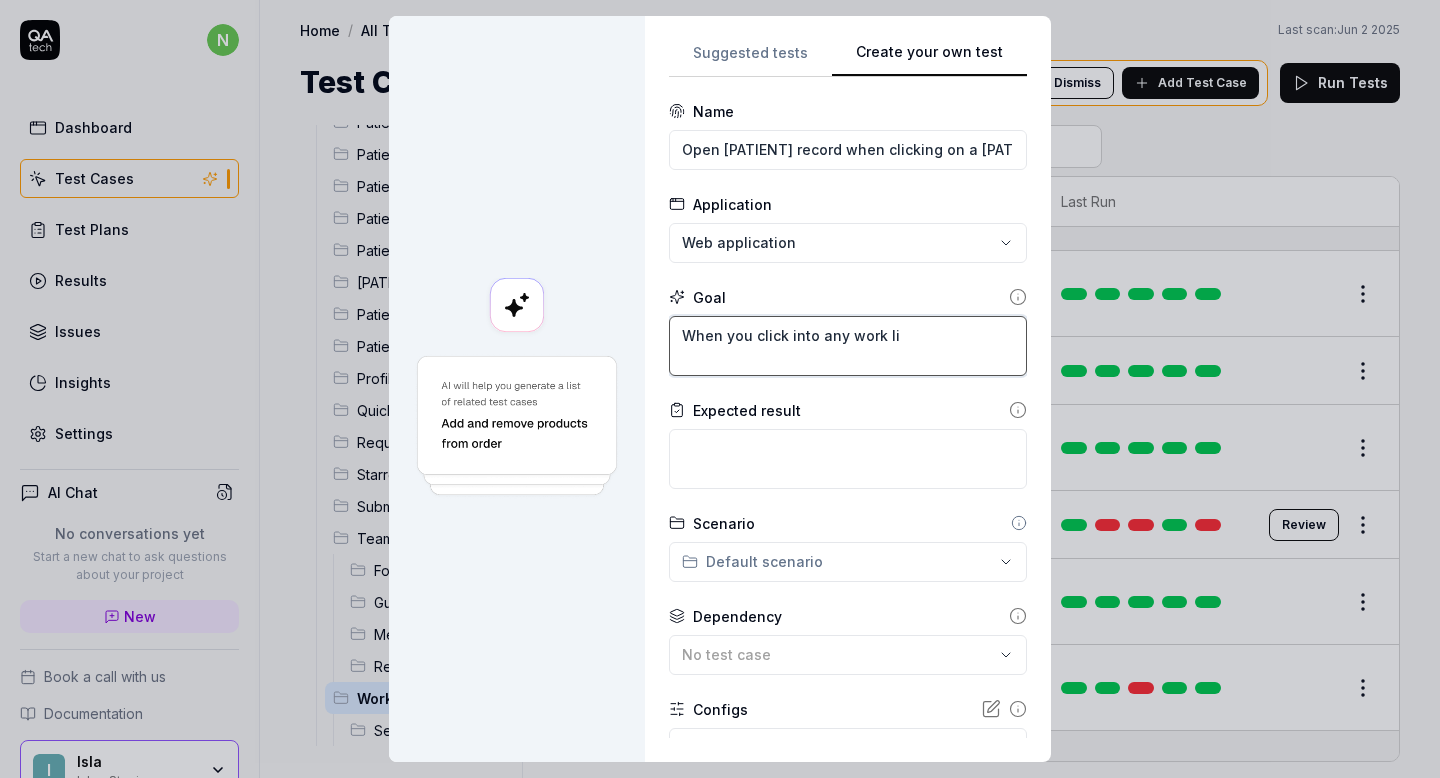 type on "*" 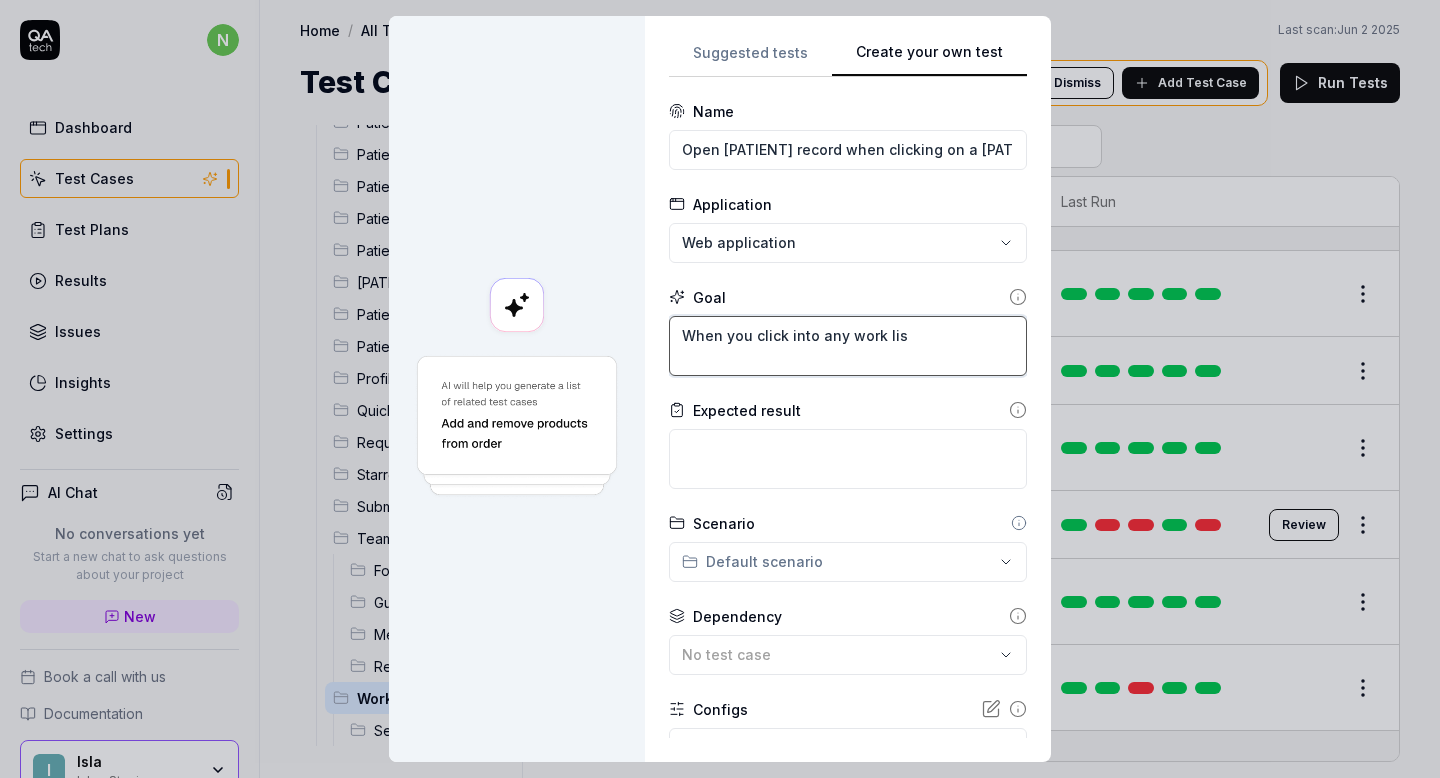 type on "*" 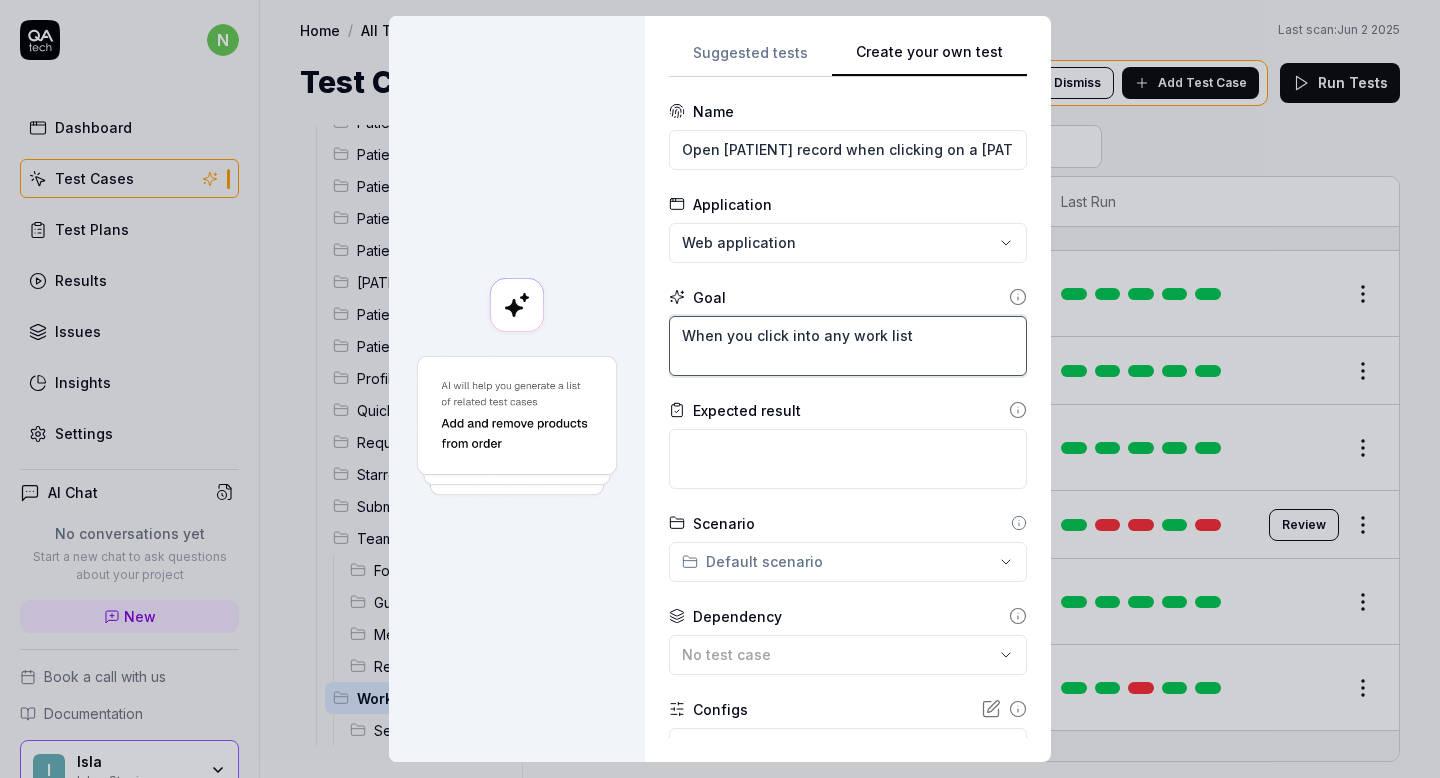 type on "*" 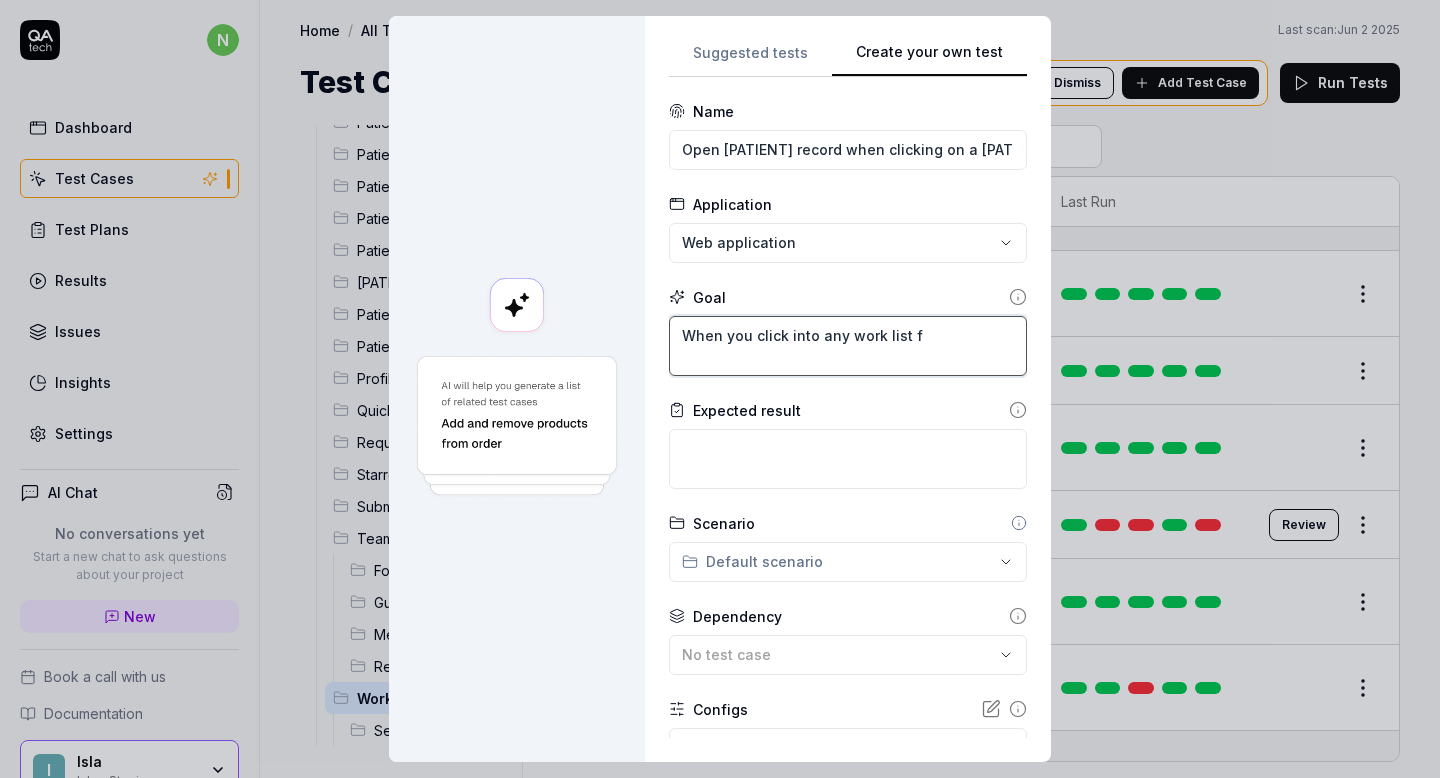 type on "*" 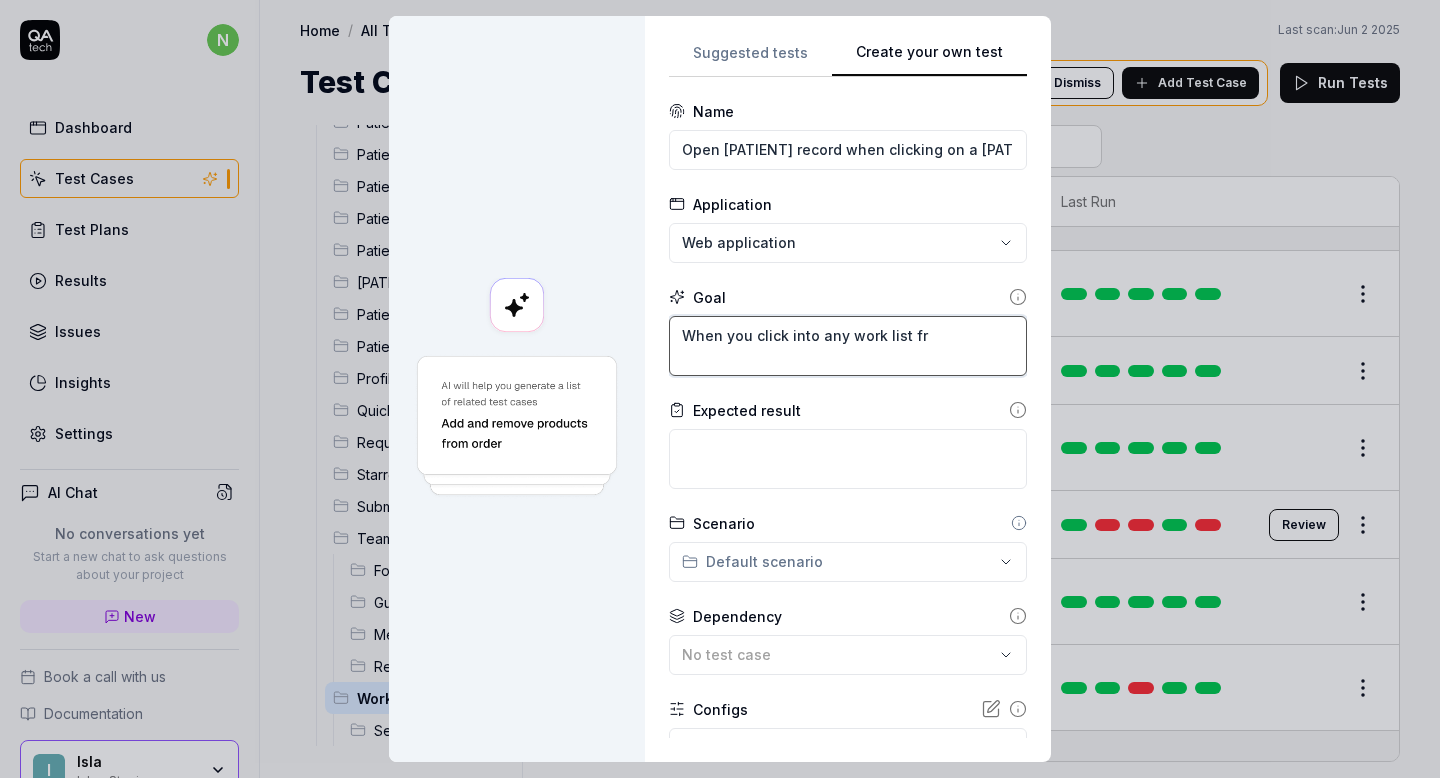 type on "When you click into any work list fro" 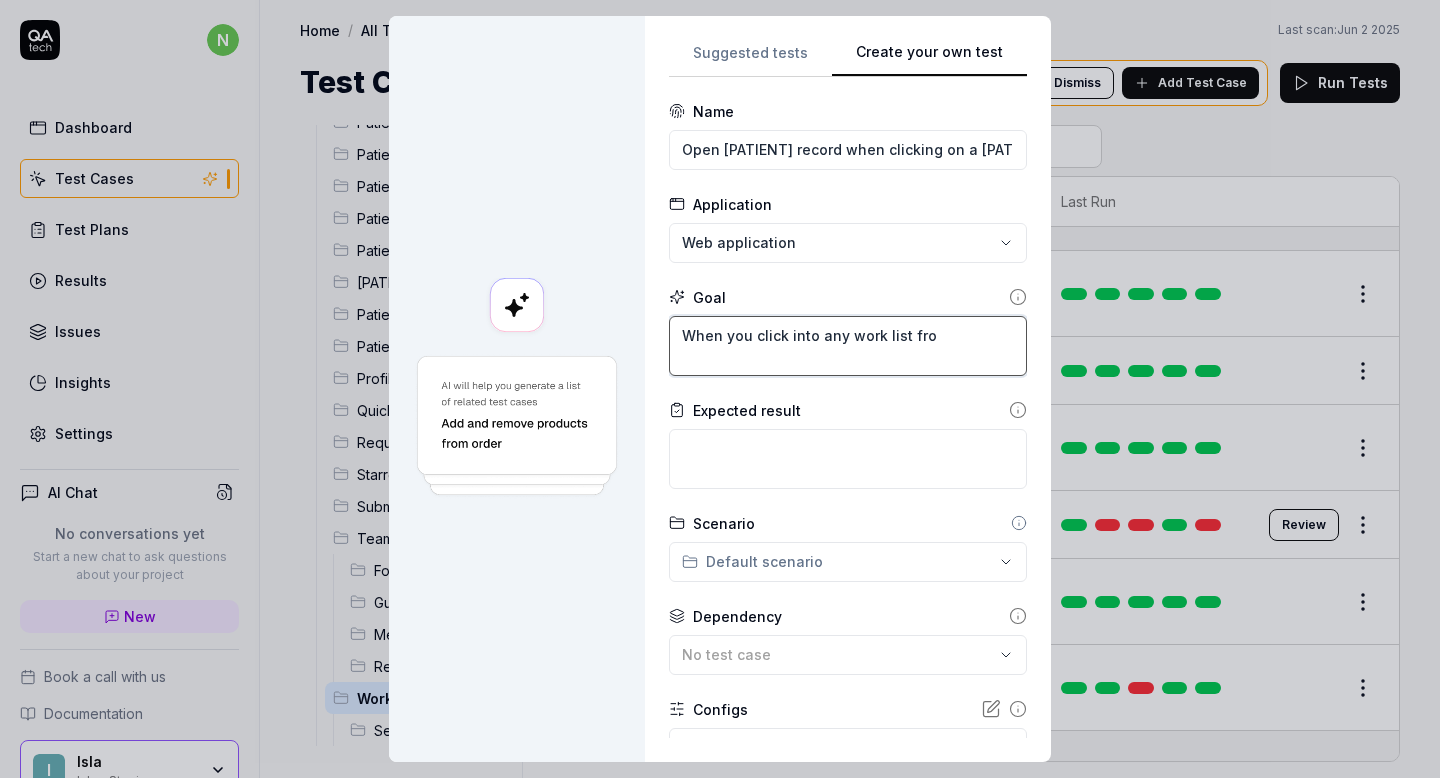 type on "*" 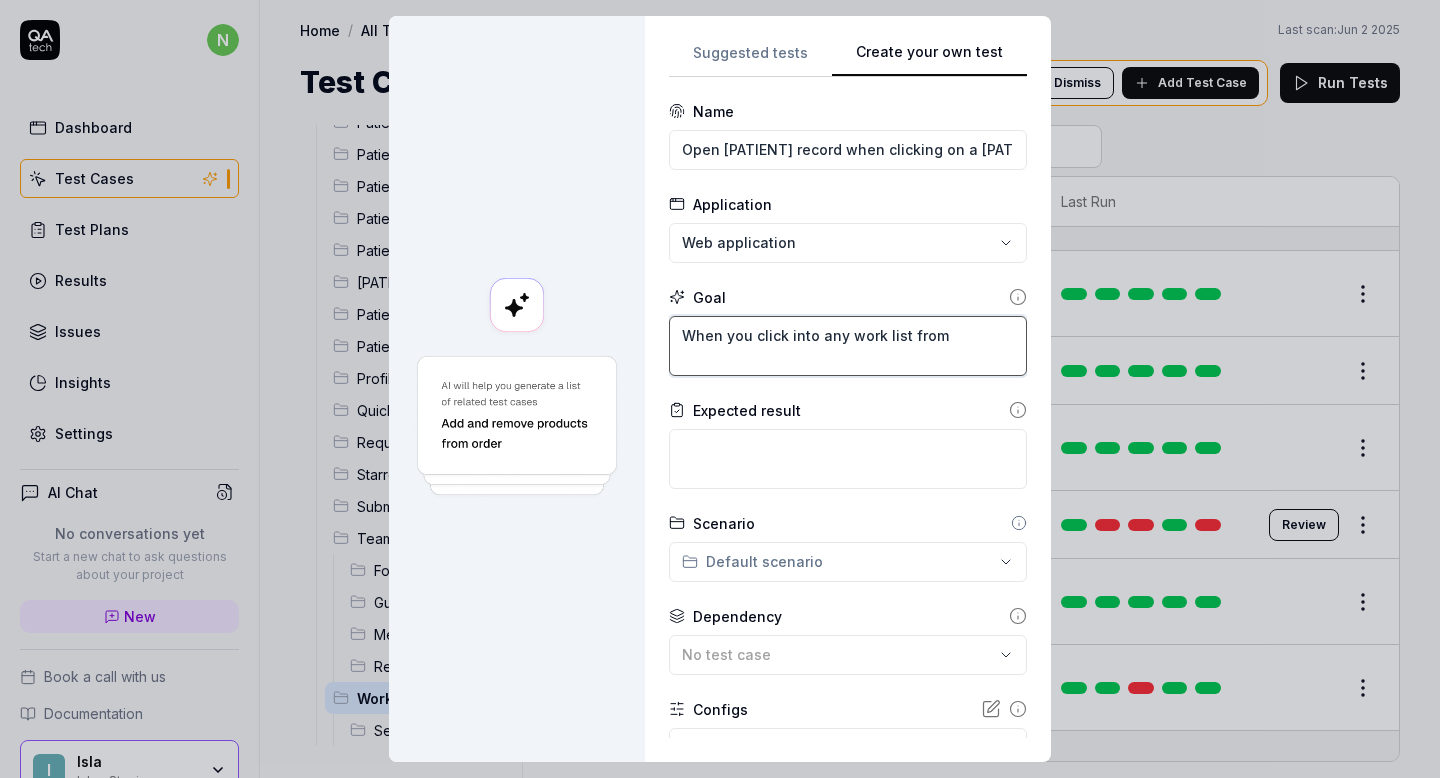 type on "*" 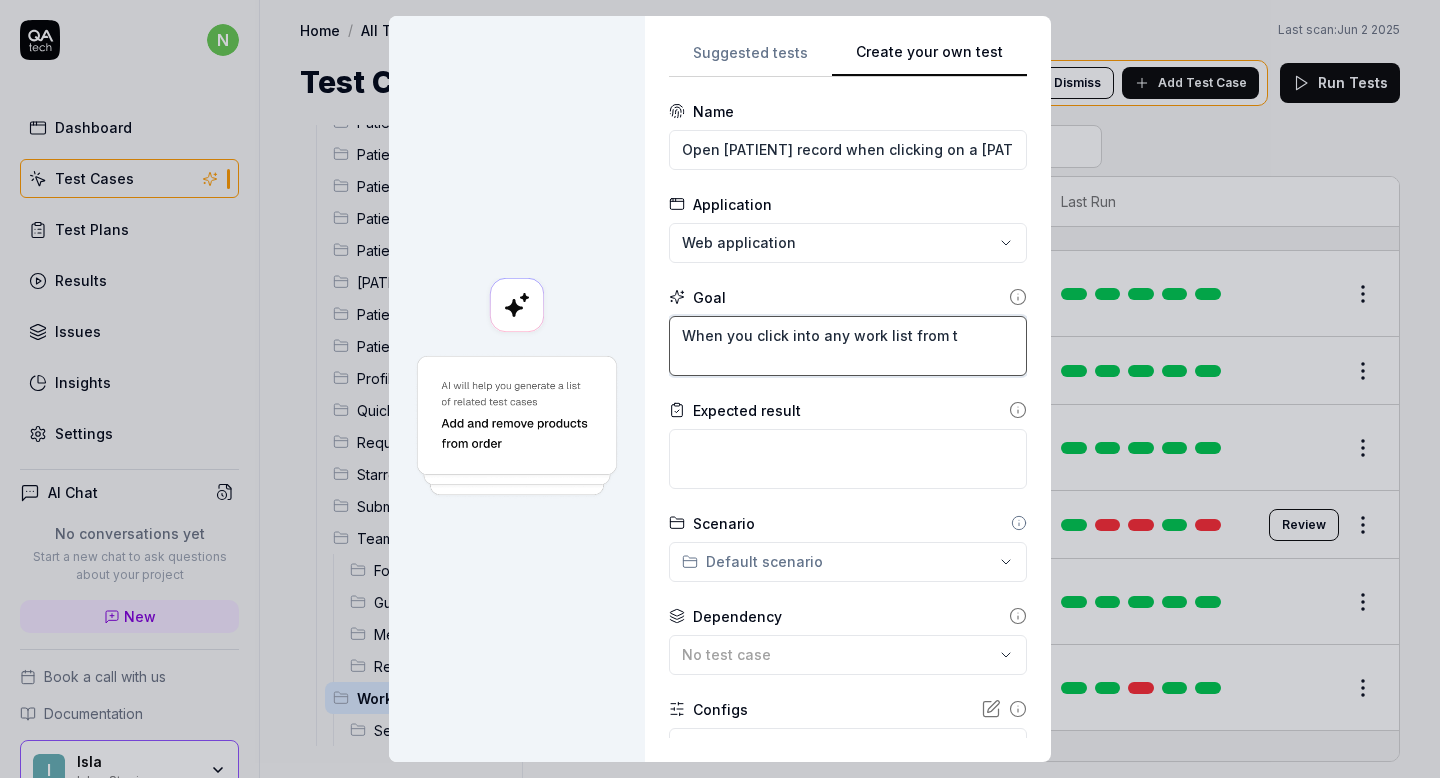 type on "*" 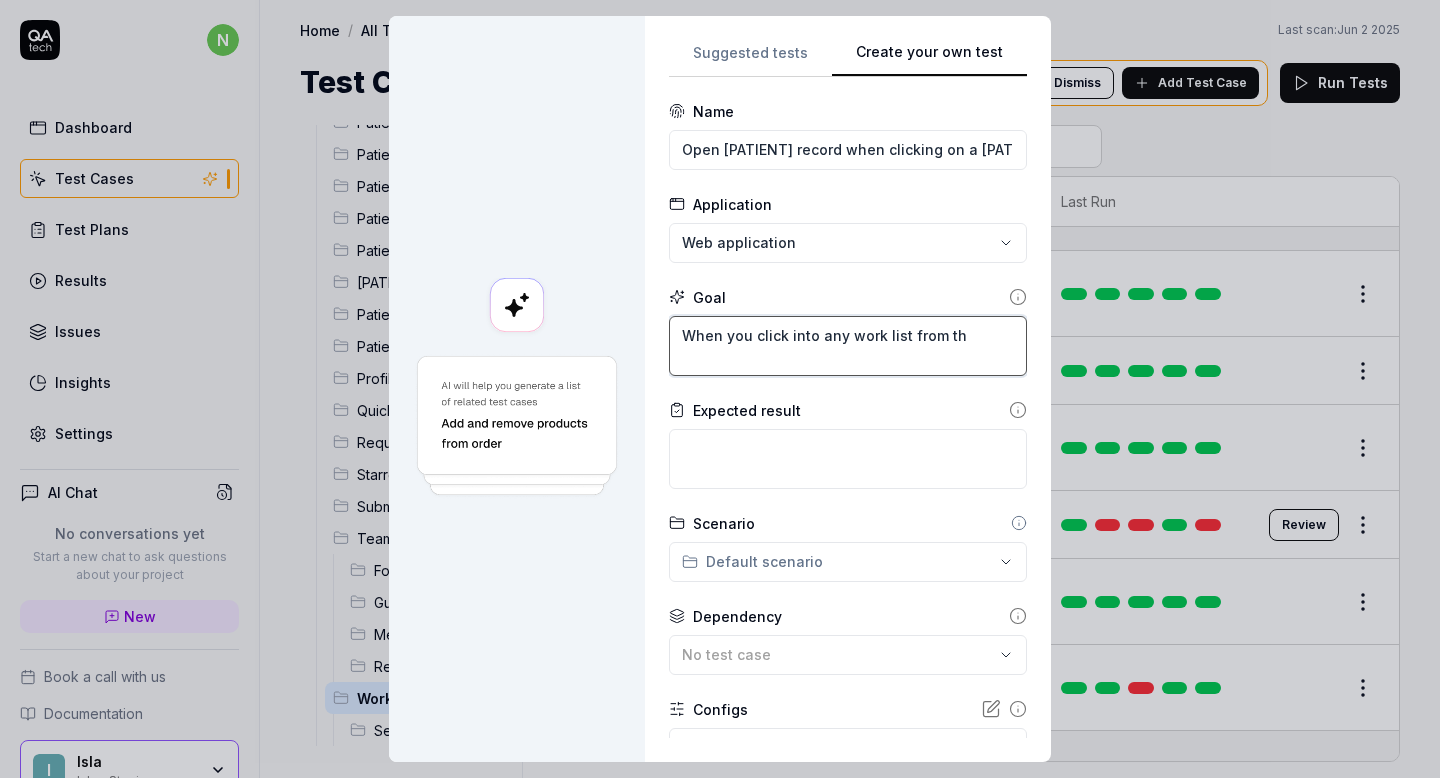 type on "*" 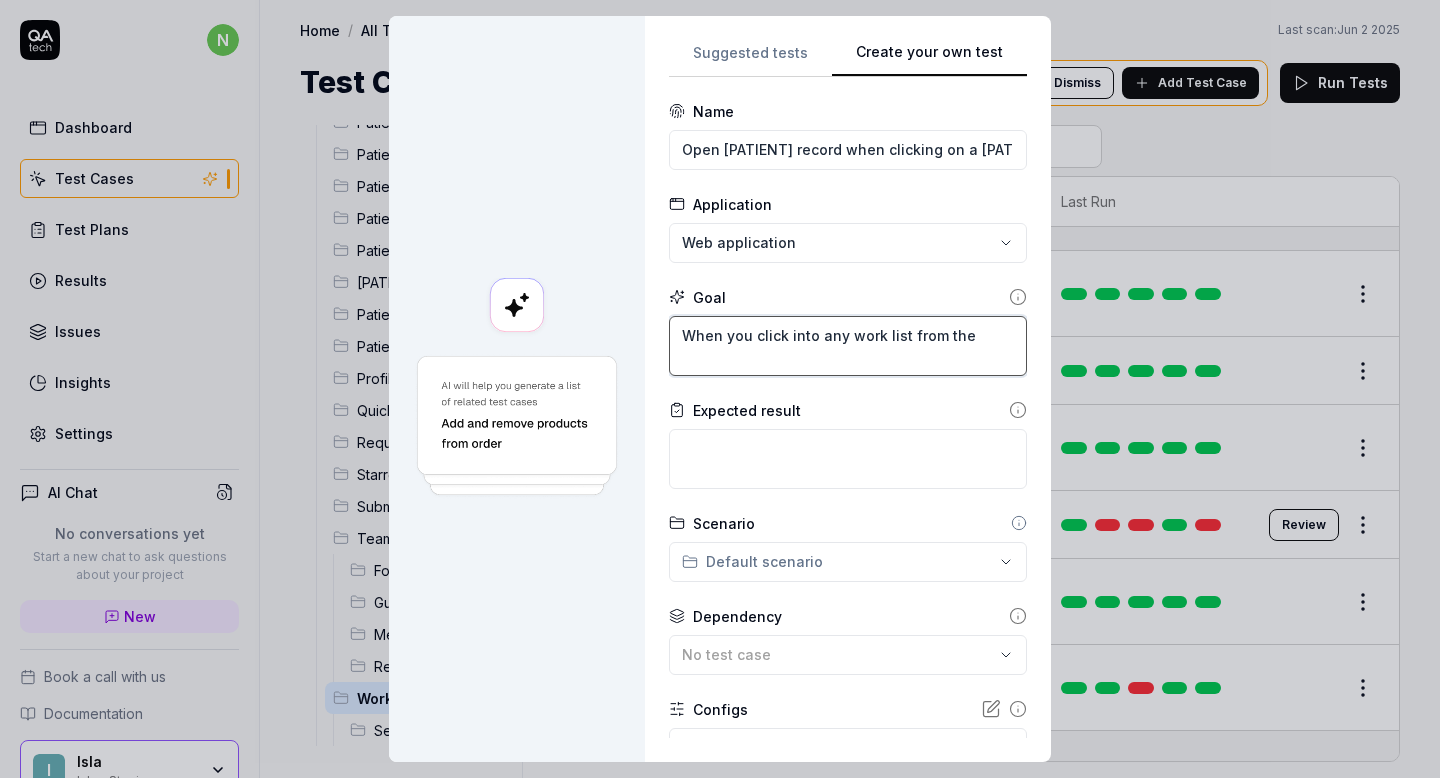 type on "*" 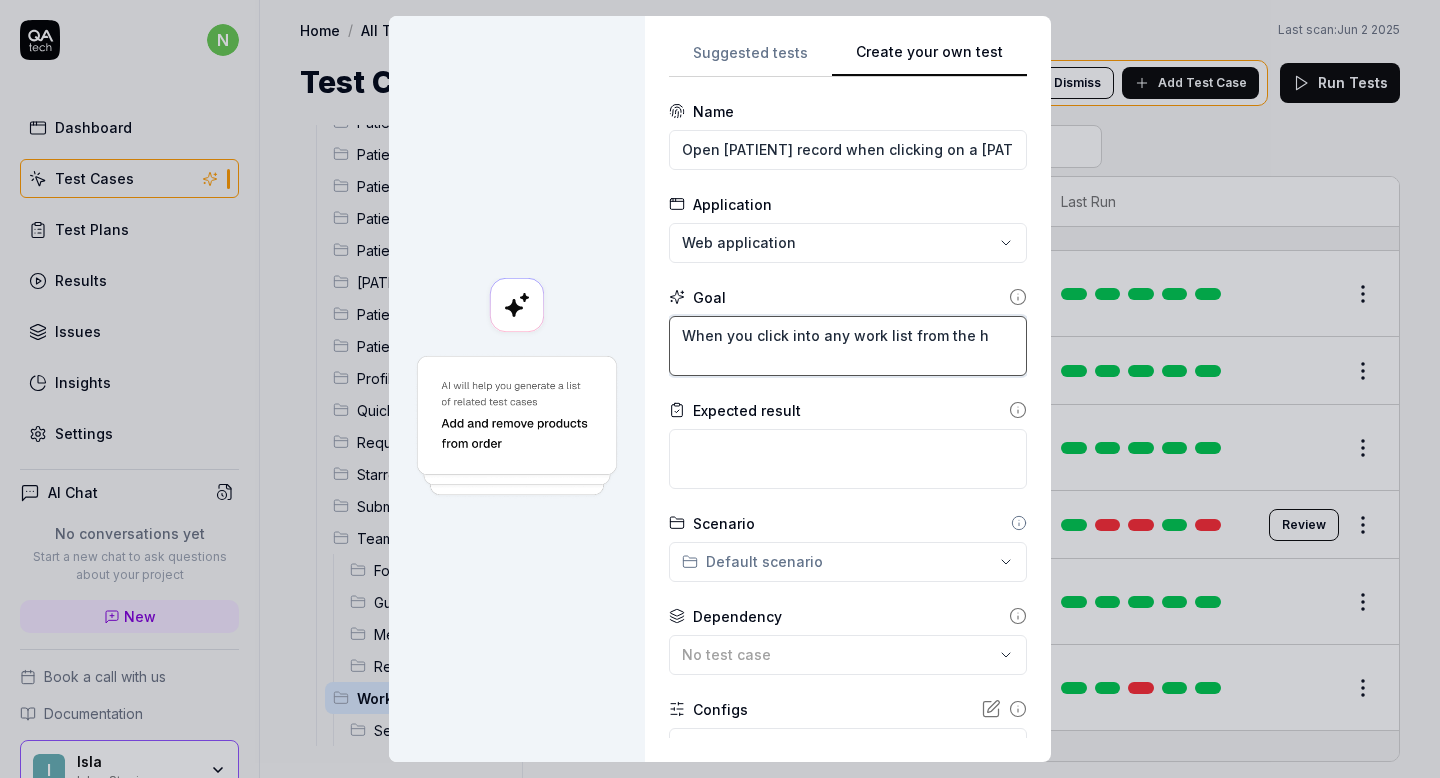 type on "*" 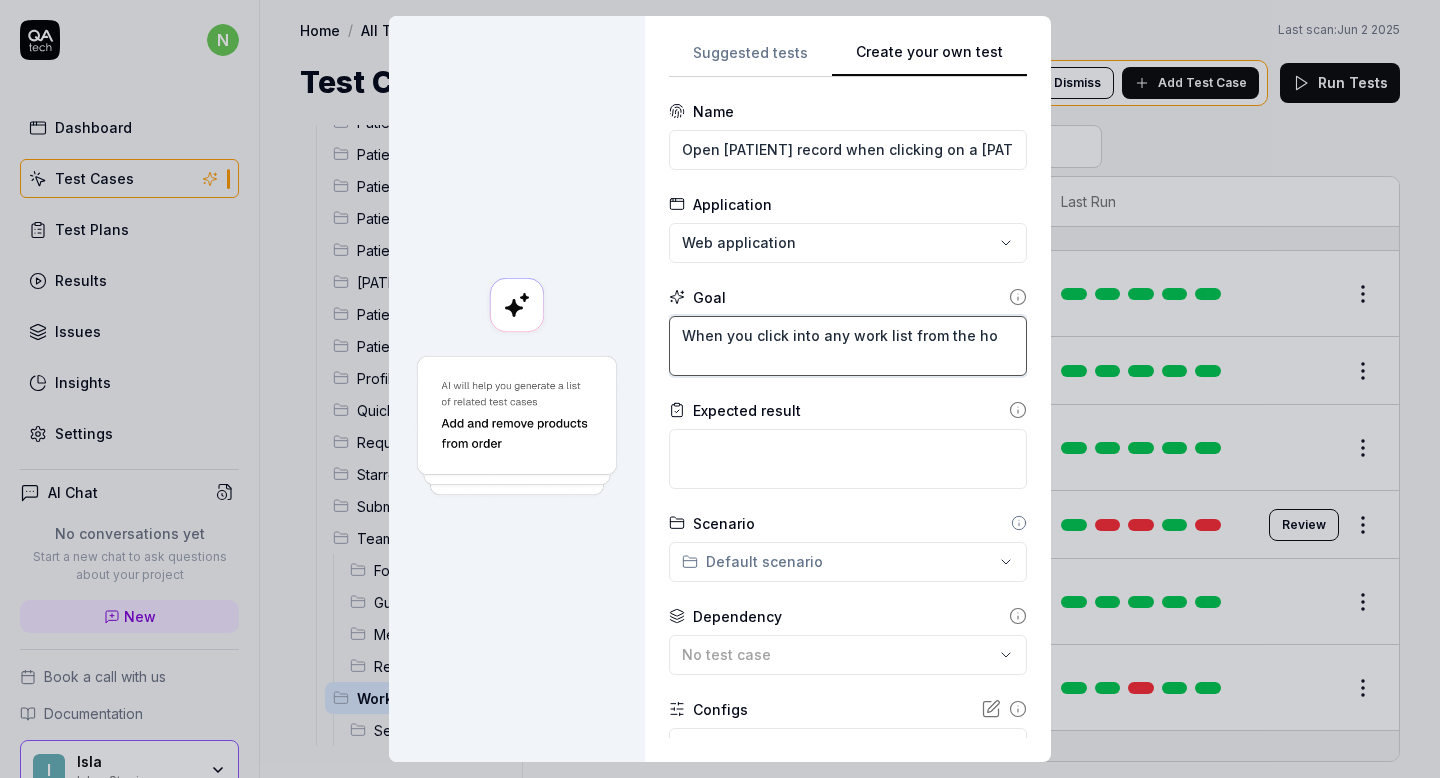 type on "*" 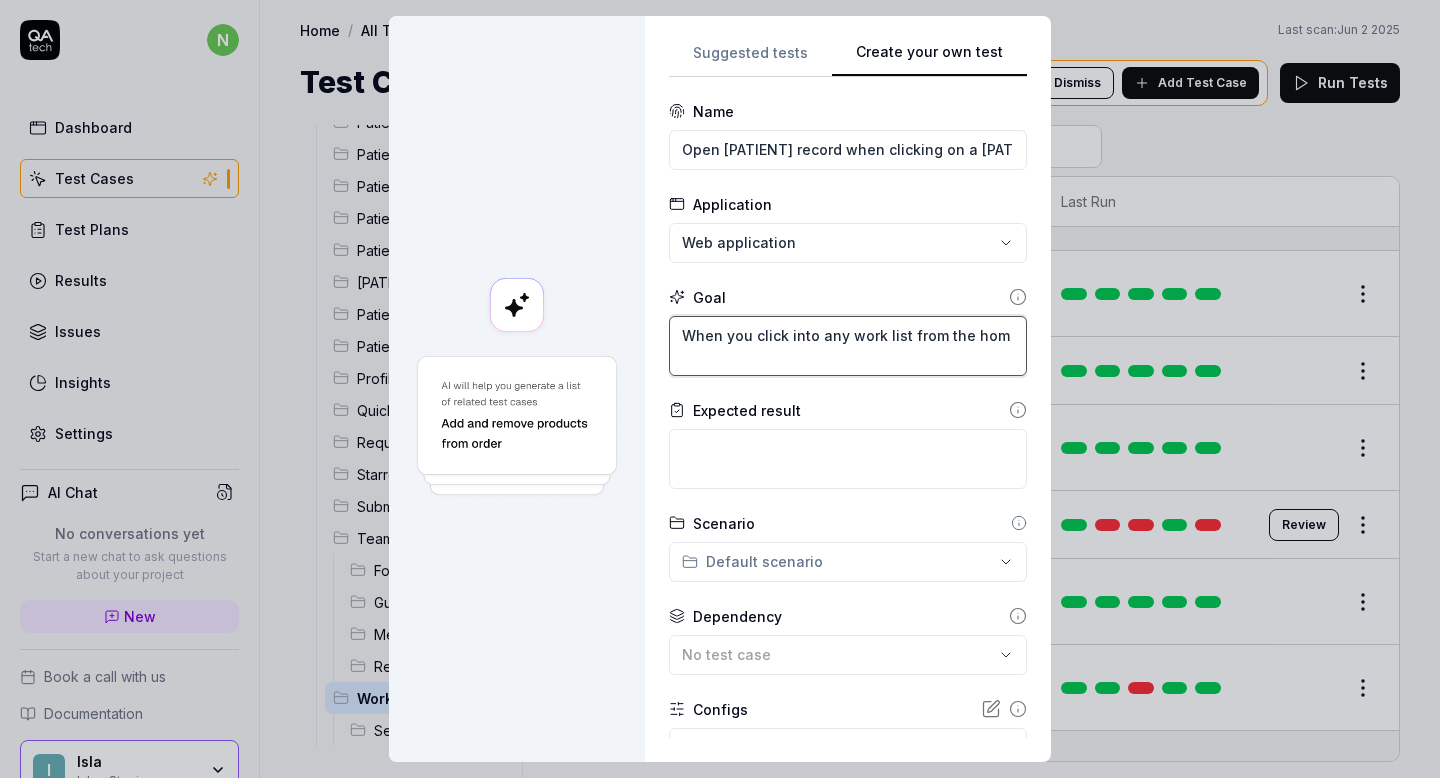 type on "*" 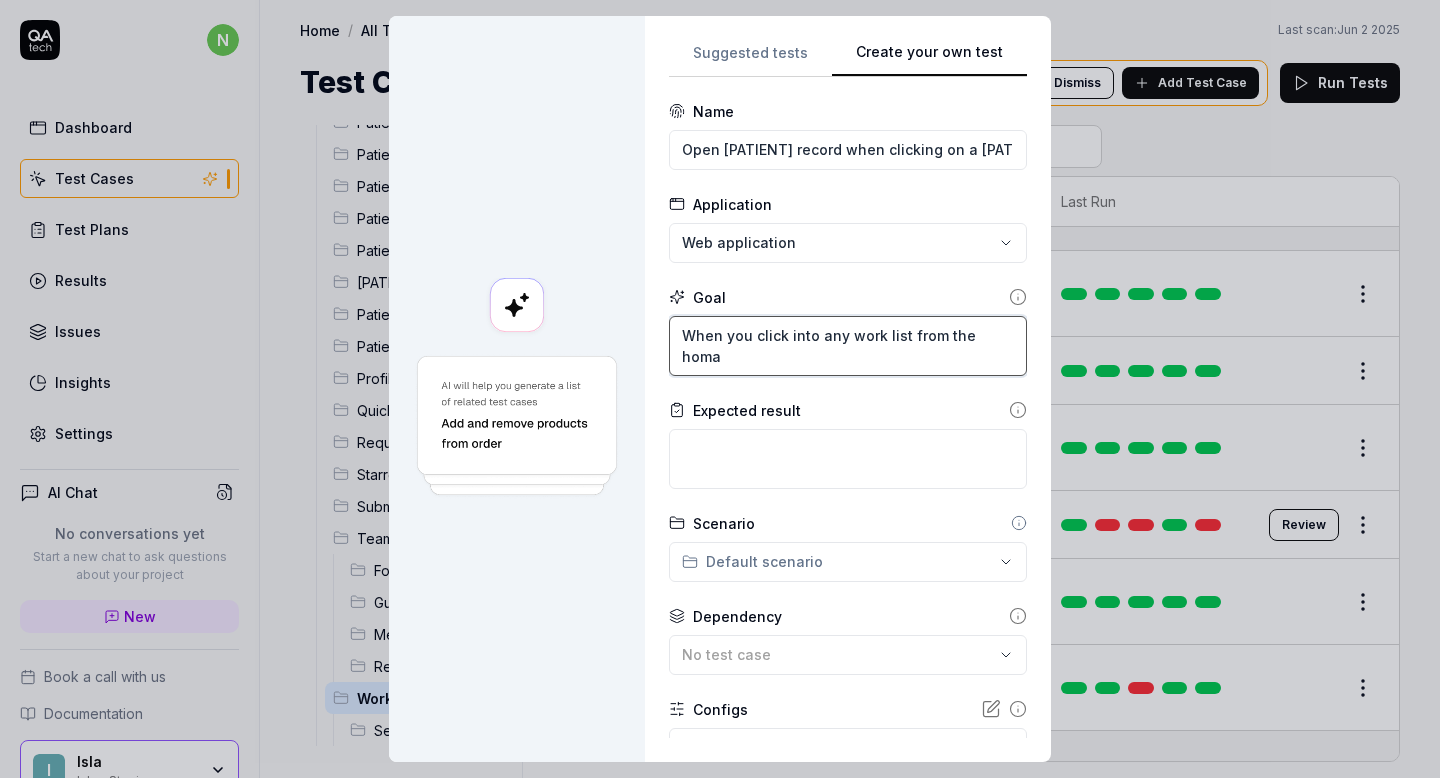 type on "*" 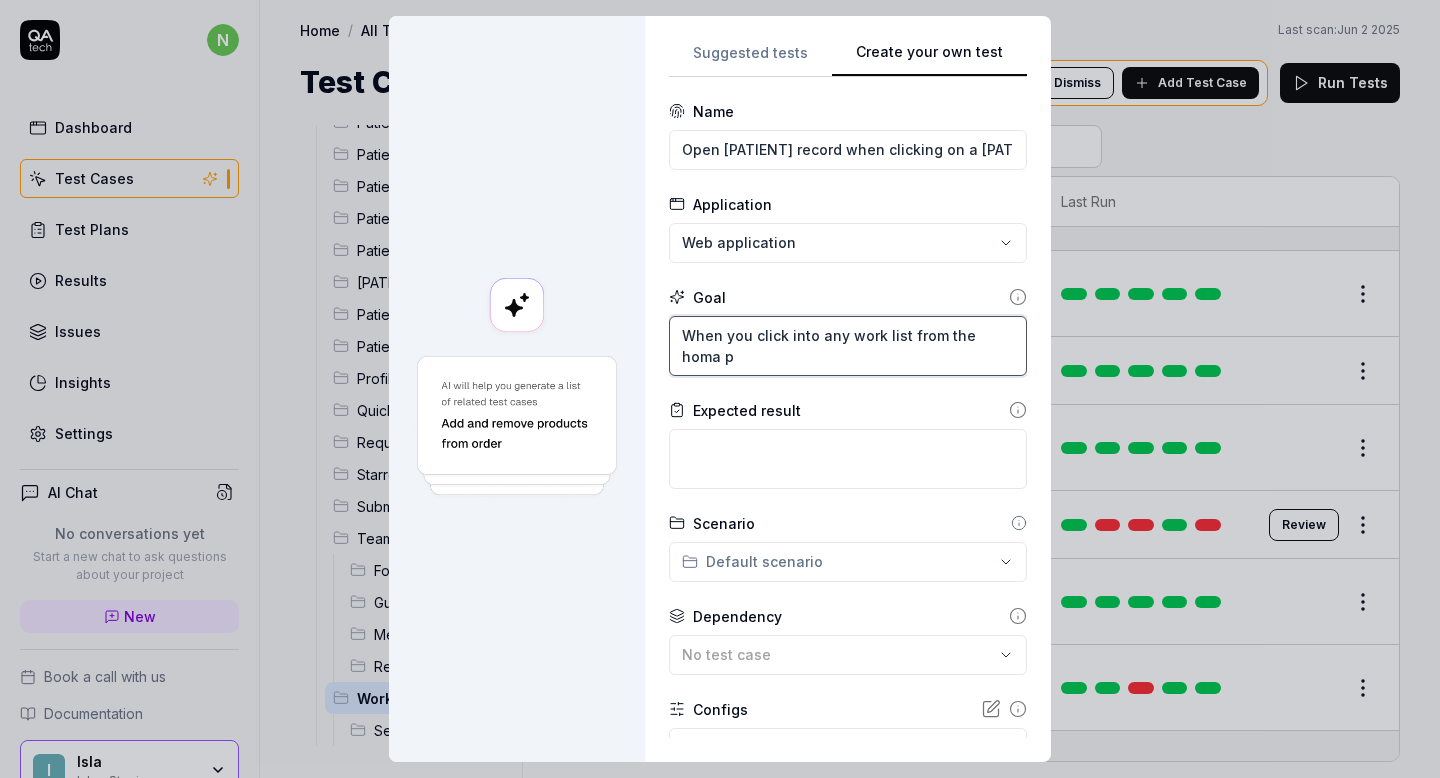 type on "*" 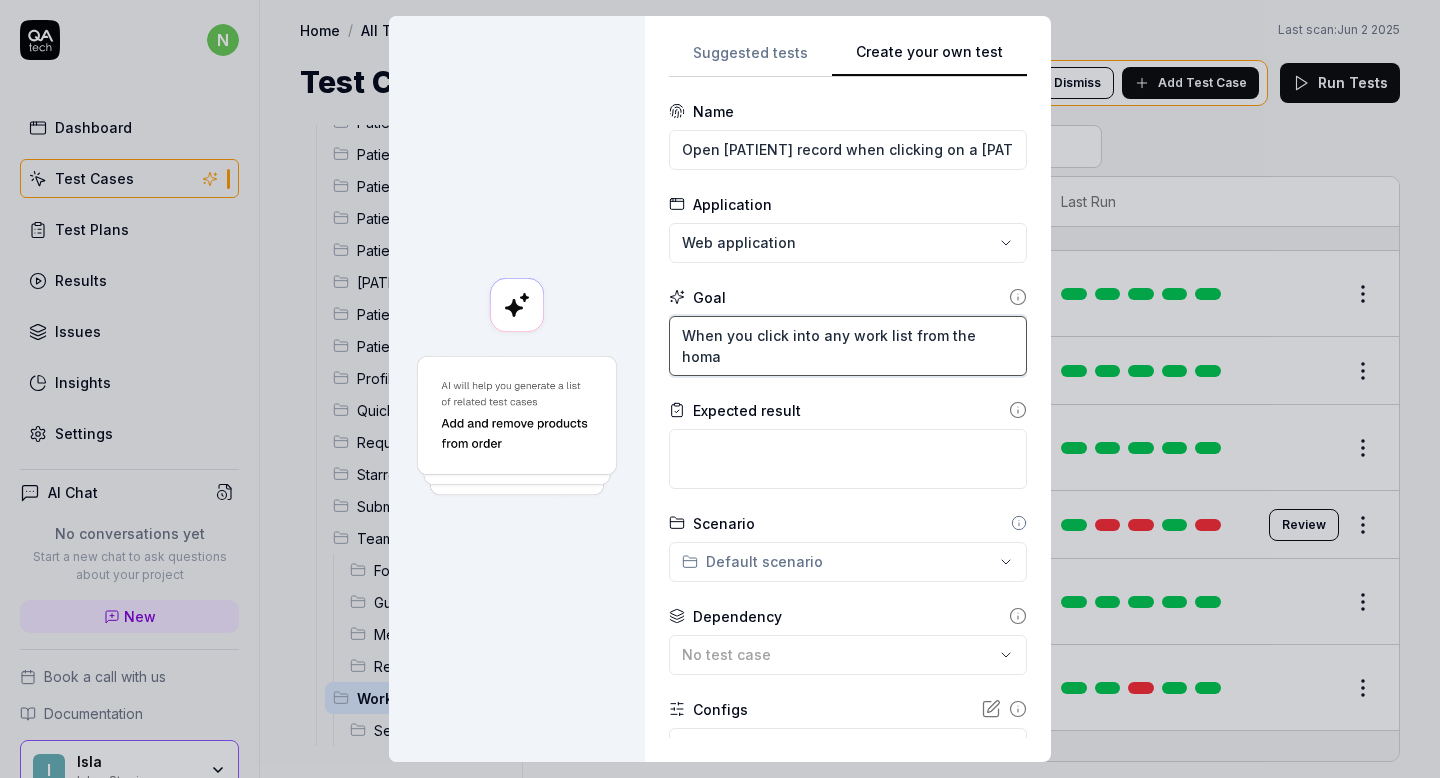 type on "*" 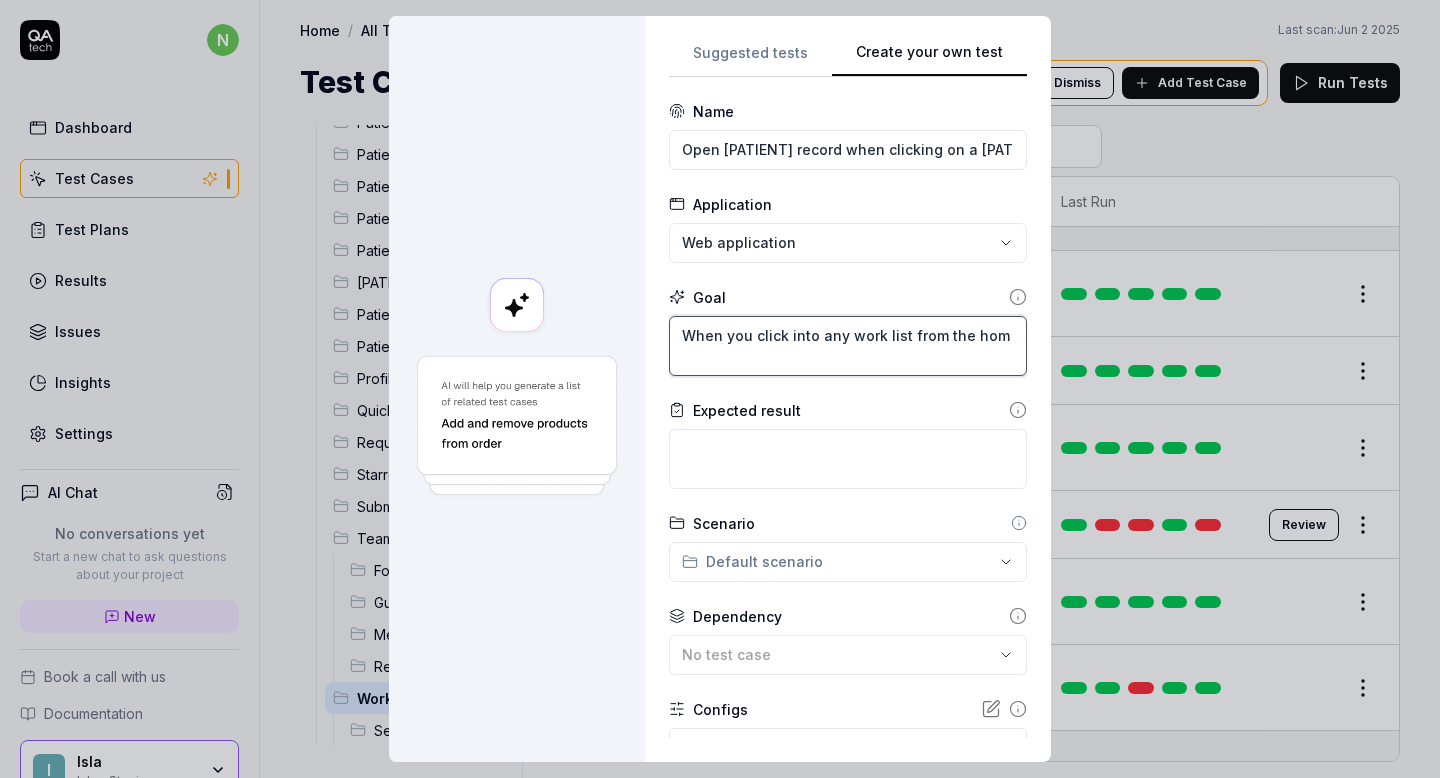 type on "*" 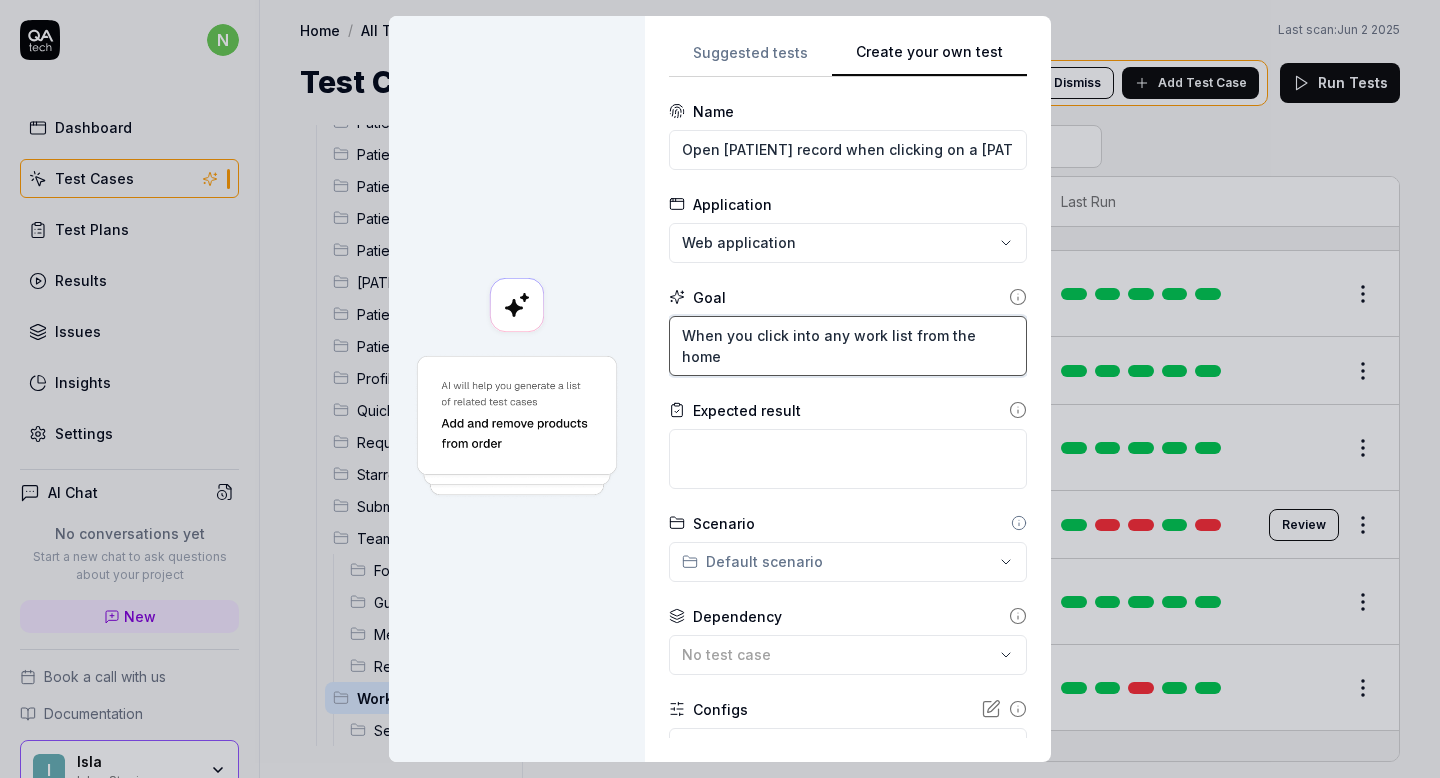 type on "*" 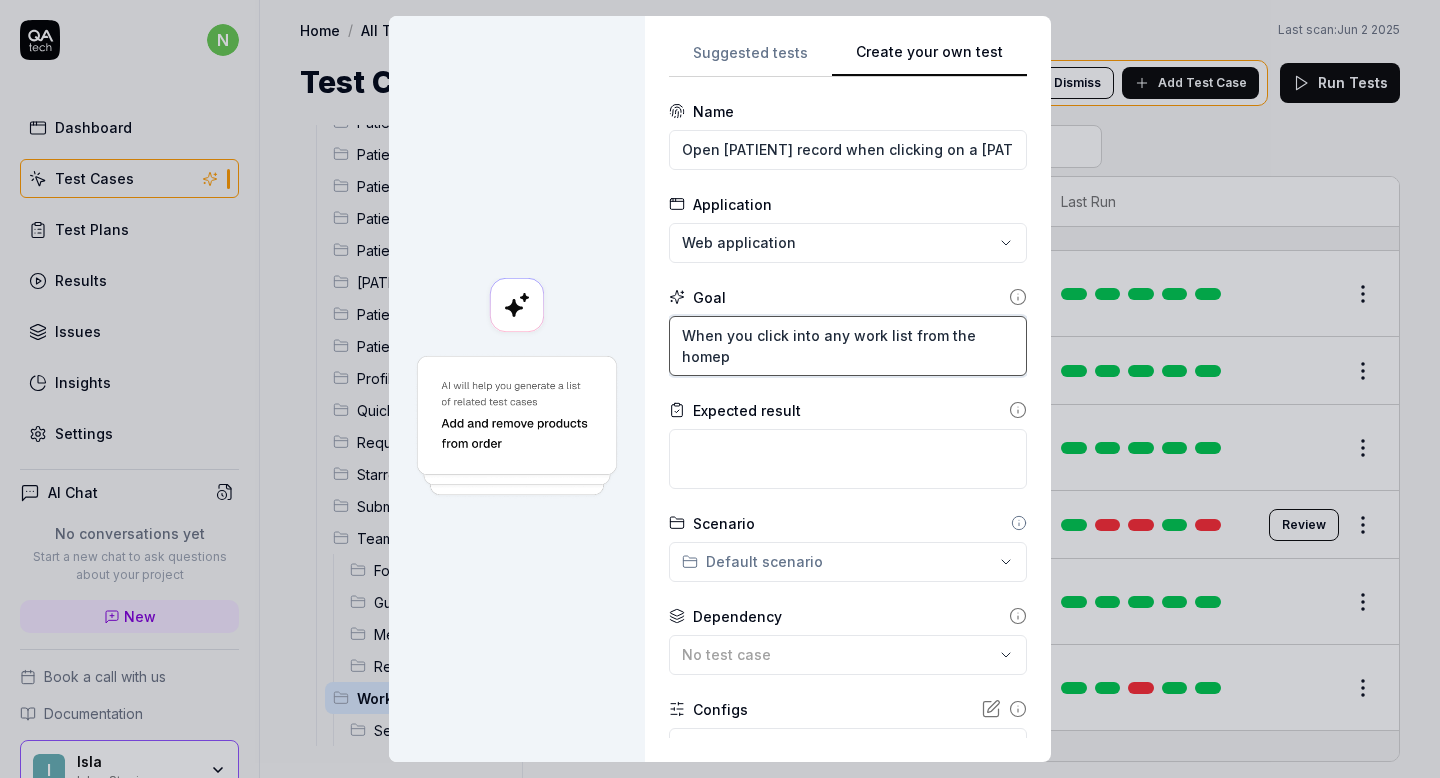 type on "*" 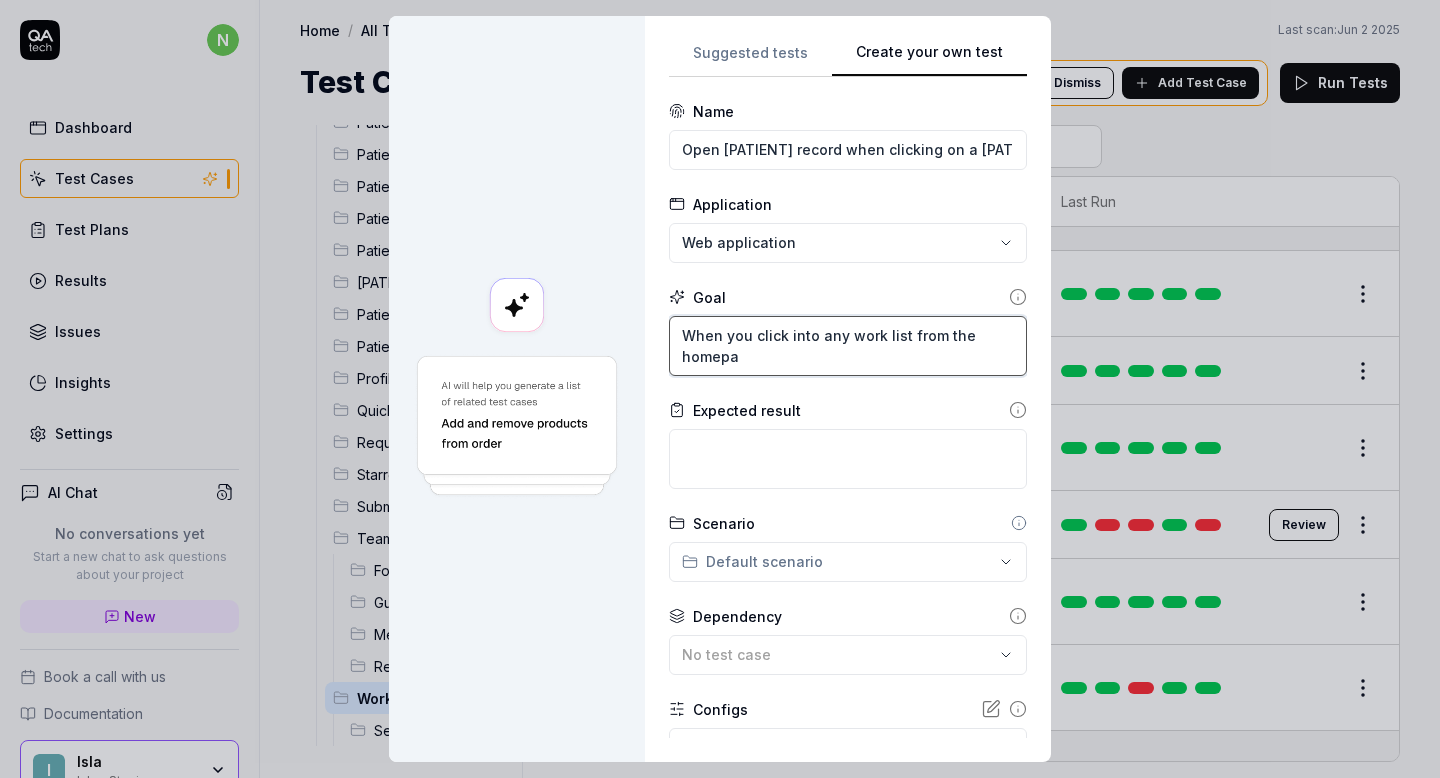 type on "*" 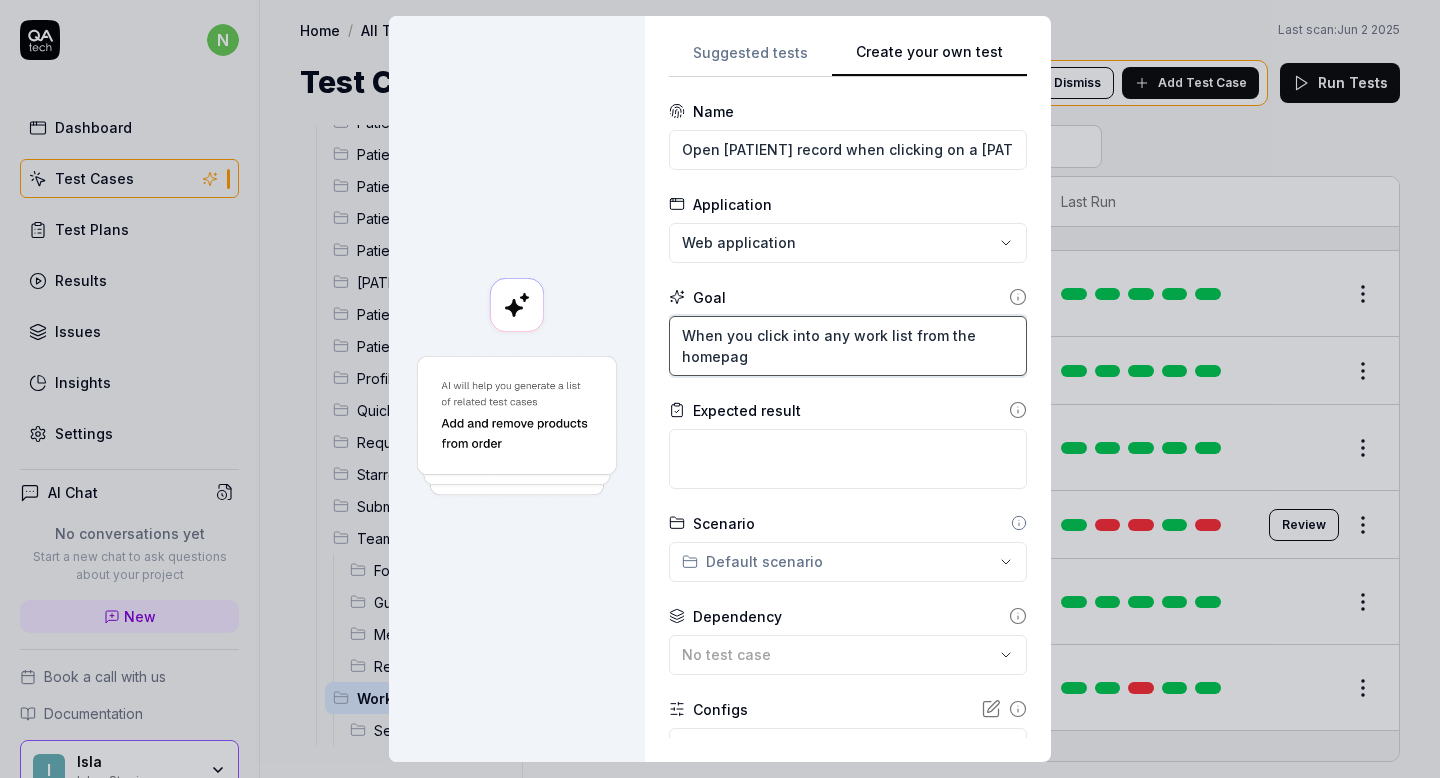 type on "*" 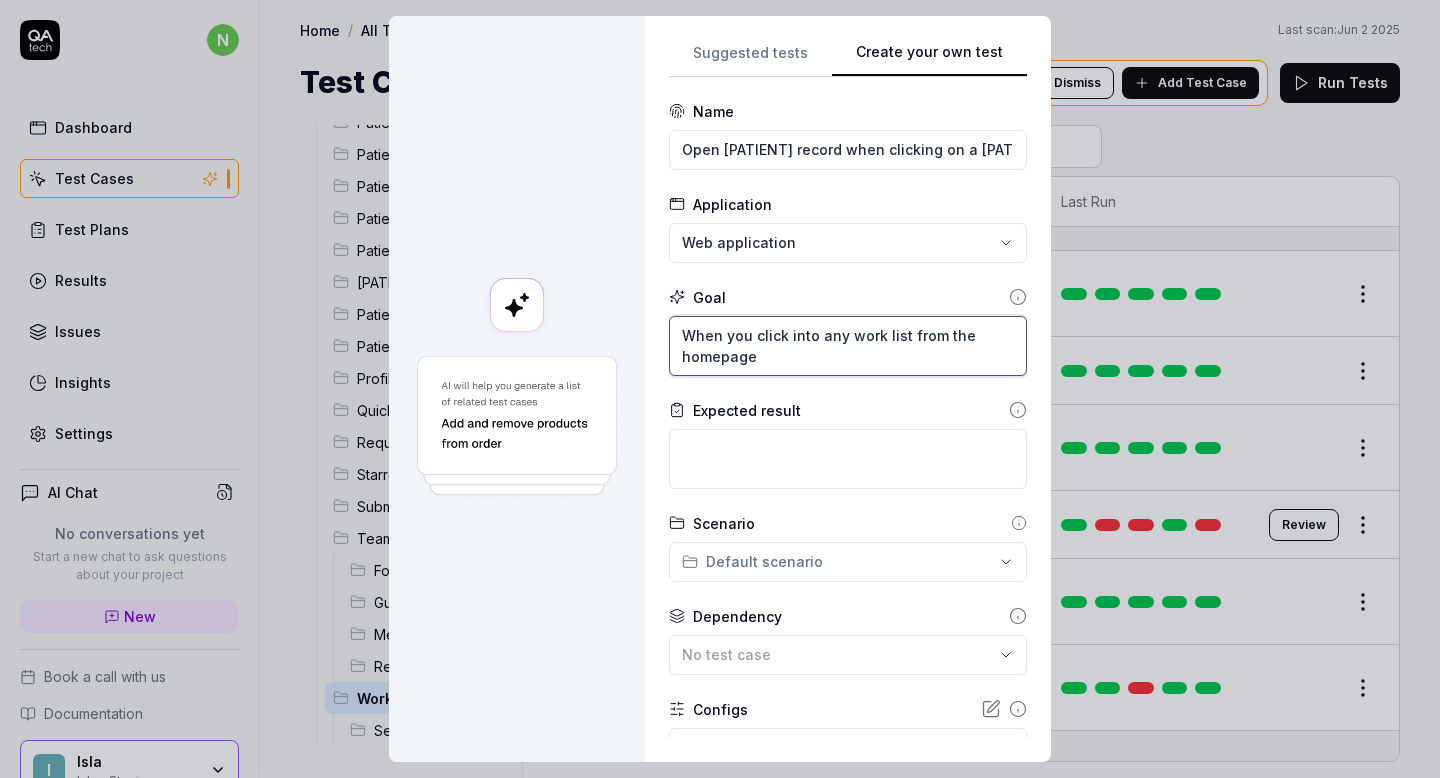 type on "*" 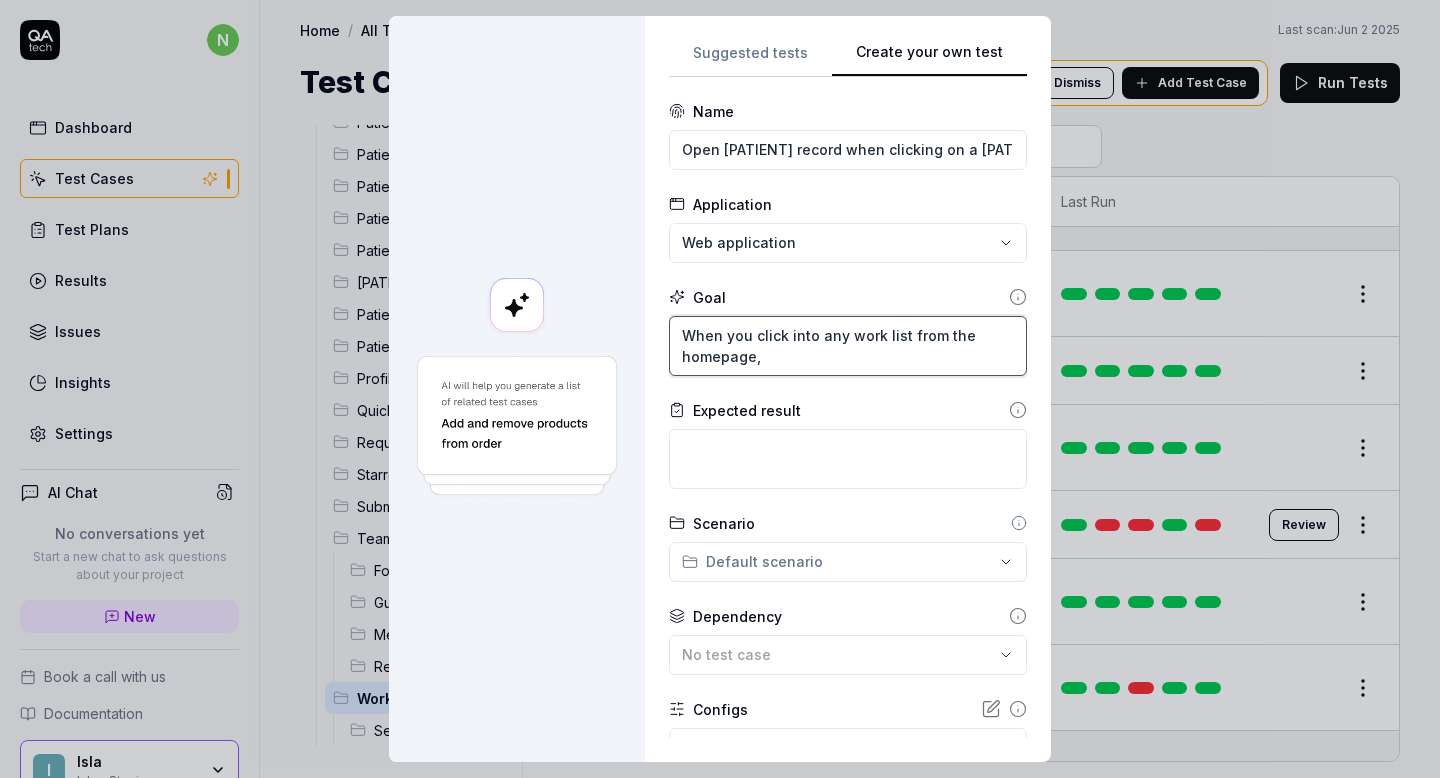 type on "*" 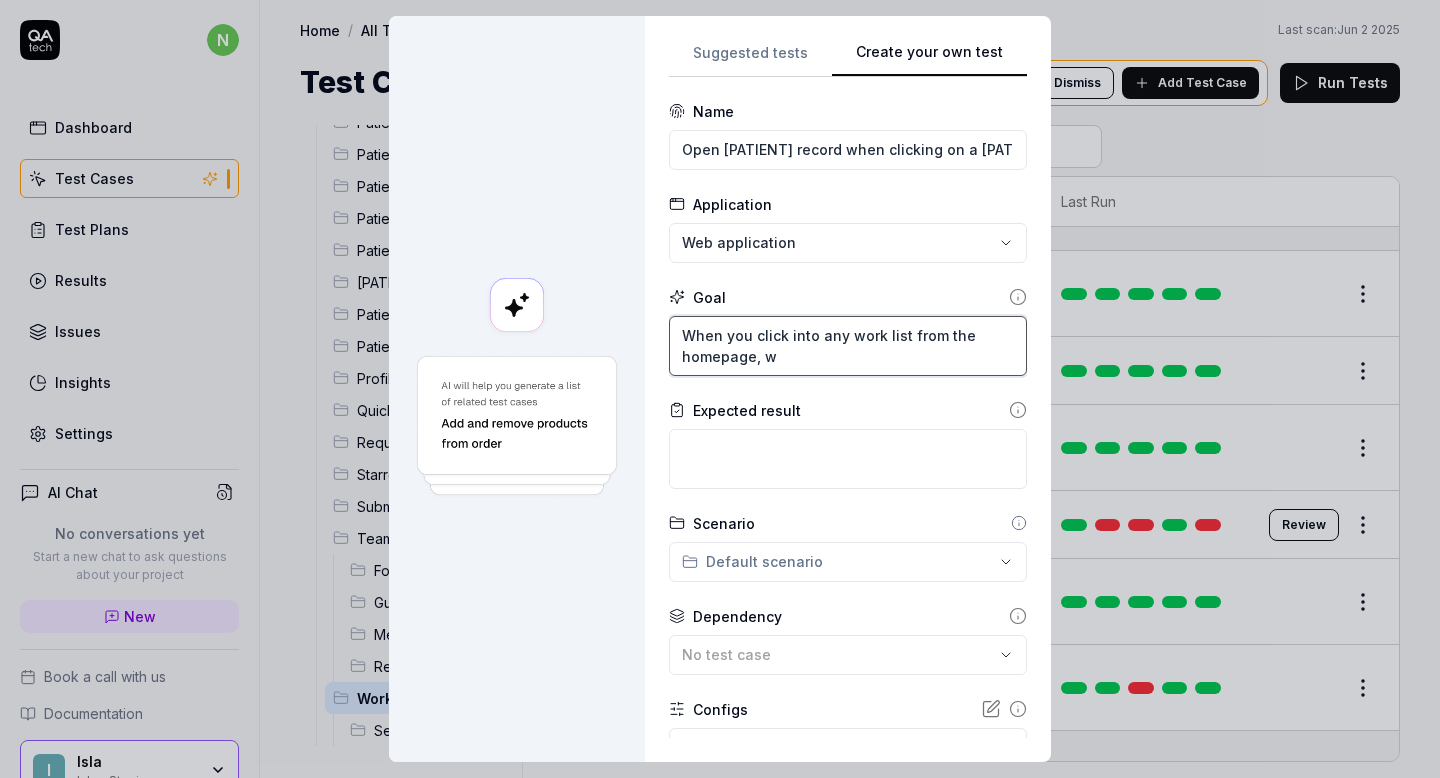 type on "*" 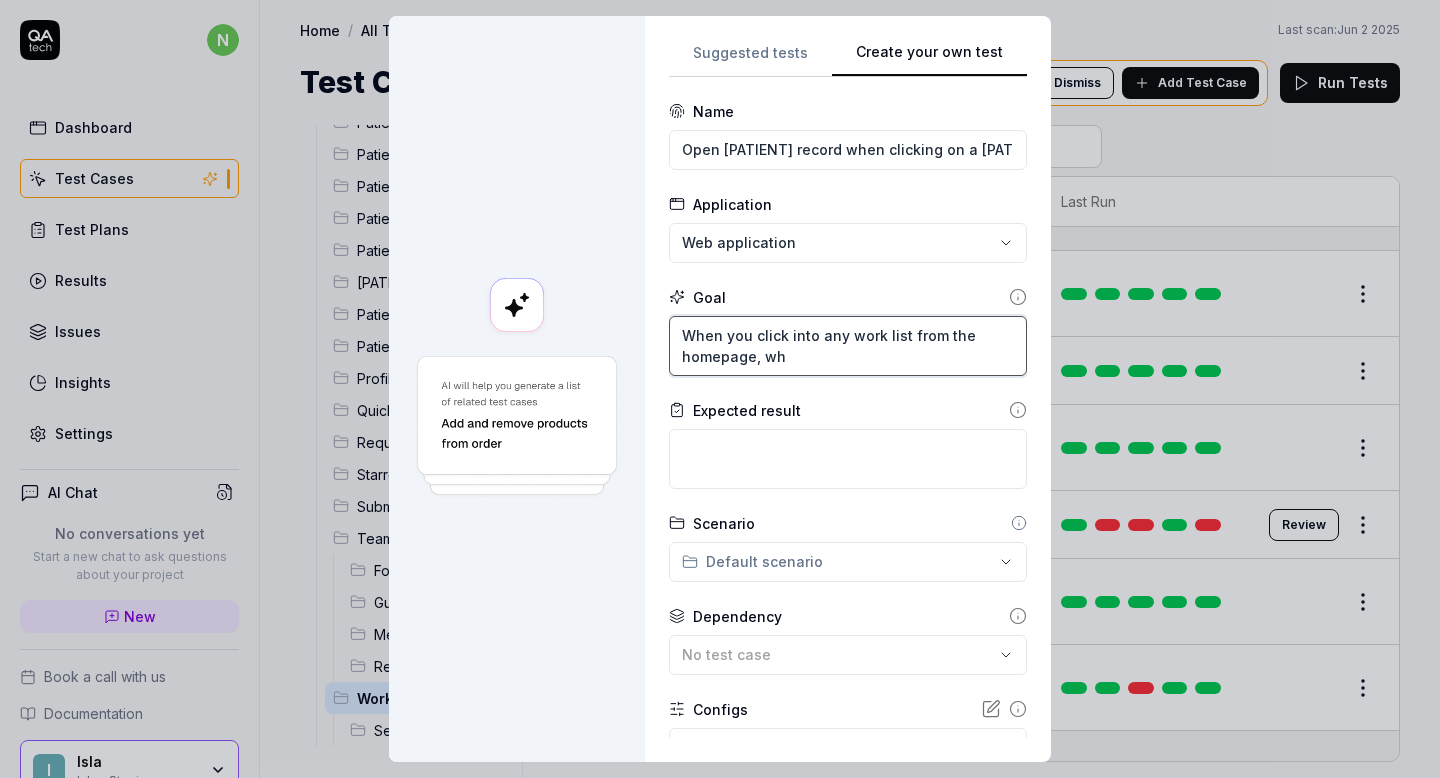 type on "*" 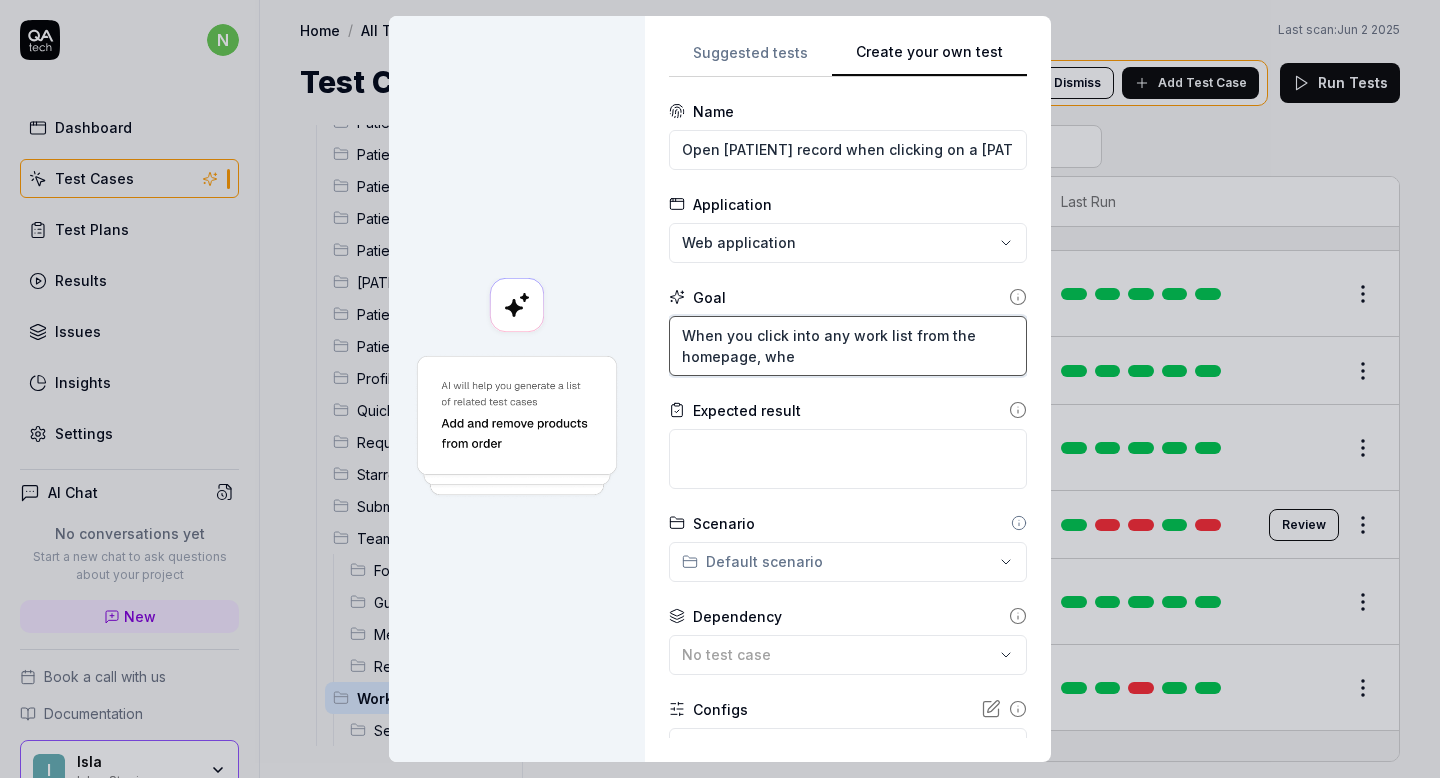 type on "*" 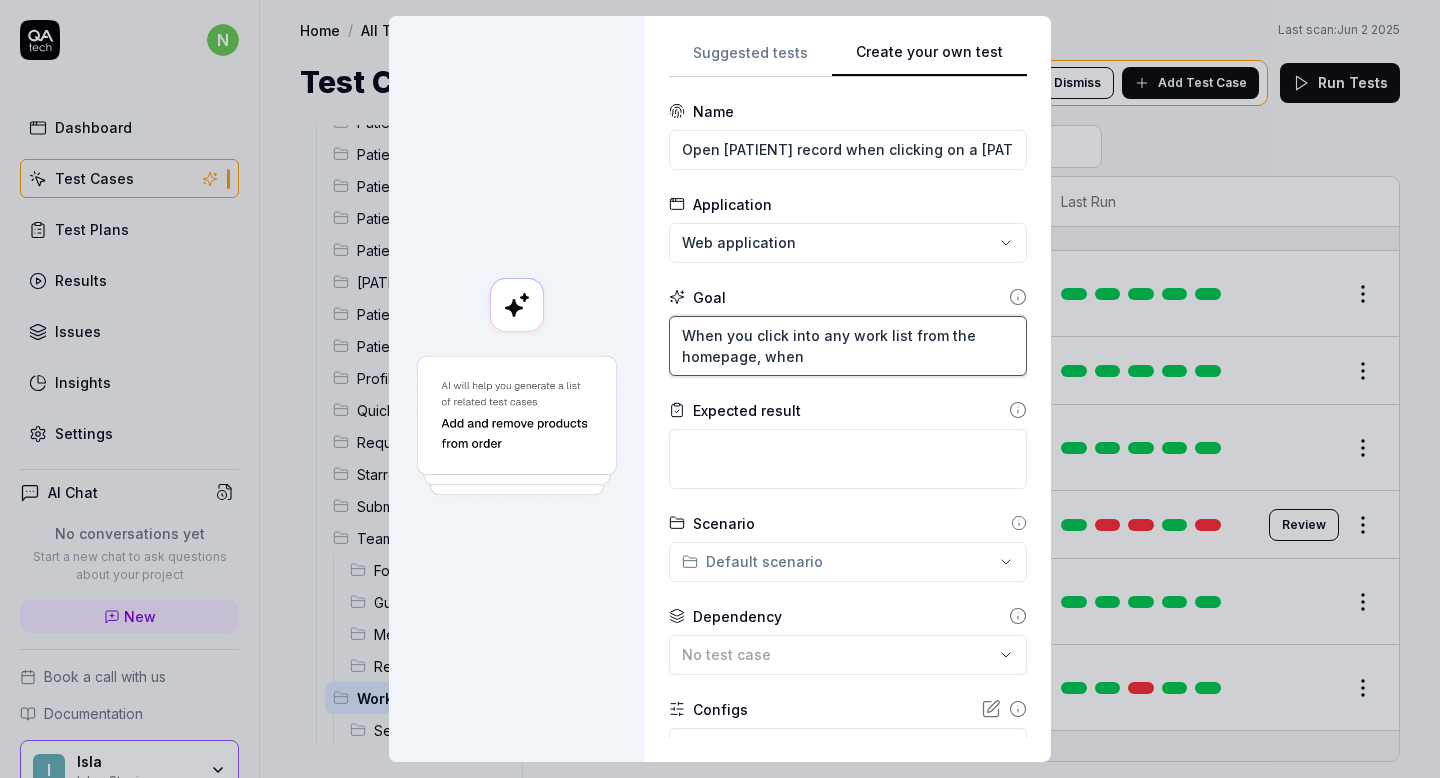 type on "*" 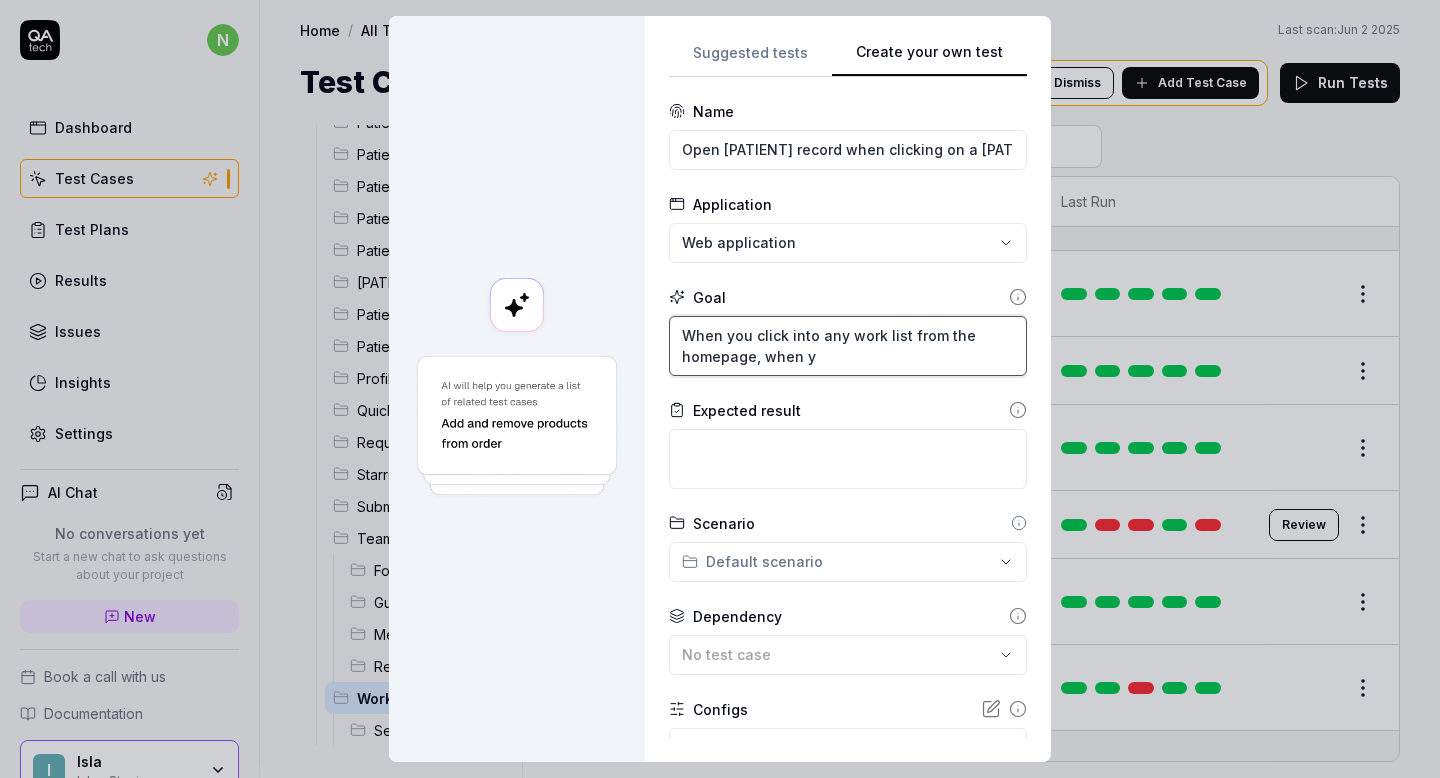 type on "*" 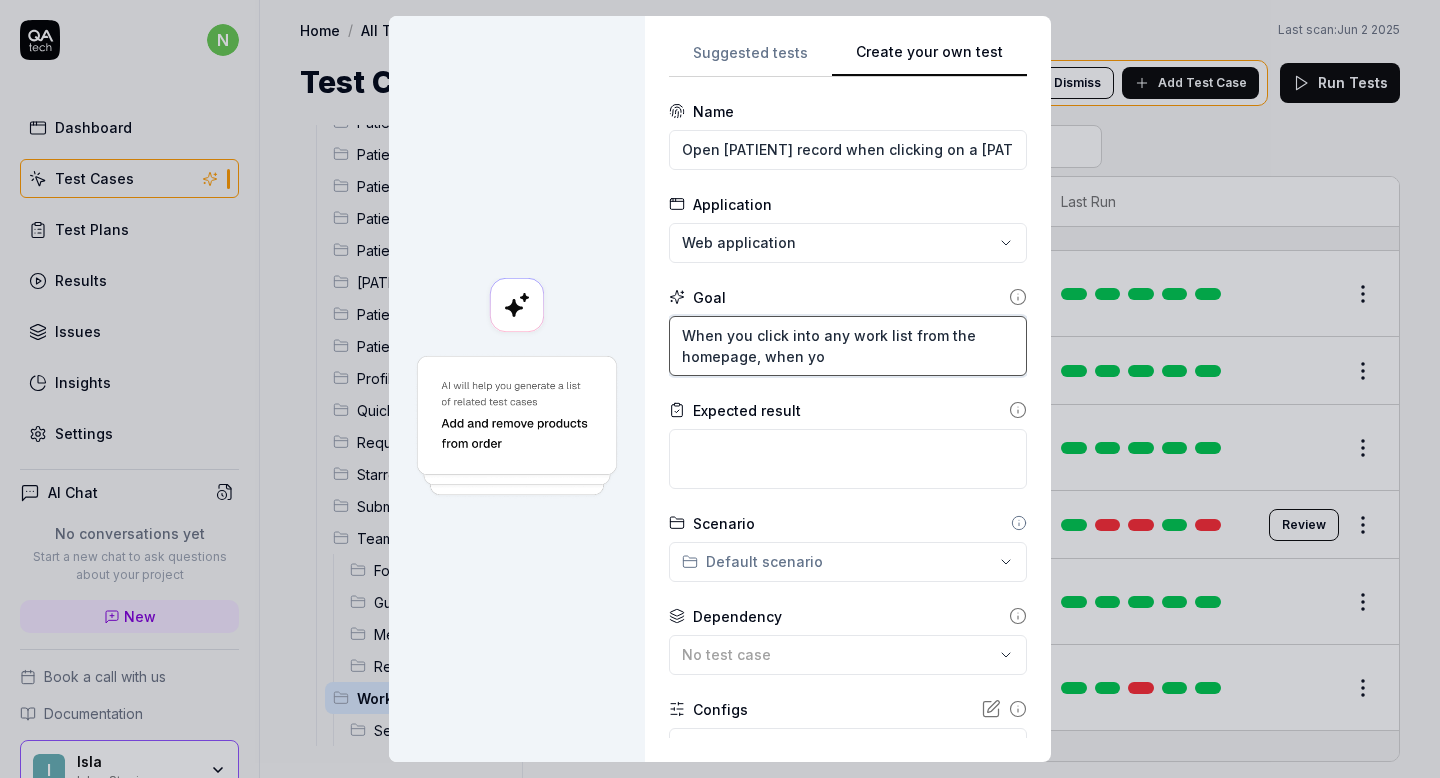 type on "*" 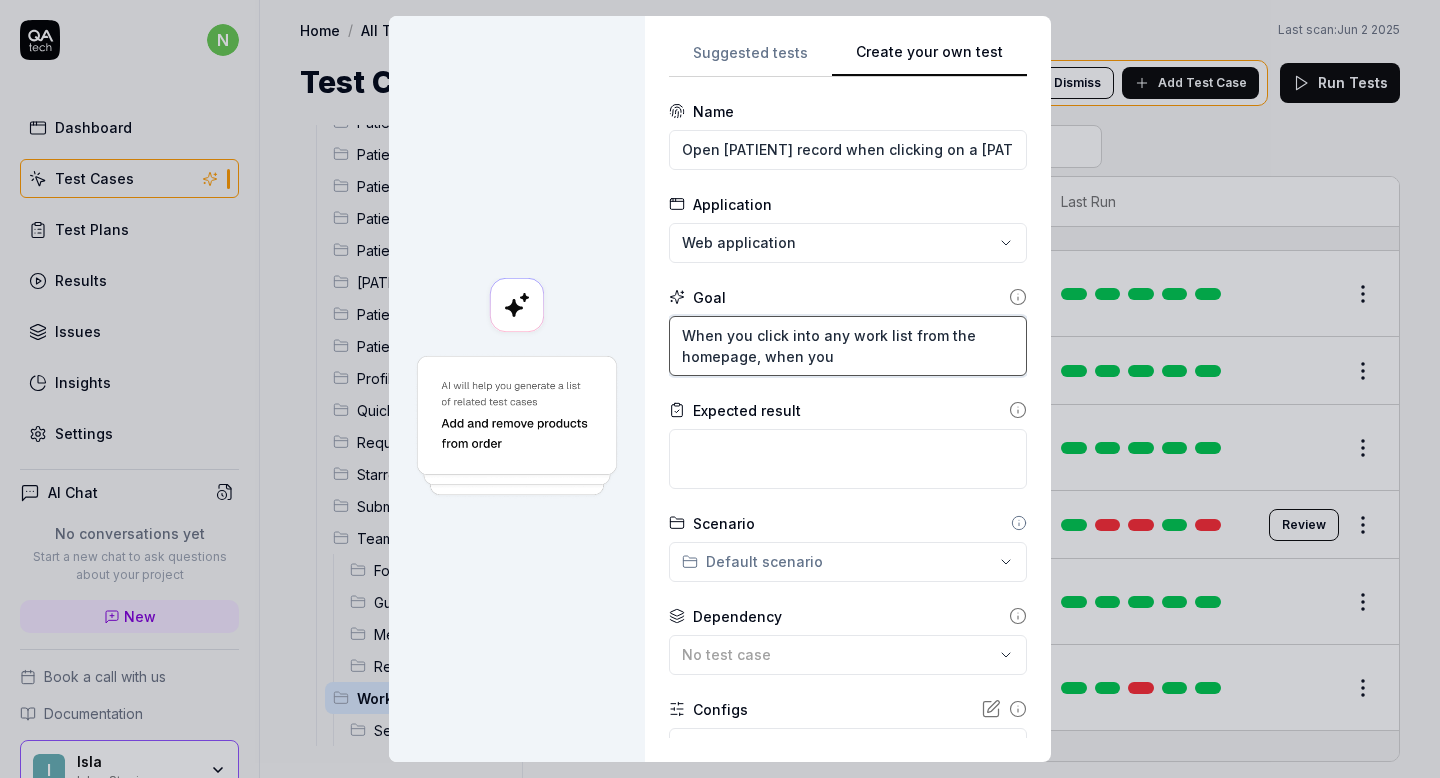 type on "*" 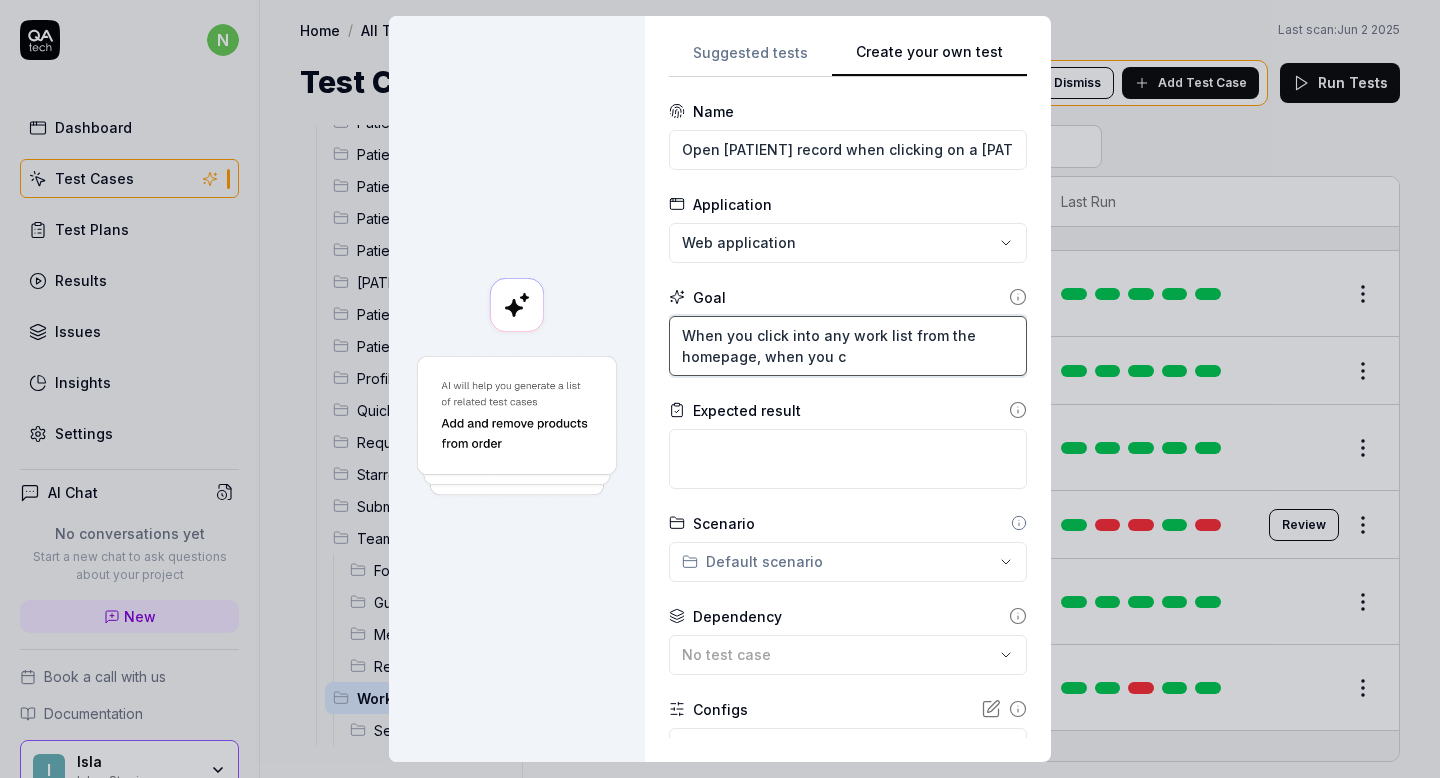 type on "*" 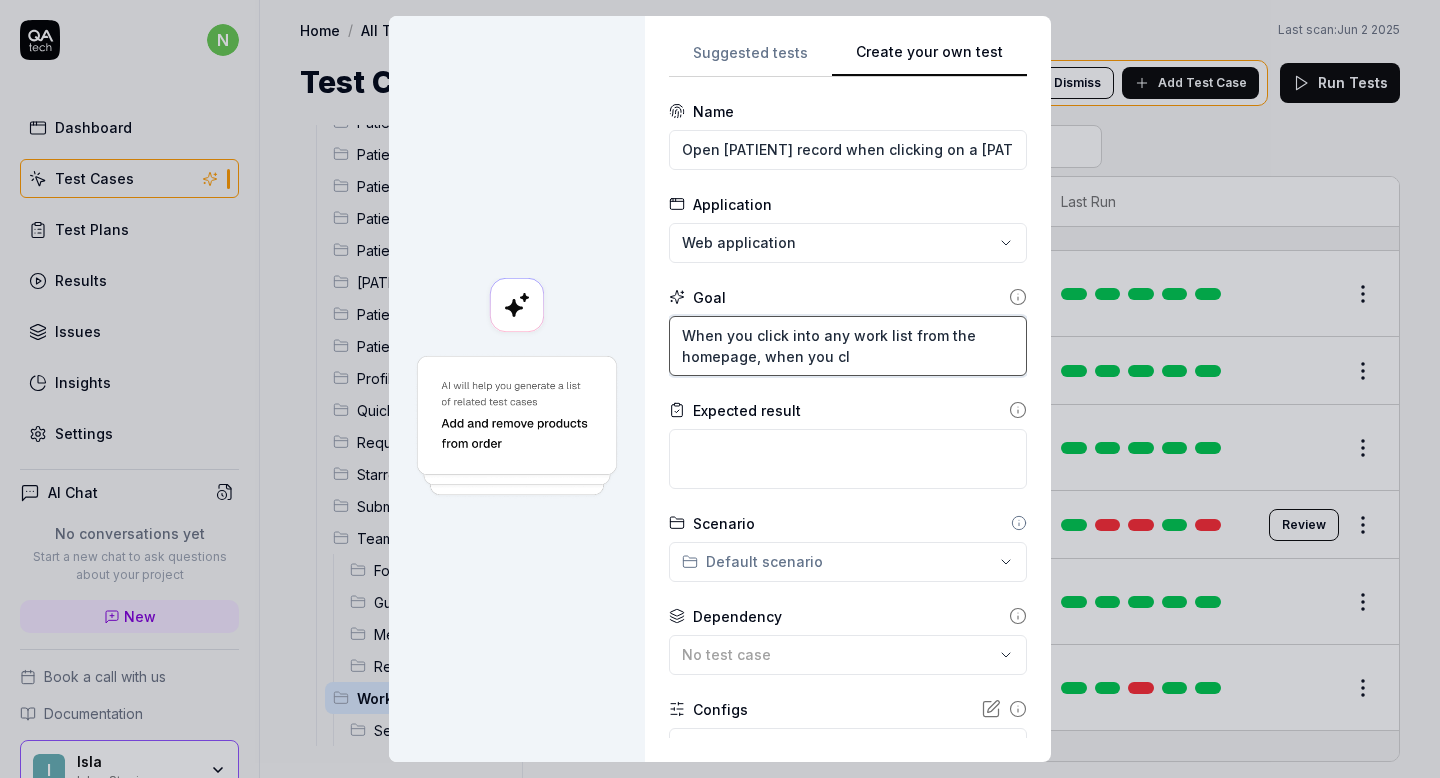 type on "*" 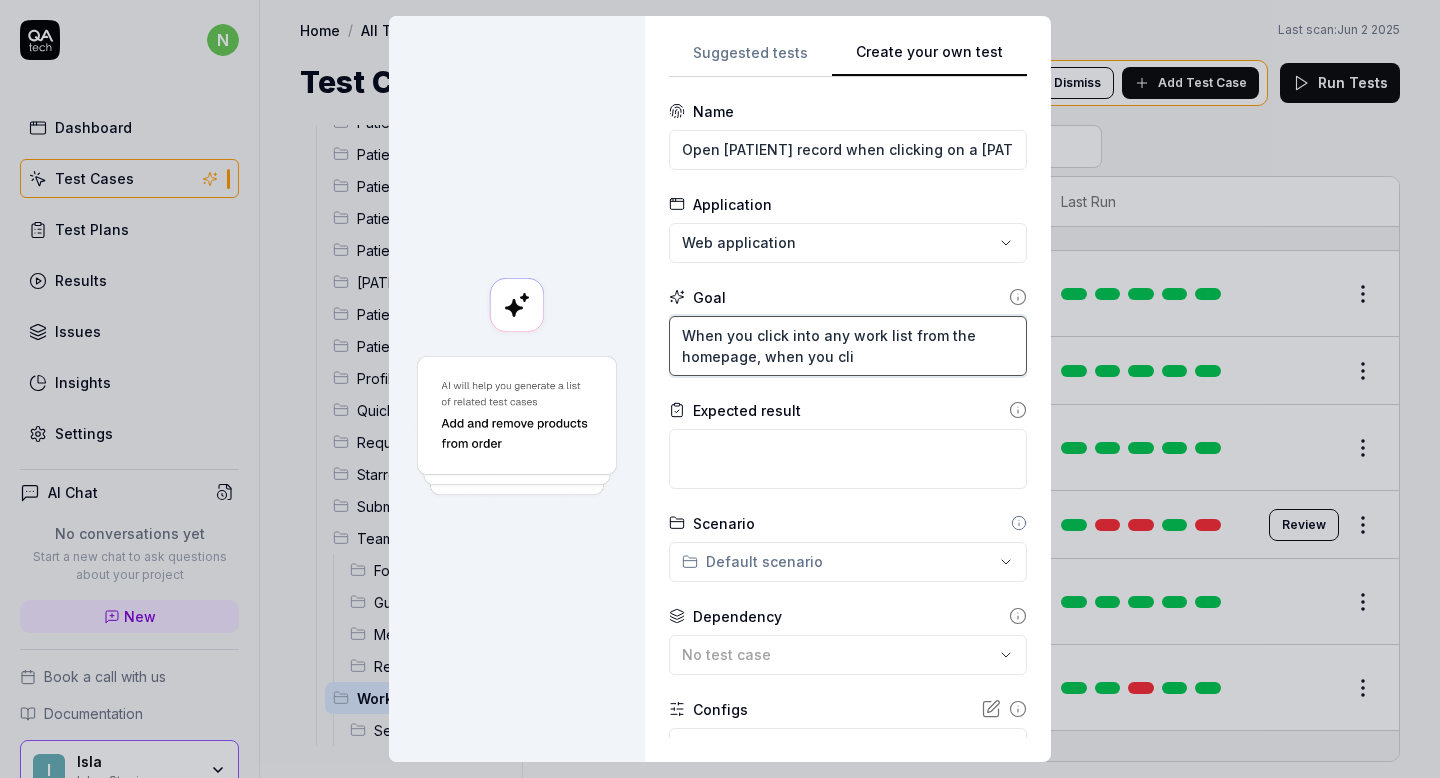 type on "*" 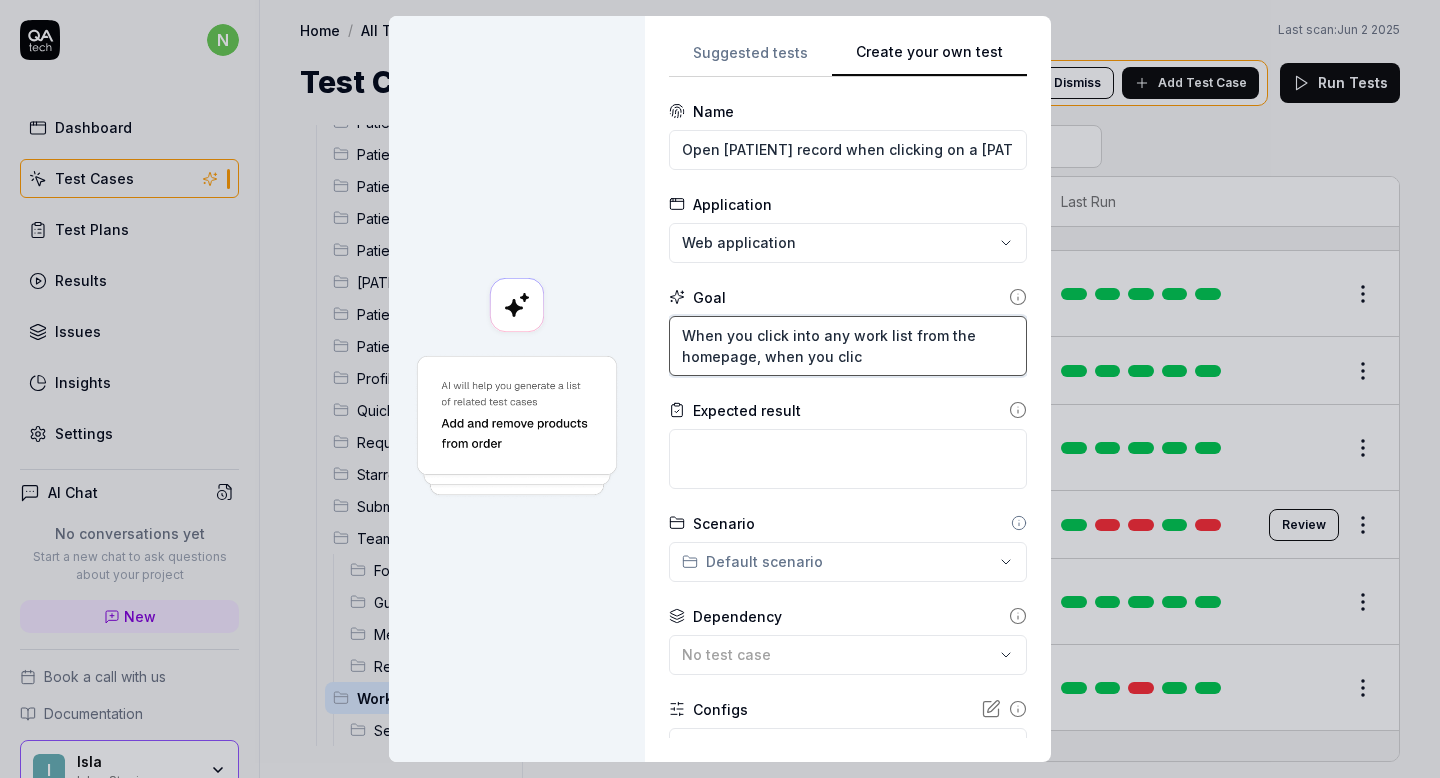type on "*" 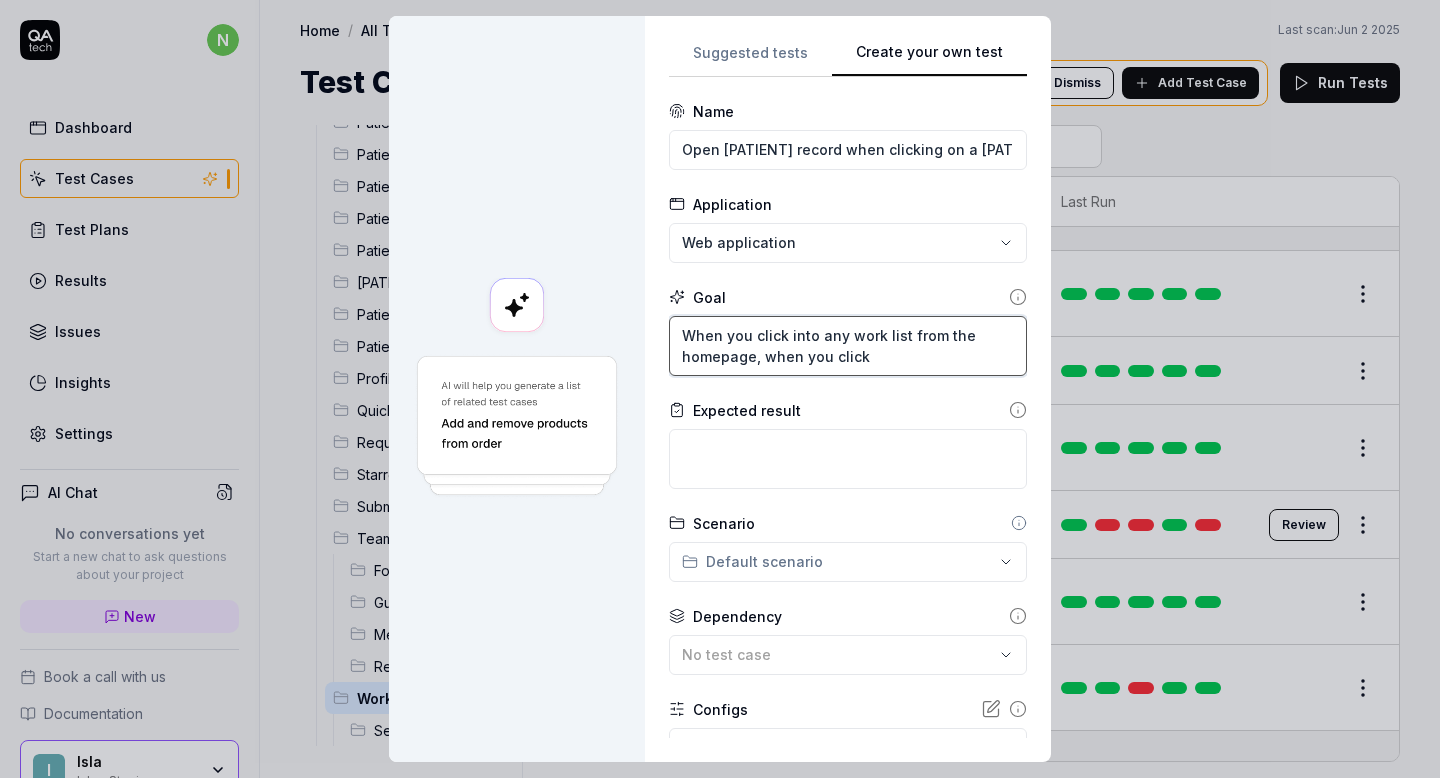 type on "*" 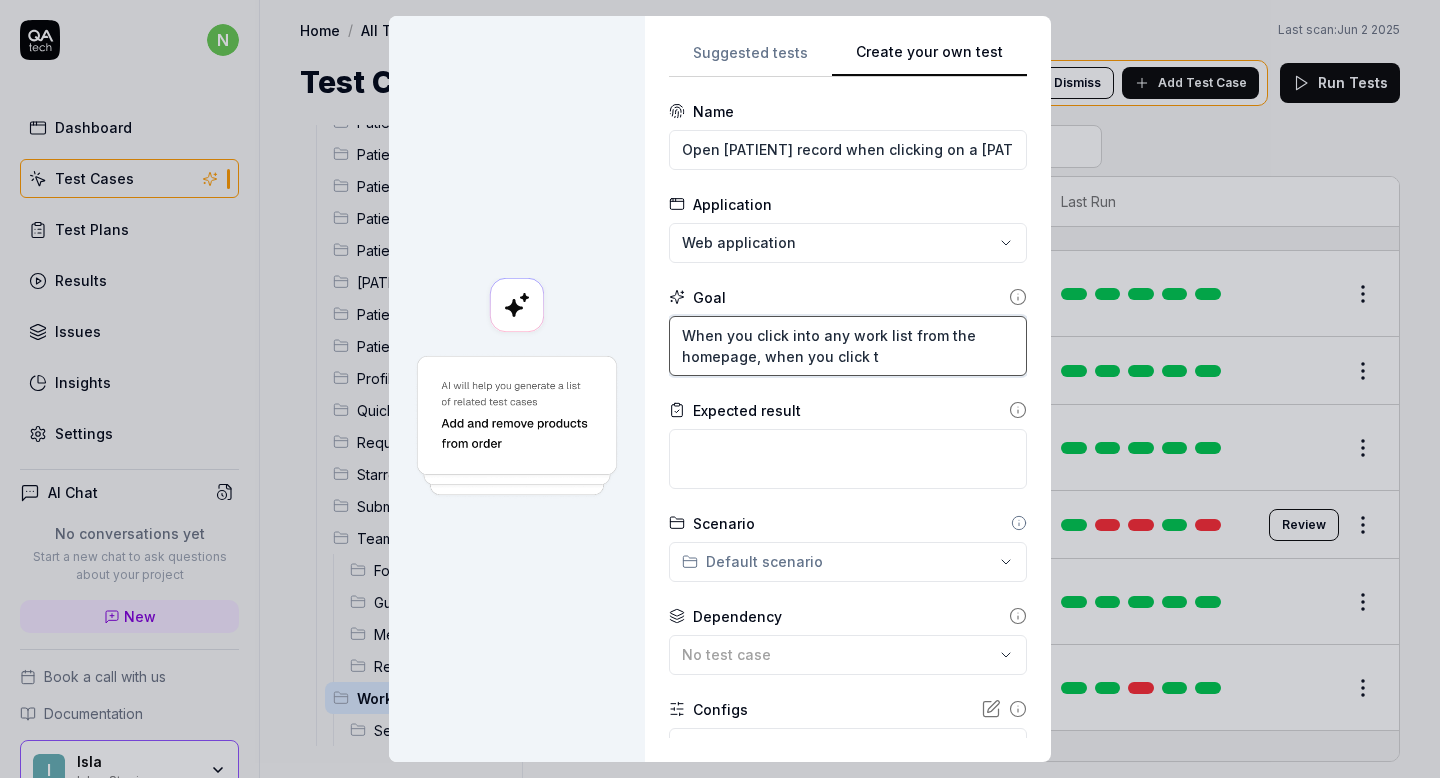 type on "*" 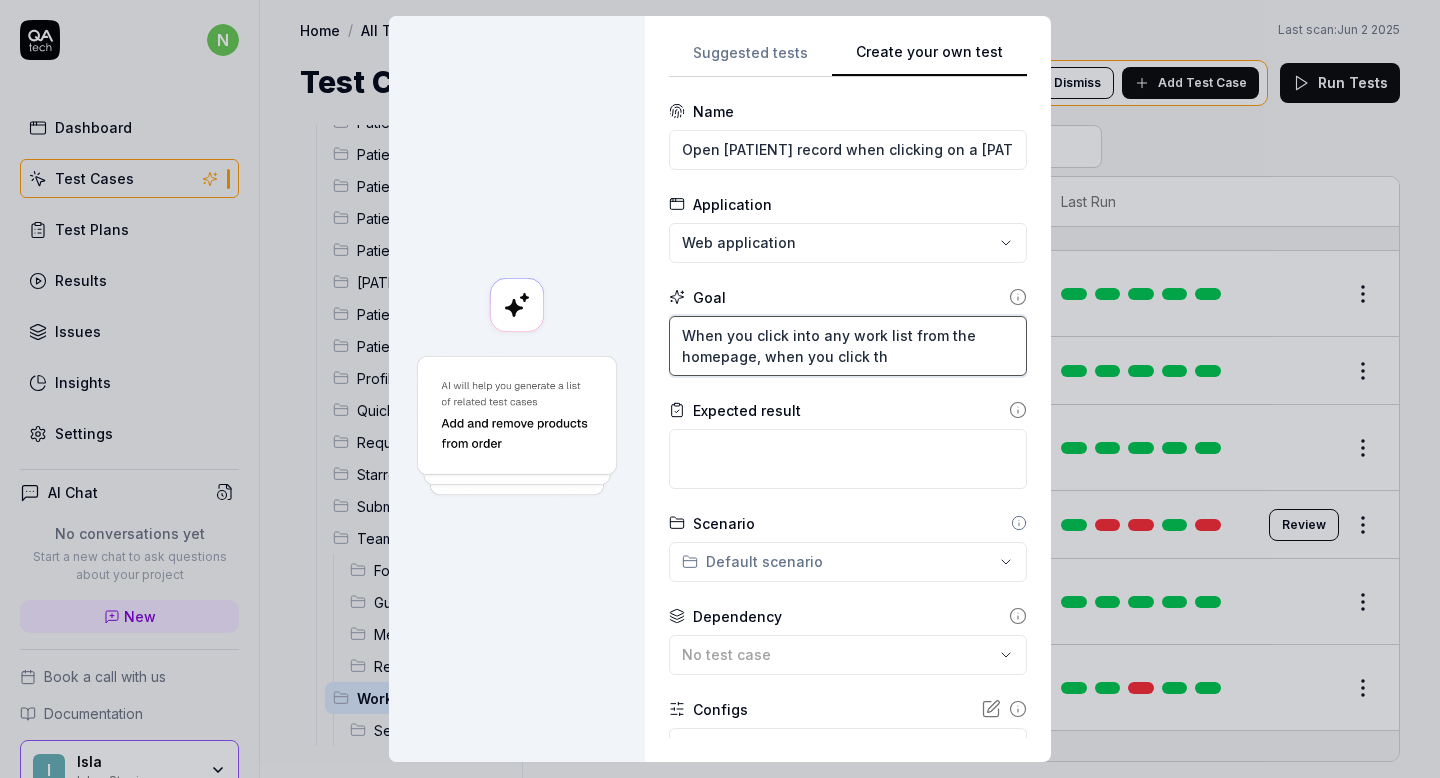 type on "*" 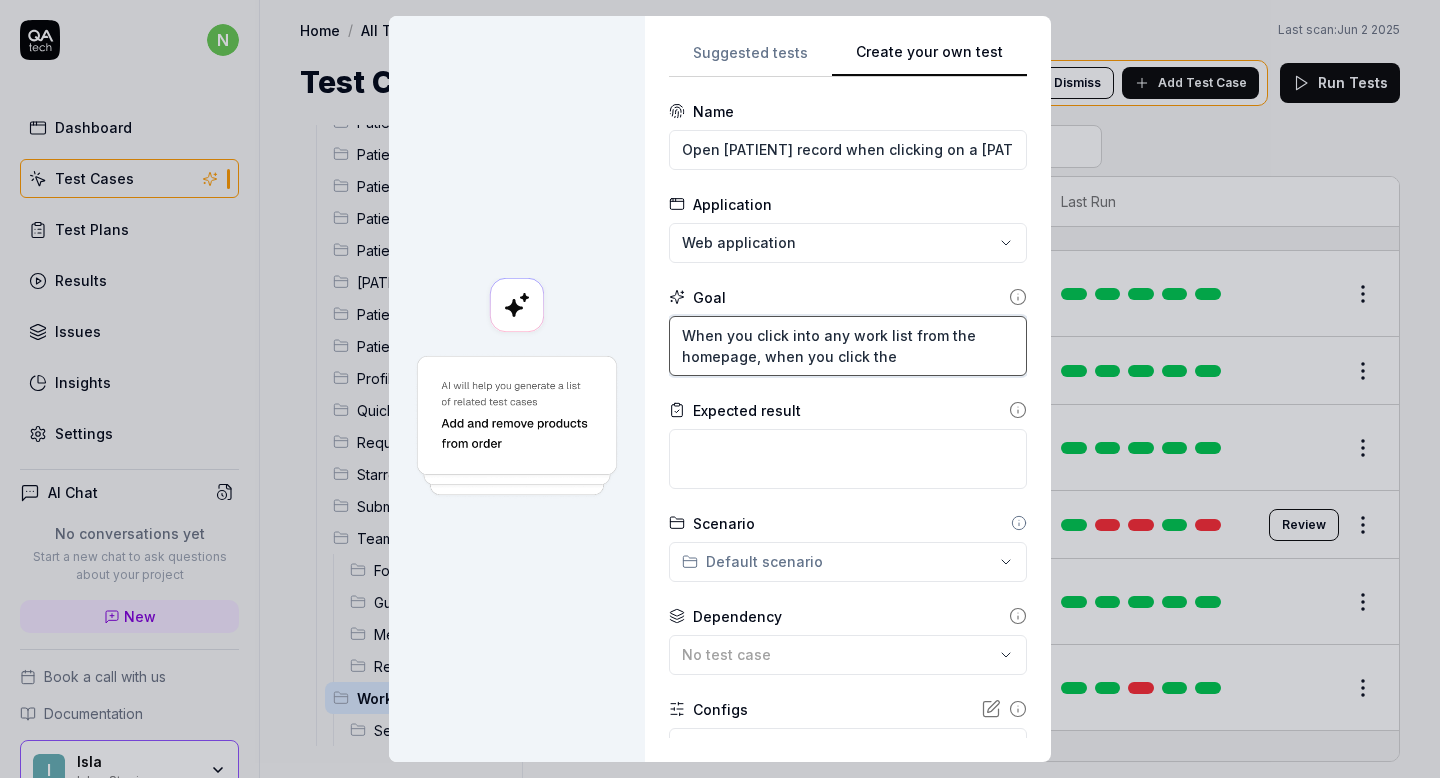 type on "*" 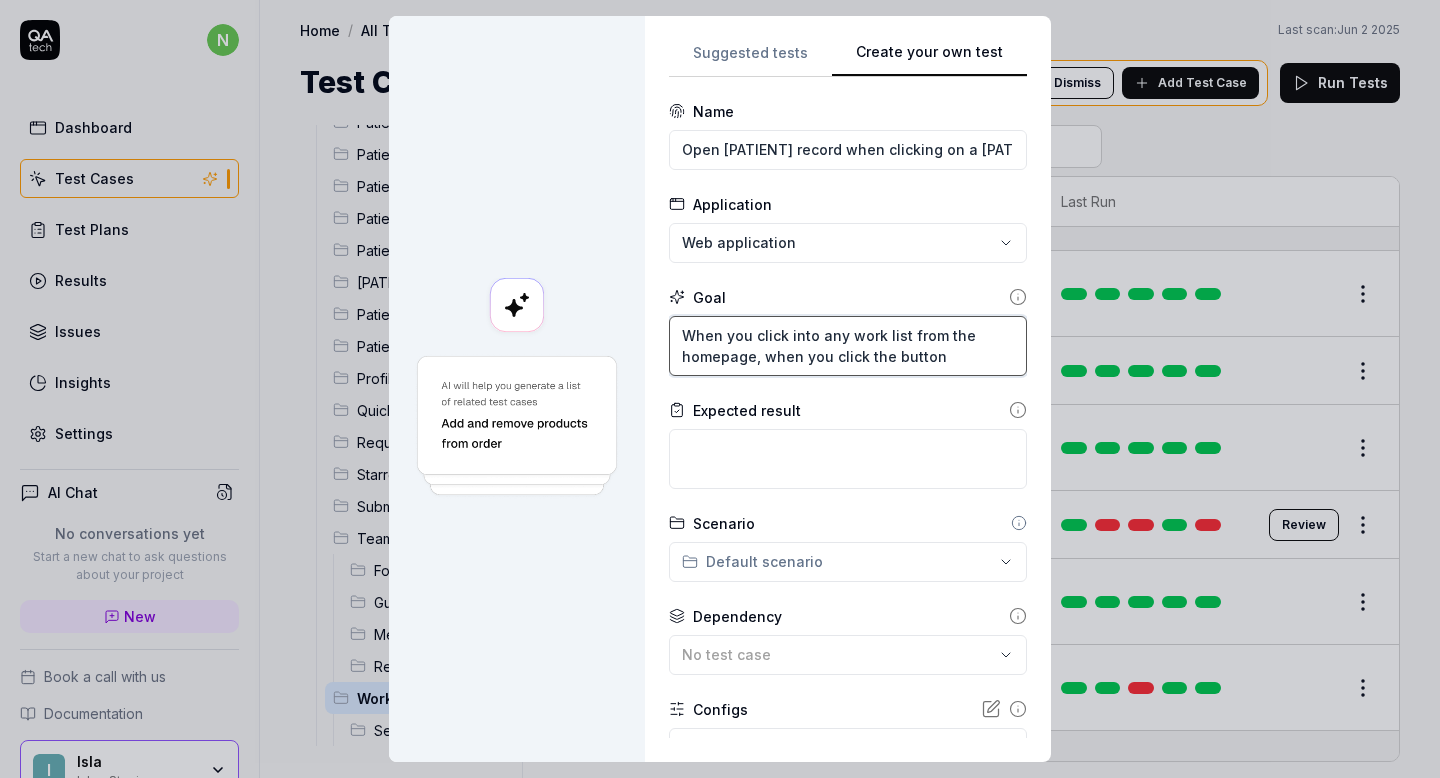 drag, startPoint x: 935, startPoint y: 357, endPoint x: 754, endPoint y: 358, distance: 181.00276 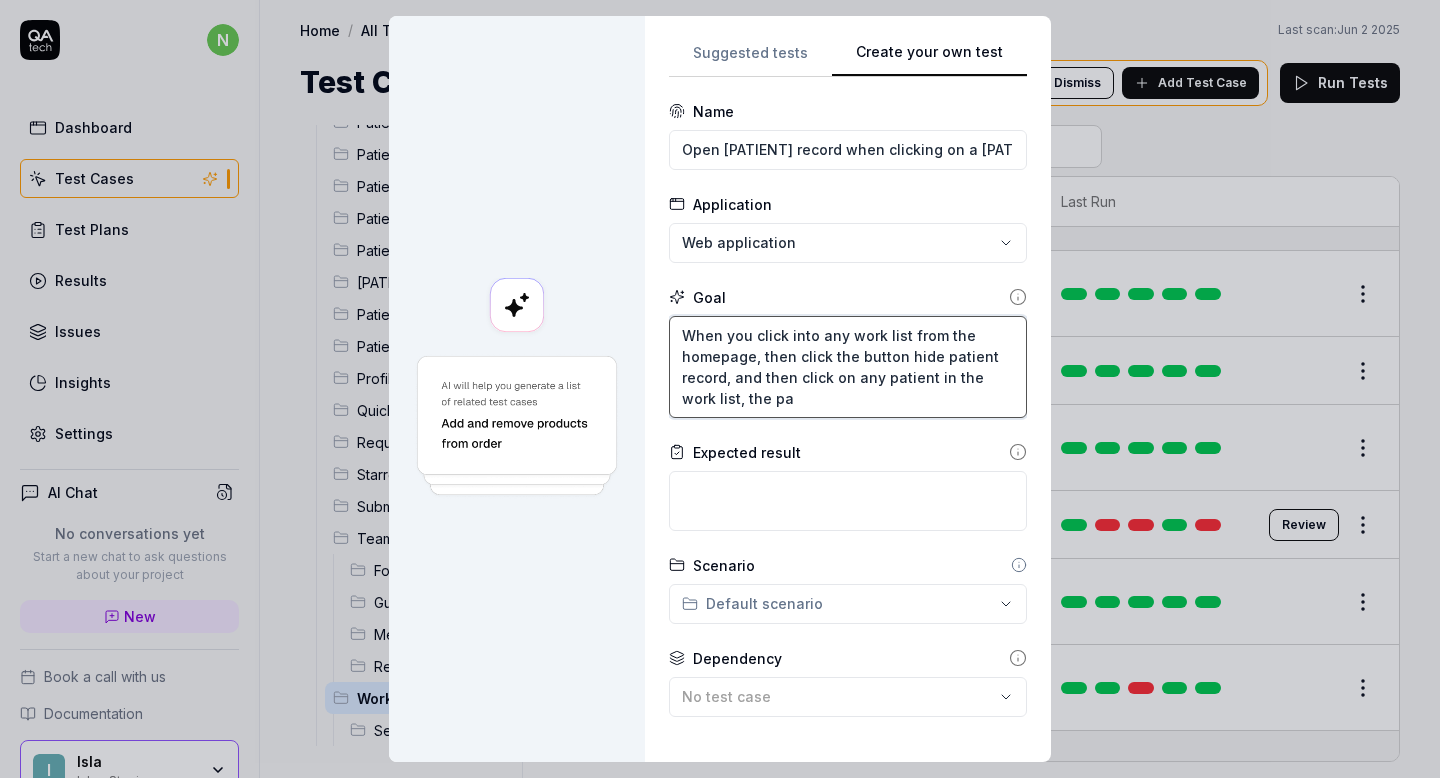 click on "When you click into any work list from the homepage, then click the button hide patient record, and then click on any patient in the work list, the pa" at bounding box center [848, 367] 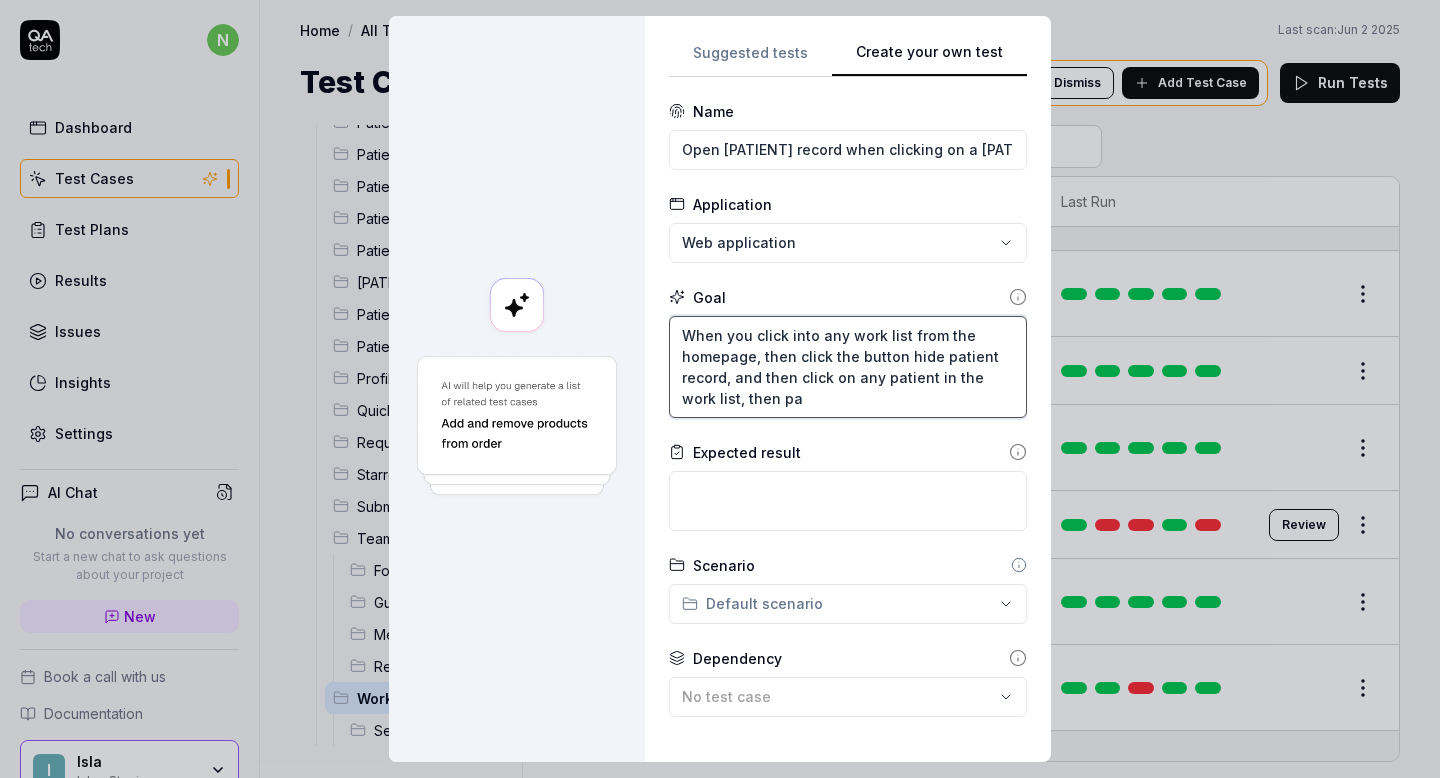 drag, startPoint x: 808, startPoint y: 395, endPoint x: 730, endPoint y: 395, distance: 78 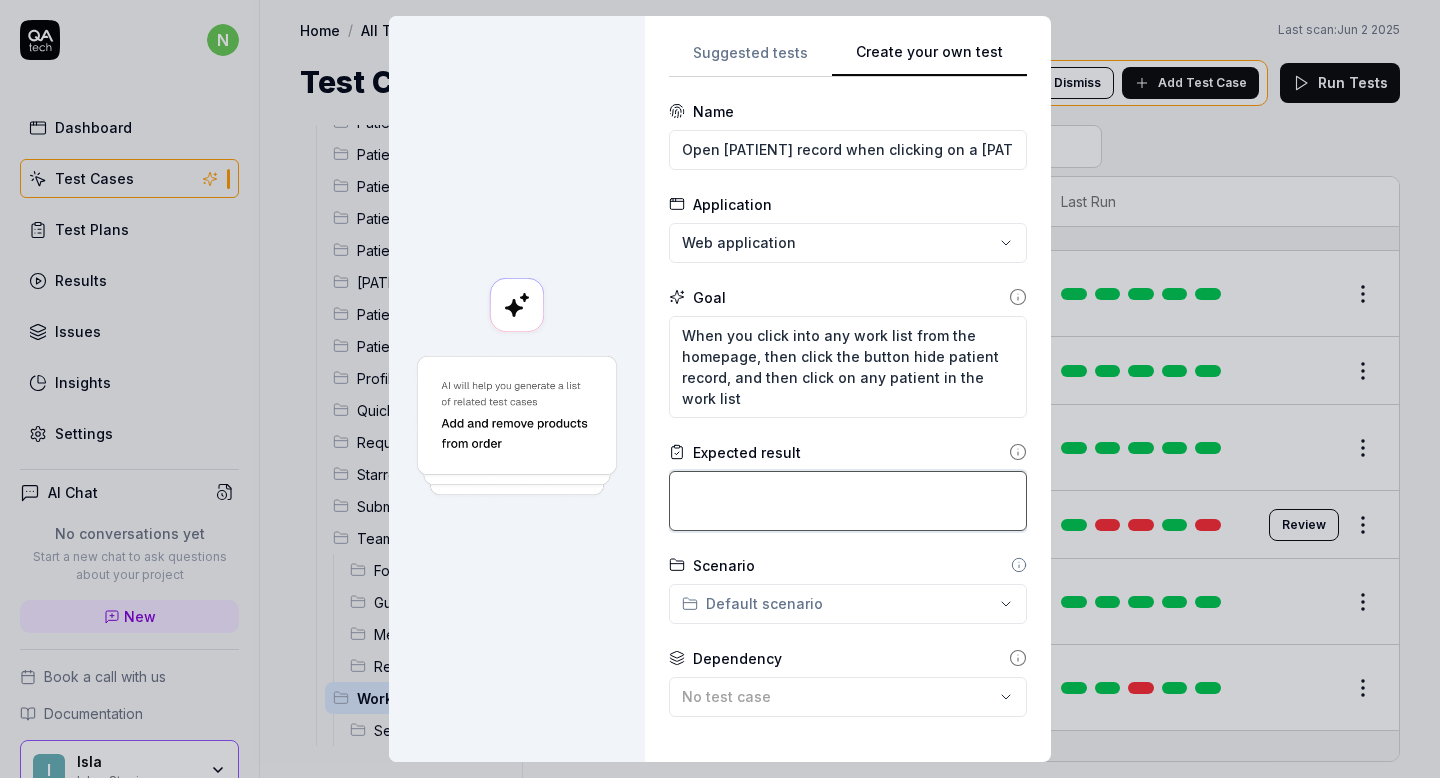 click at bounding box center (848, 501) 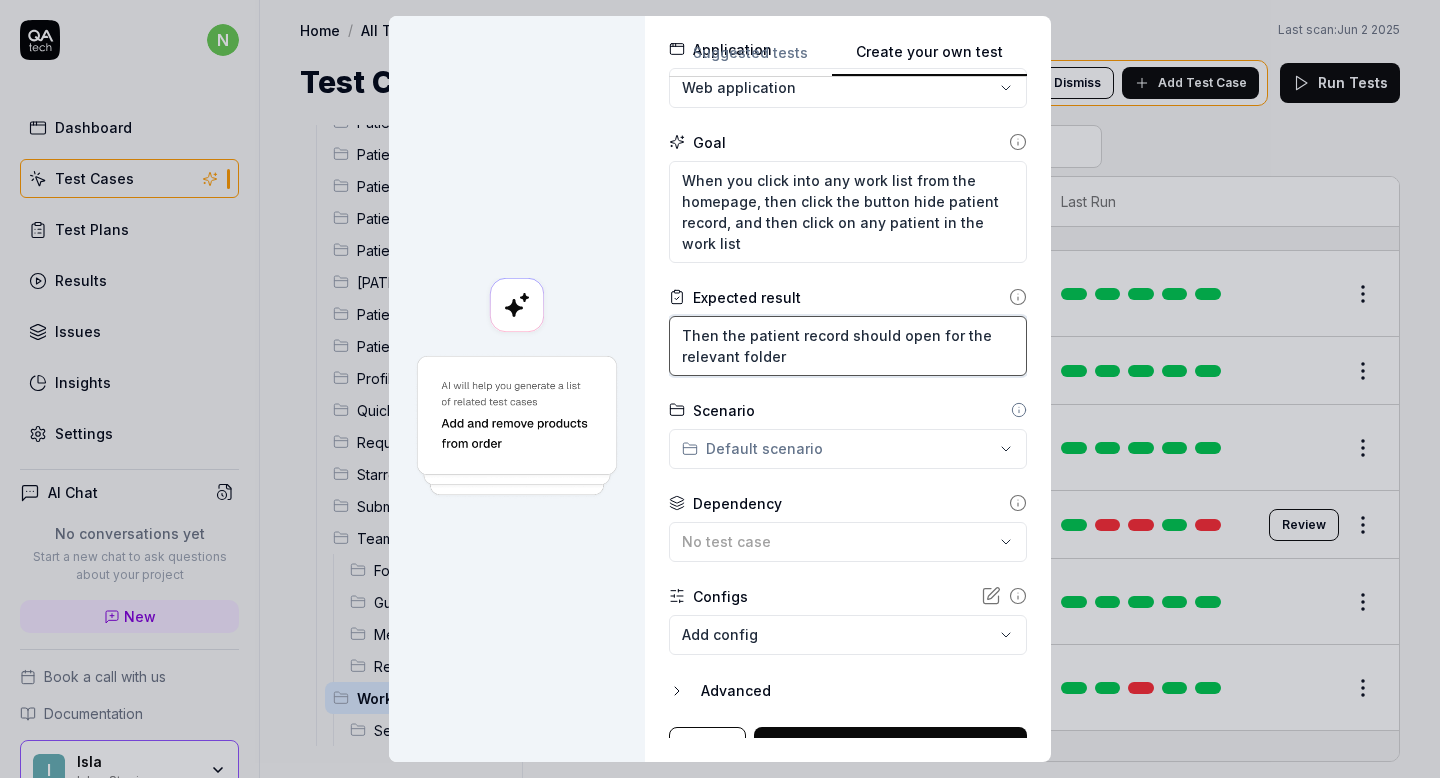 scroll, scrollTop: 143, scrollLeft: 0, axis: vertical 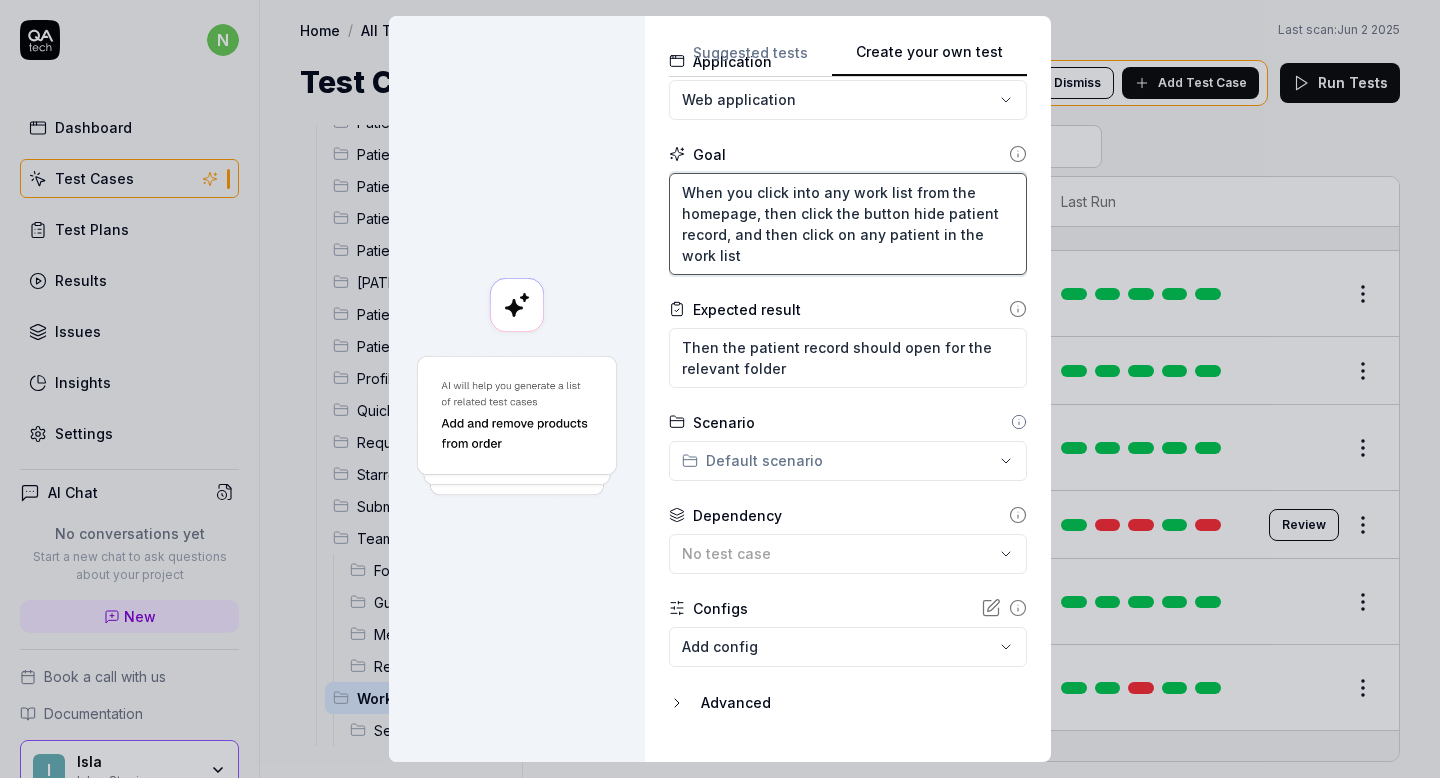 drag, startPoint x: 751, startPoint y: 195, endPoint x: 668, endPoint y: 187, distance: 83.38465 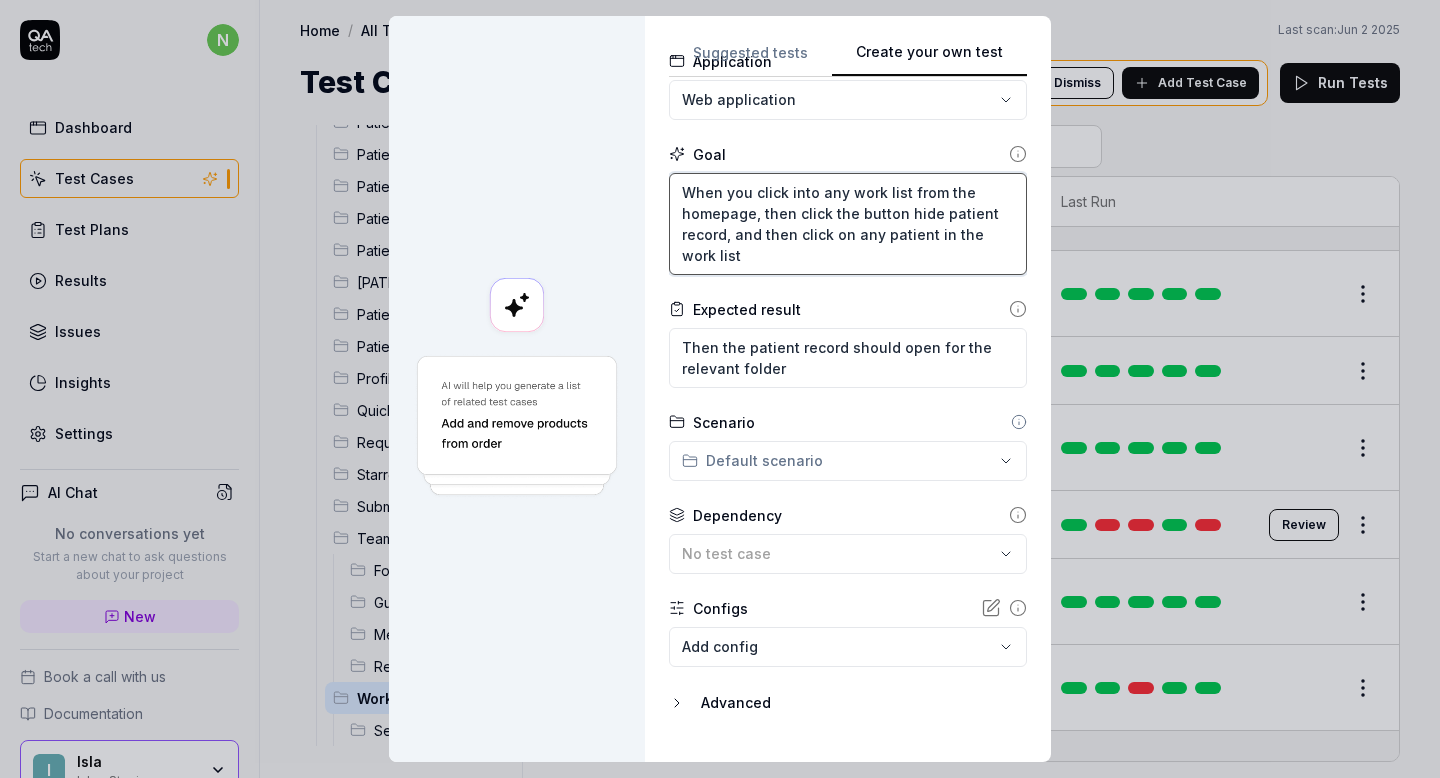 click on "When you click into any work list from the homepage, then click the button hide patient record, and then click on any patient in the work list" at bounding box center (848, 224) 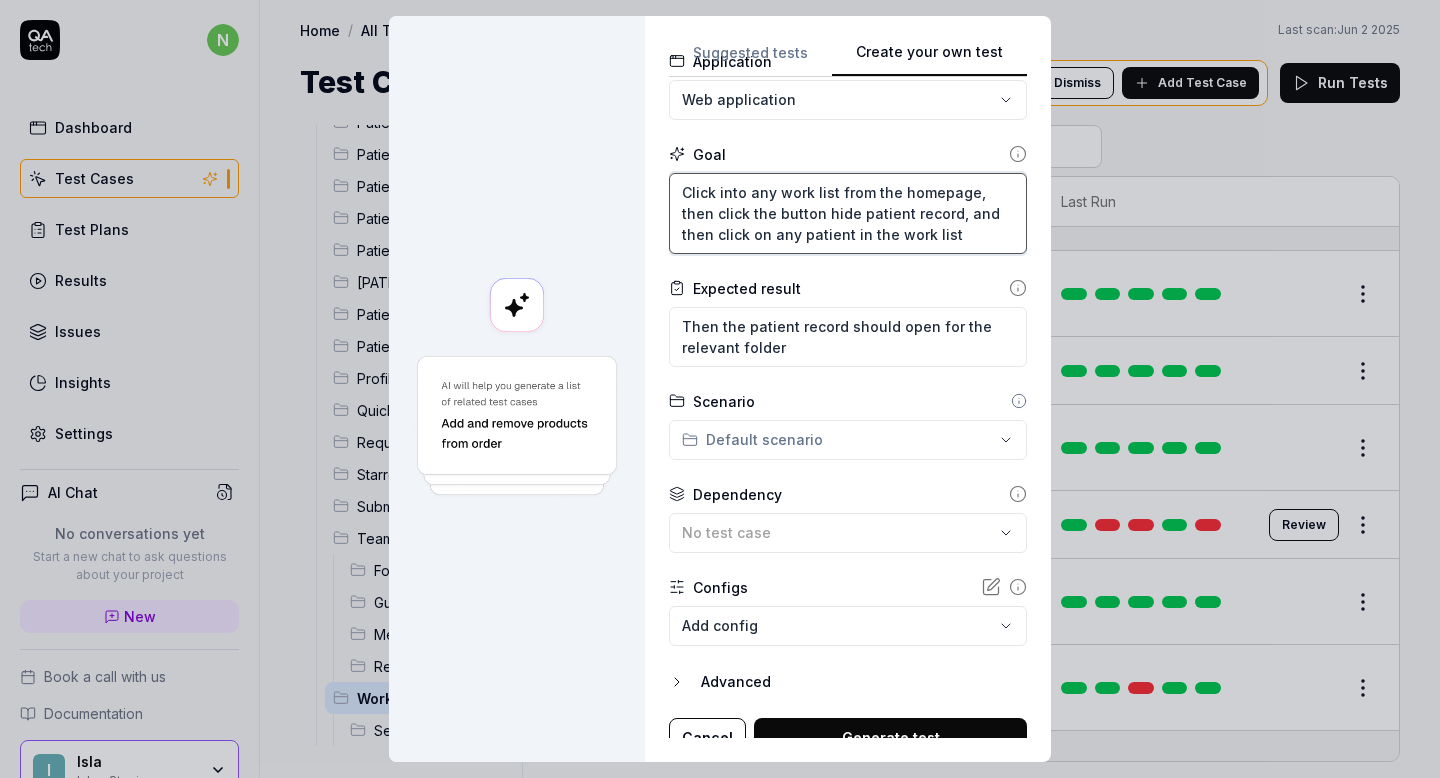 click on "Click into any work list from the homepage, then click the button hide patient record, and then click on any patient in the work list" at bounding box center (848, 213) 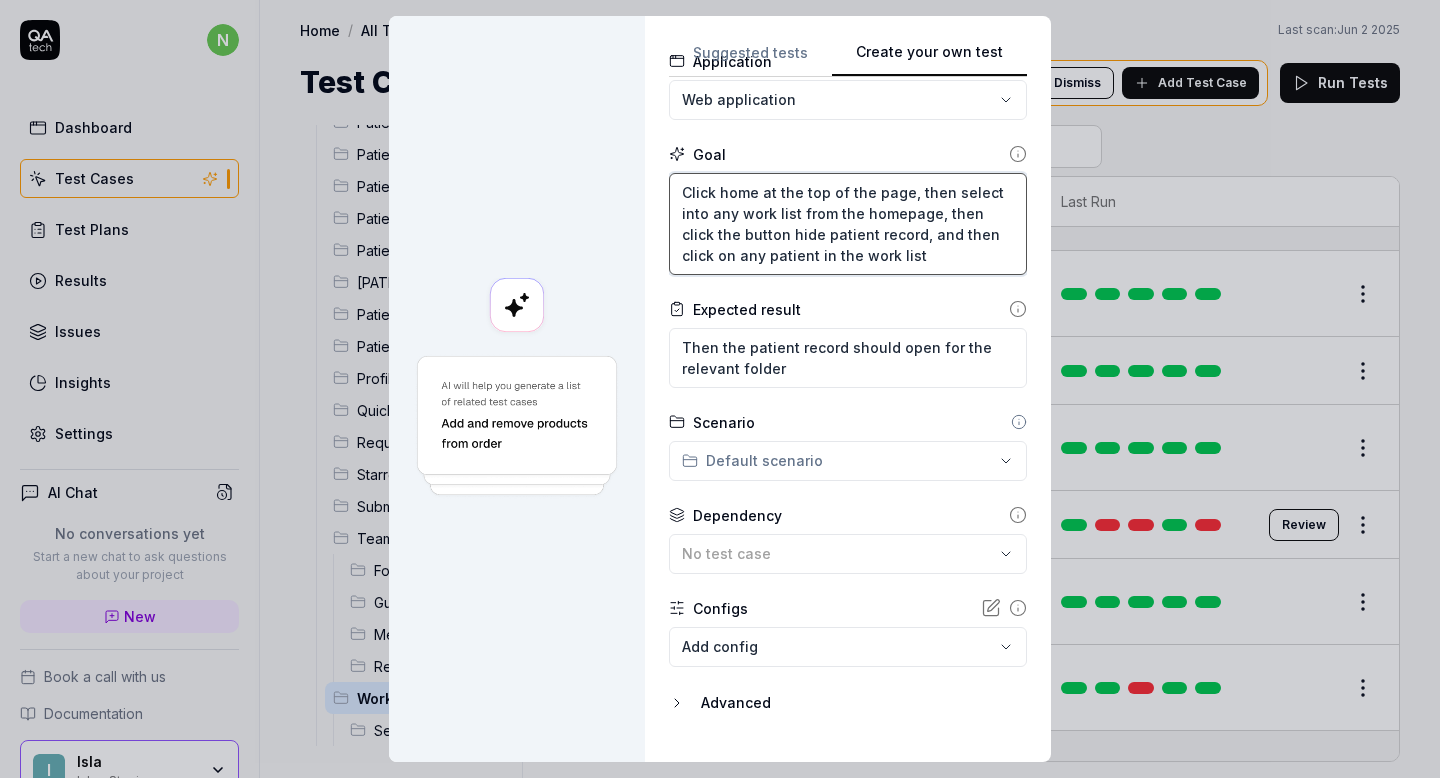 click on "Click home at the top of the page, then select into any work list from the homepage, then click the button hide patient record, and then click on any patient in the work list" at bounding box center (848, 224) 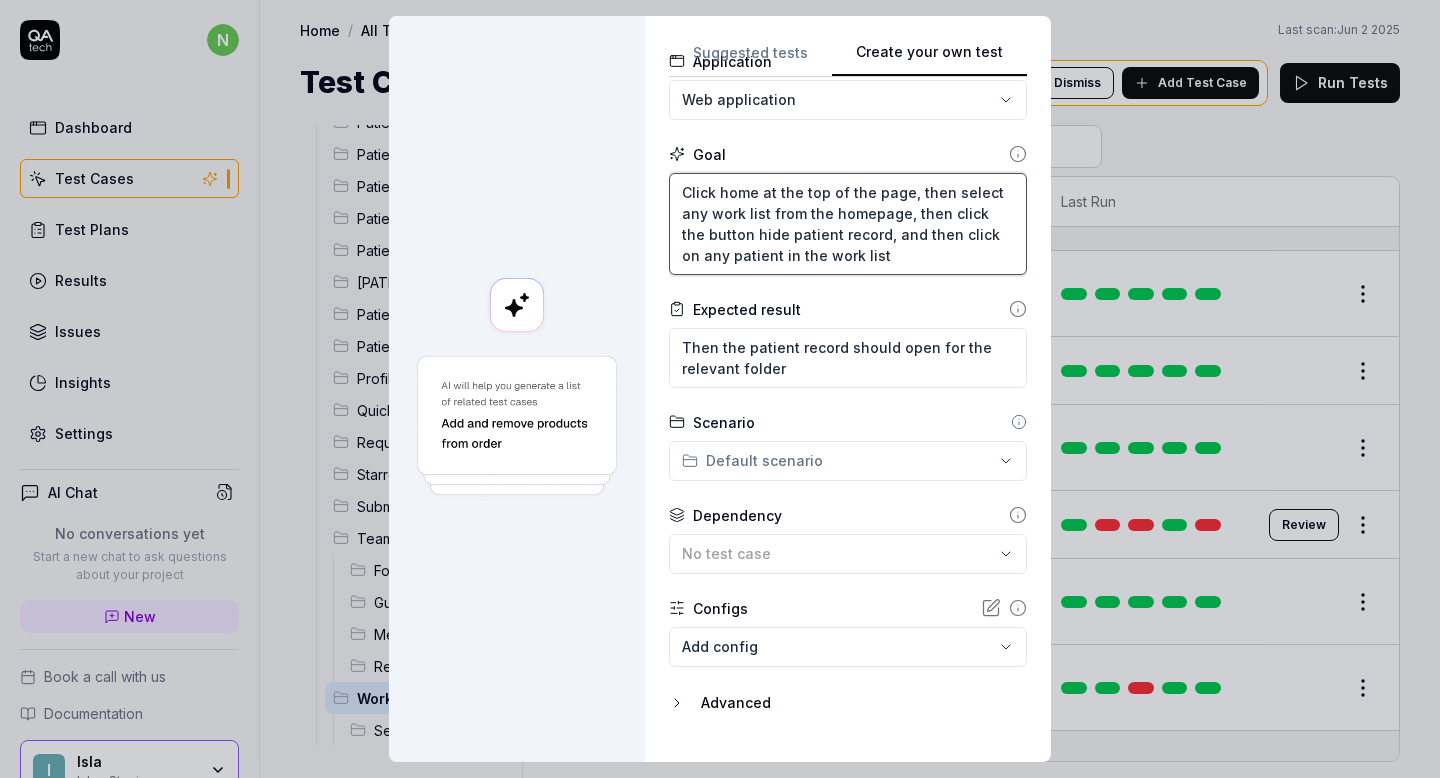 drag, startPoint x: 893, startPoint y: 213, endPoint x: 759, endPoint y: 216, distance: 134.03358 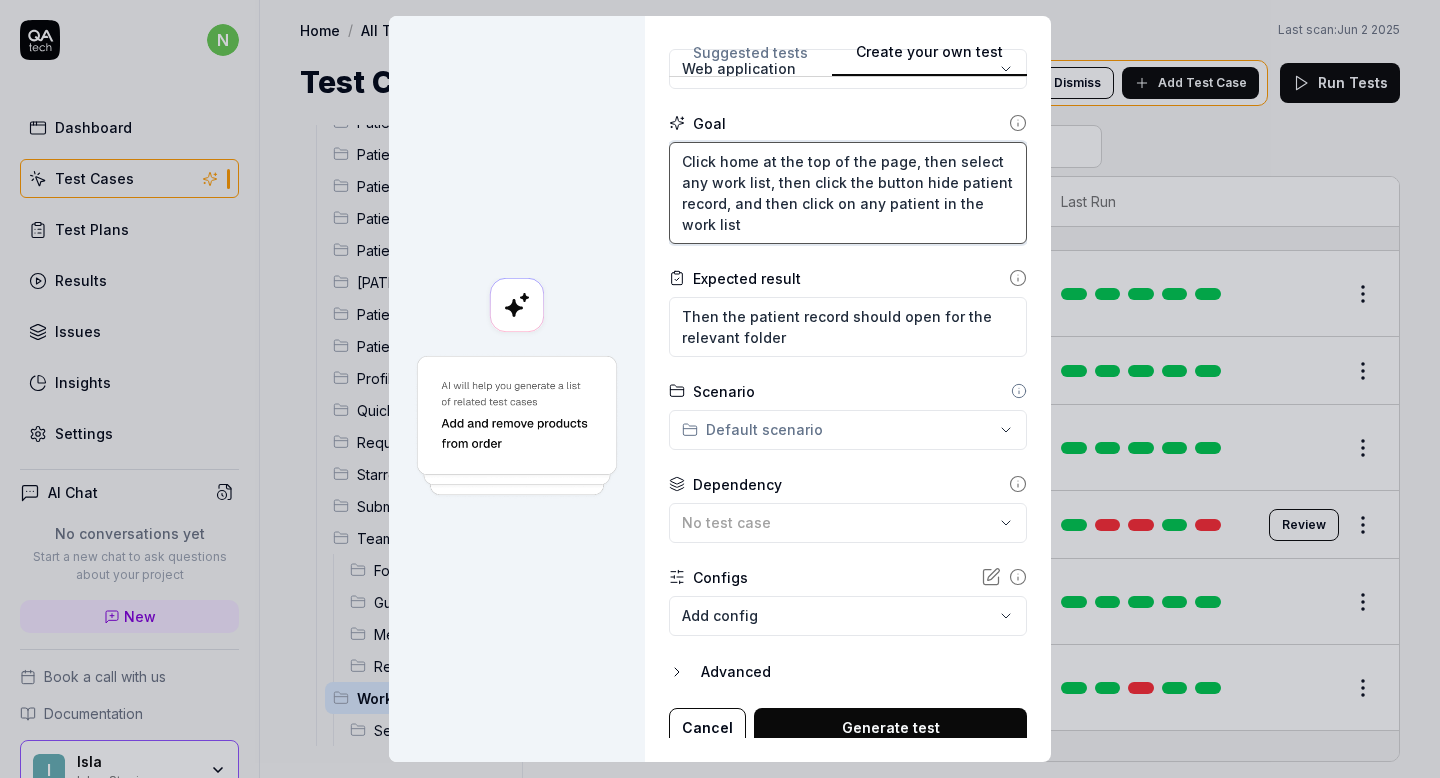 scroll, scrollTop: 183, scrollLeft: 0, axis: vertical 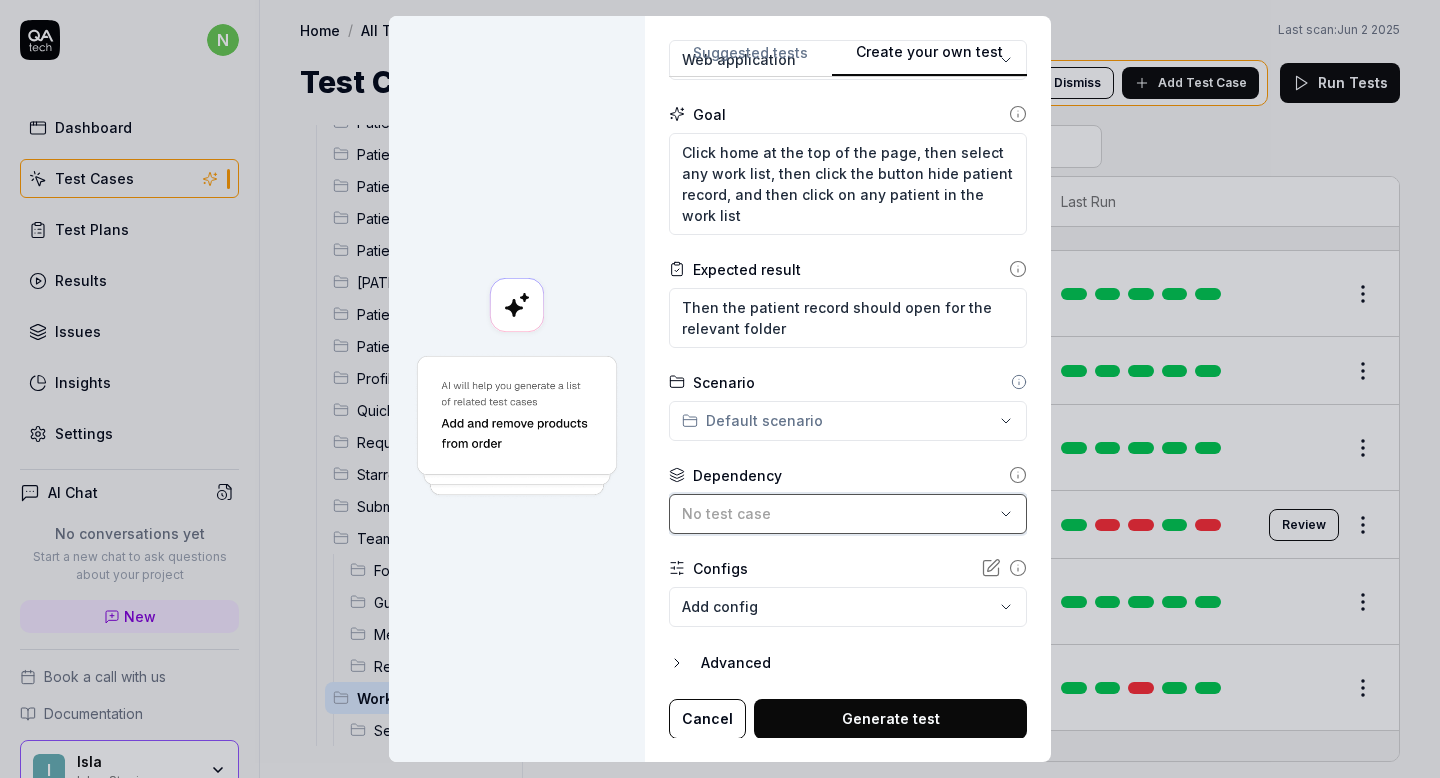 click on "No test case" at bounding box center [838, 513] 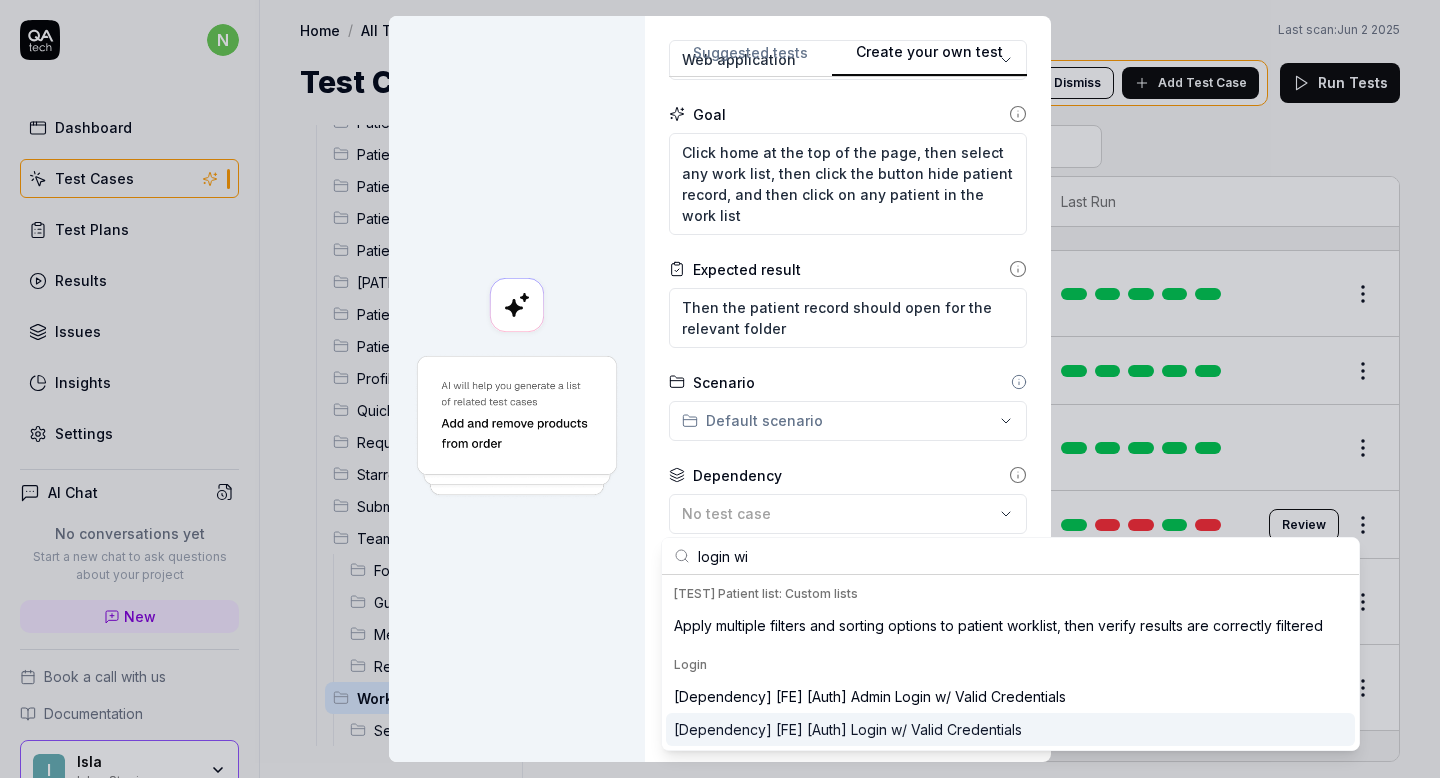click on "[Dependency] [FE] [Auth] Login w/ Valid Credentials" at bounding box center (1010, 729) 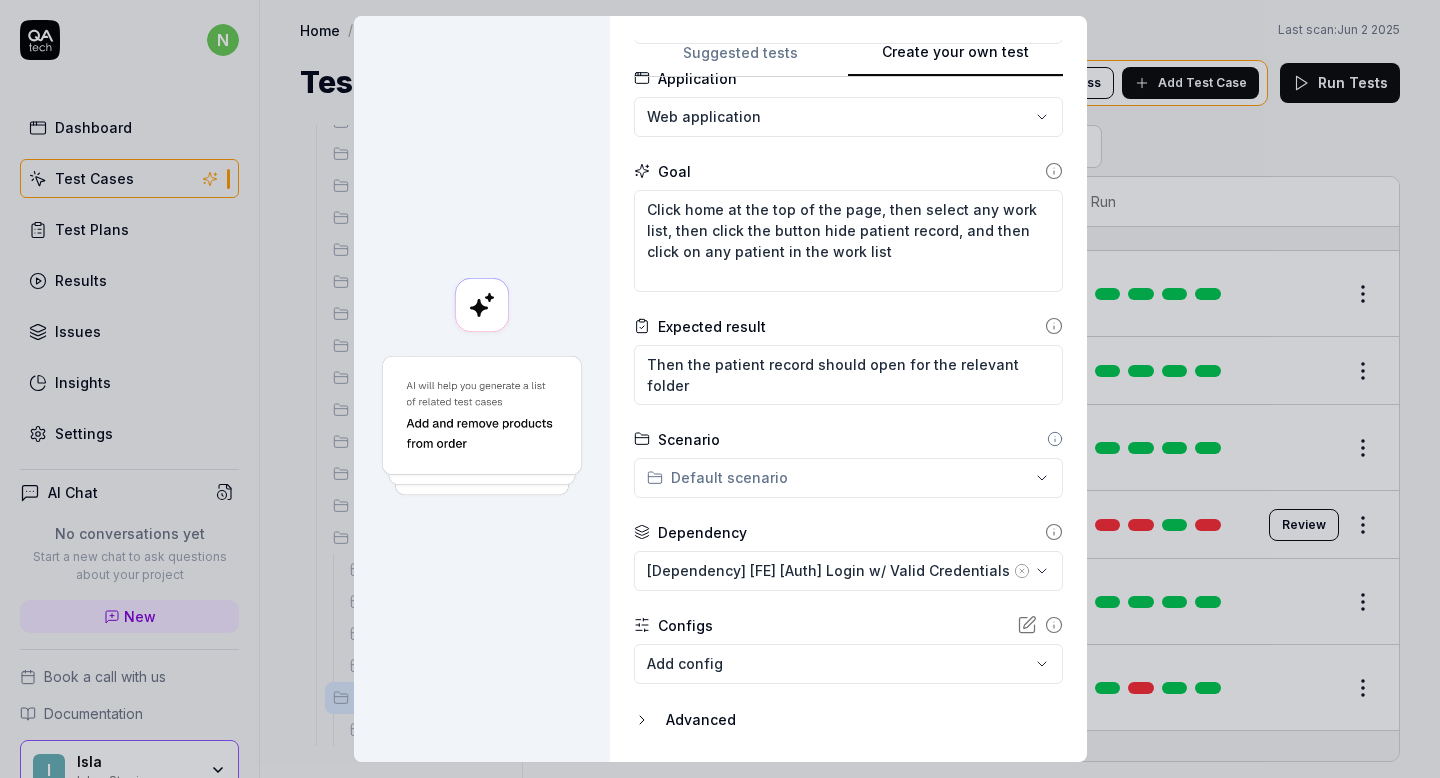 scroll, scrollTop: 183, scrollLeft: 0, axis: vertical 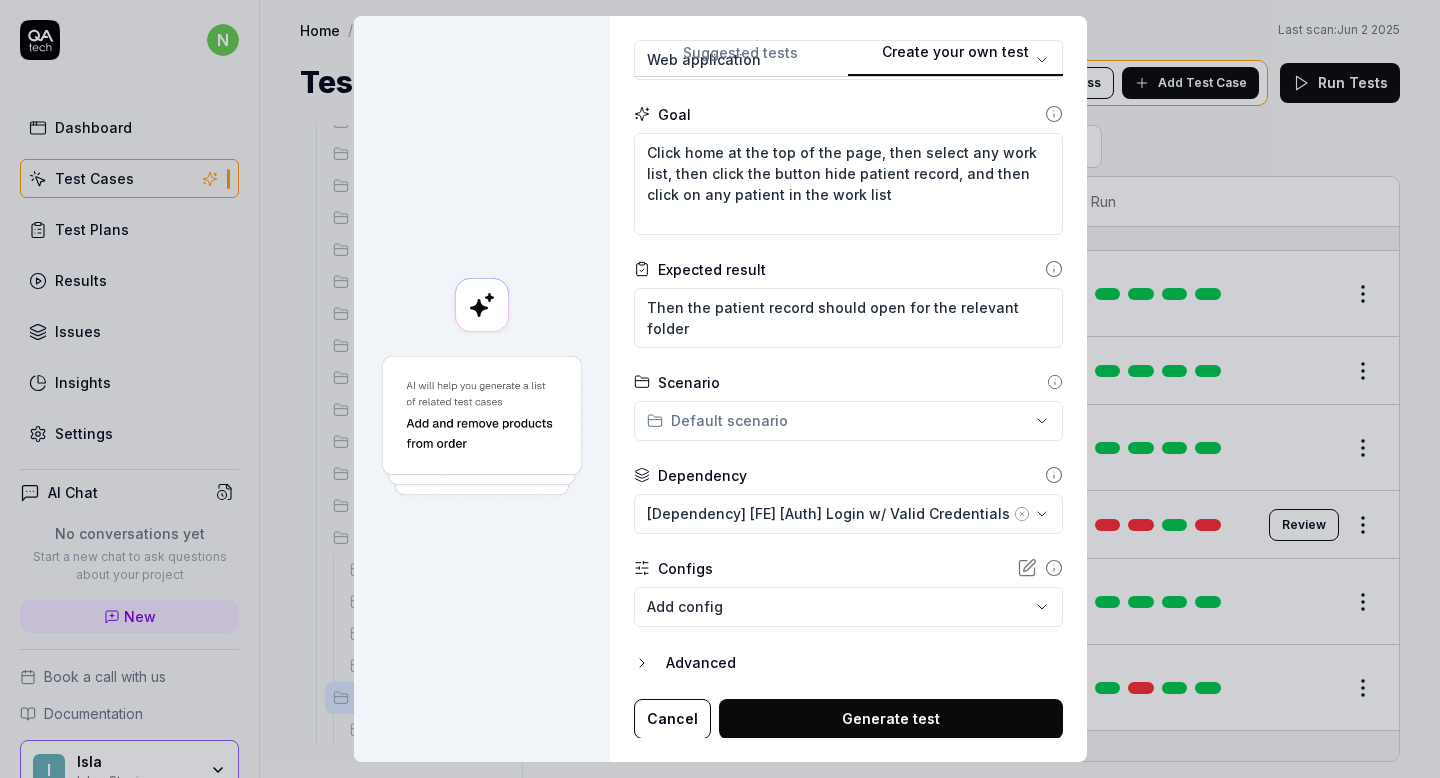 click on "Generate test" at bounding box center [891, 719] 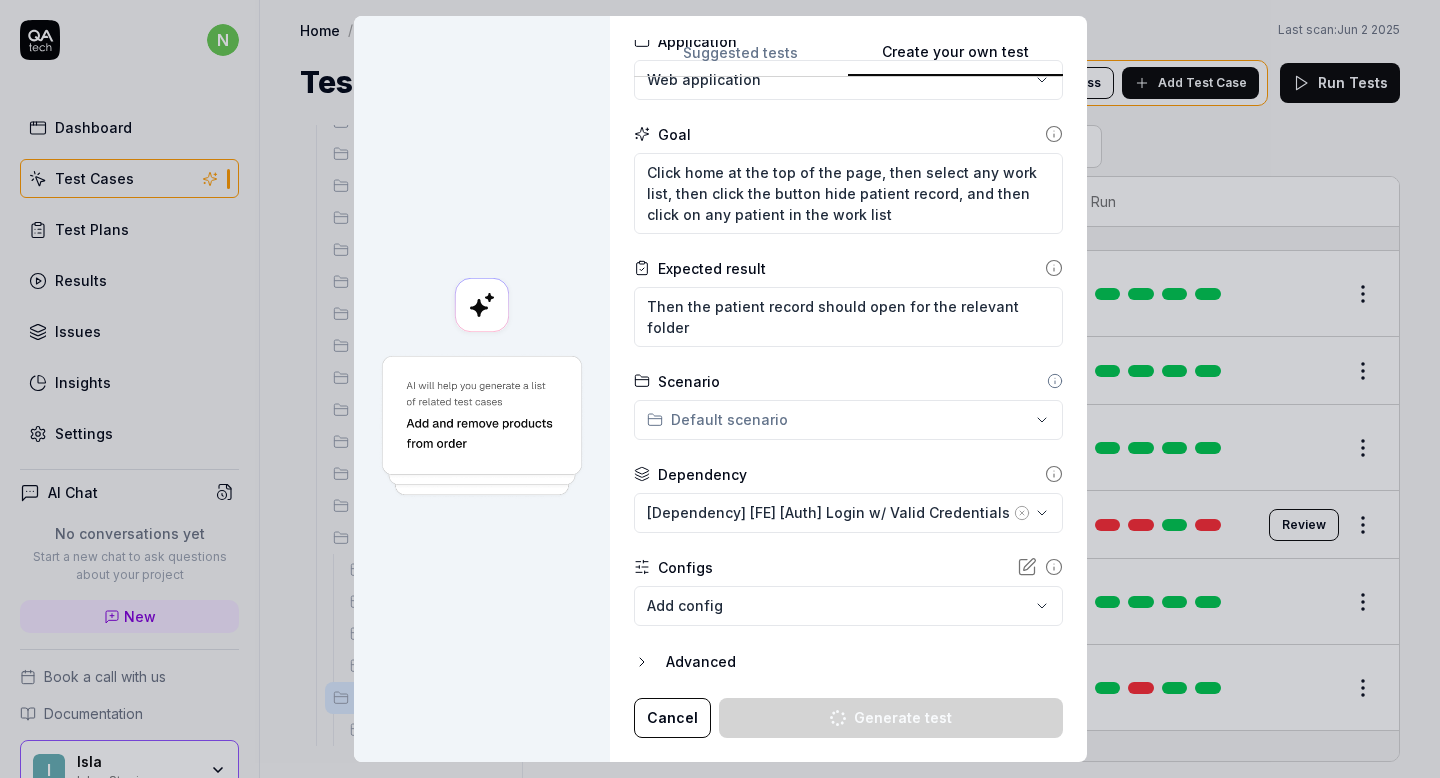 scroll, scrollTop: 162, scrollLeft: 0, axis: vertical 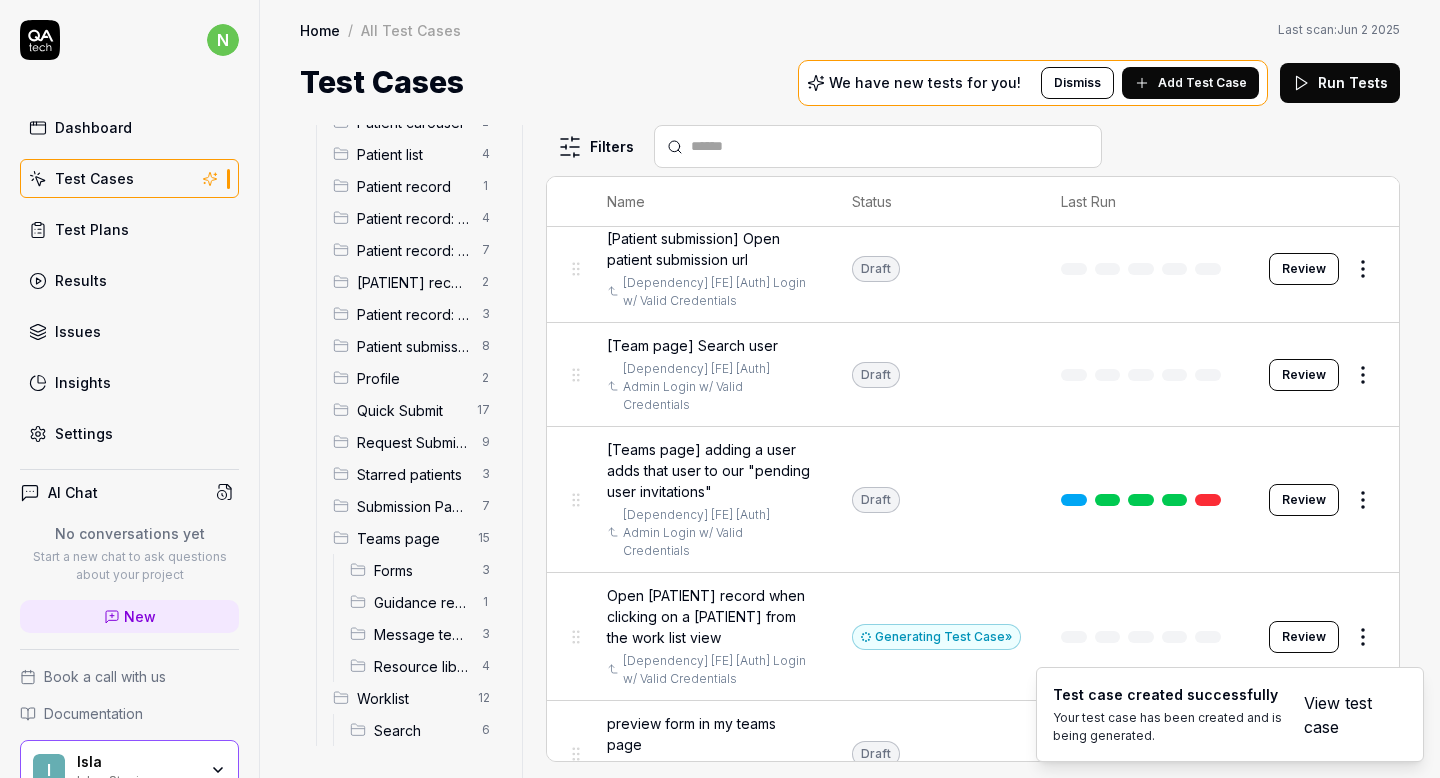 click on "View test case" at bounding box center (1343, 715) 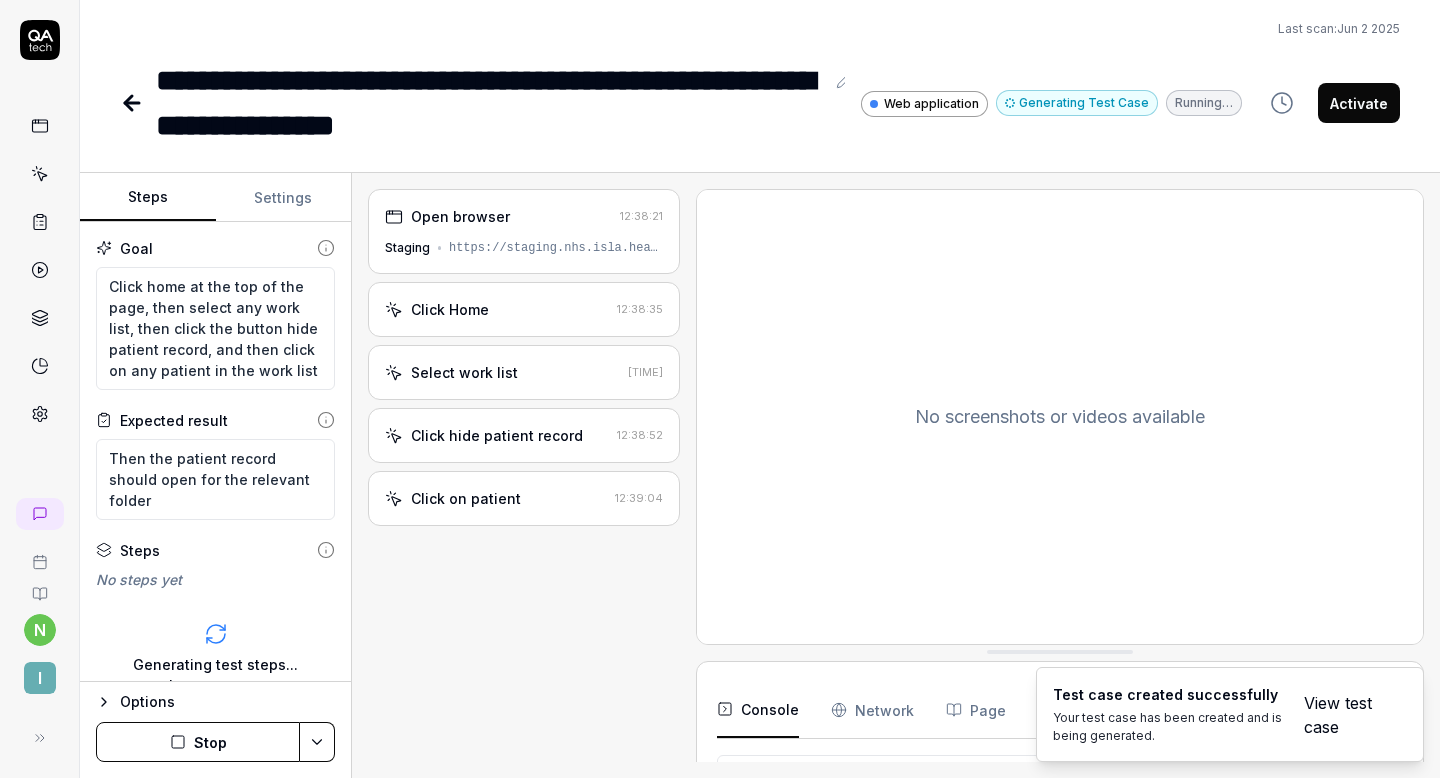scroll, scrollTop: 0, scrollLeft: 0, axis: both 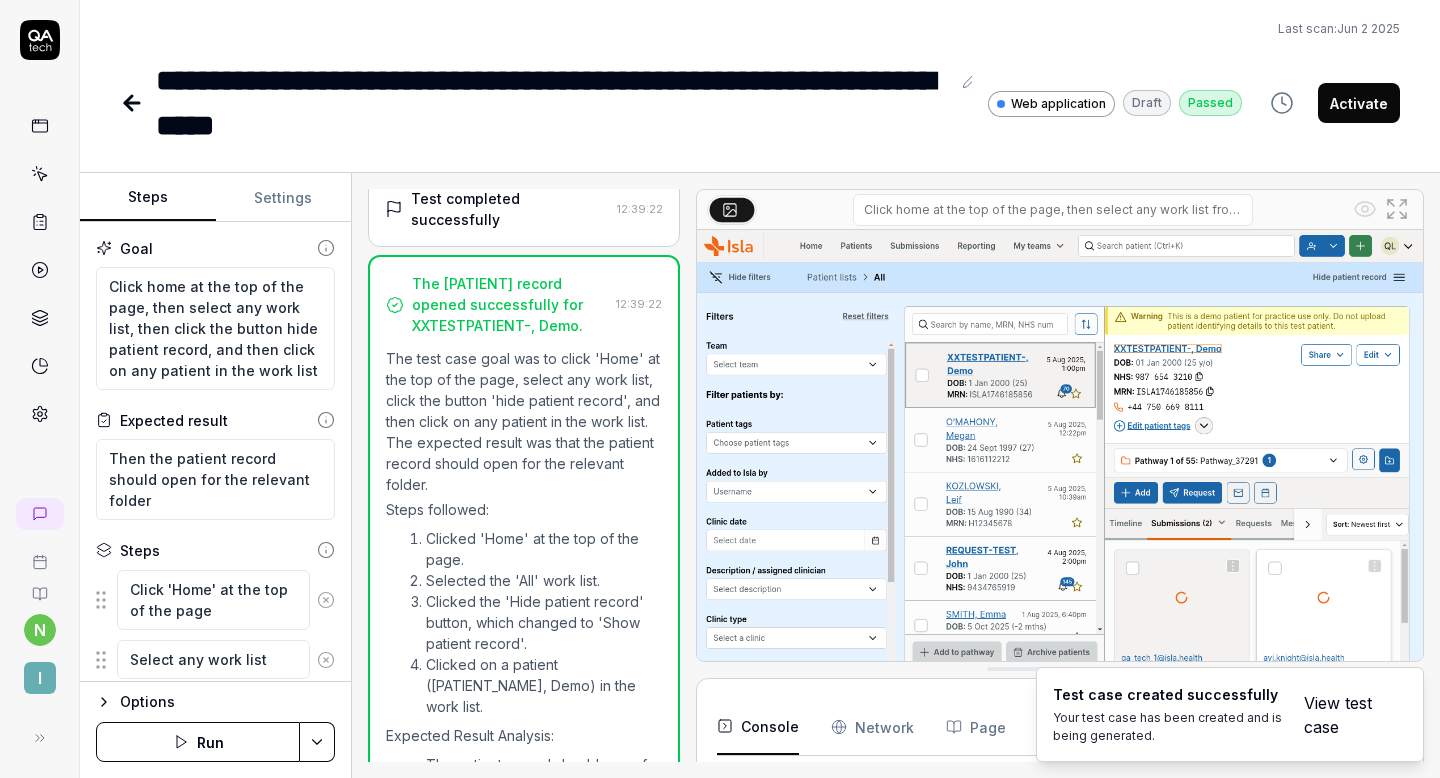 click at bounding box center (1060, 457) 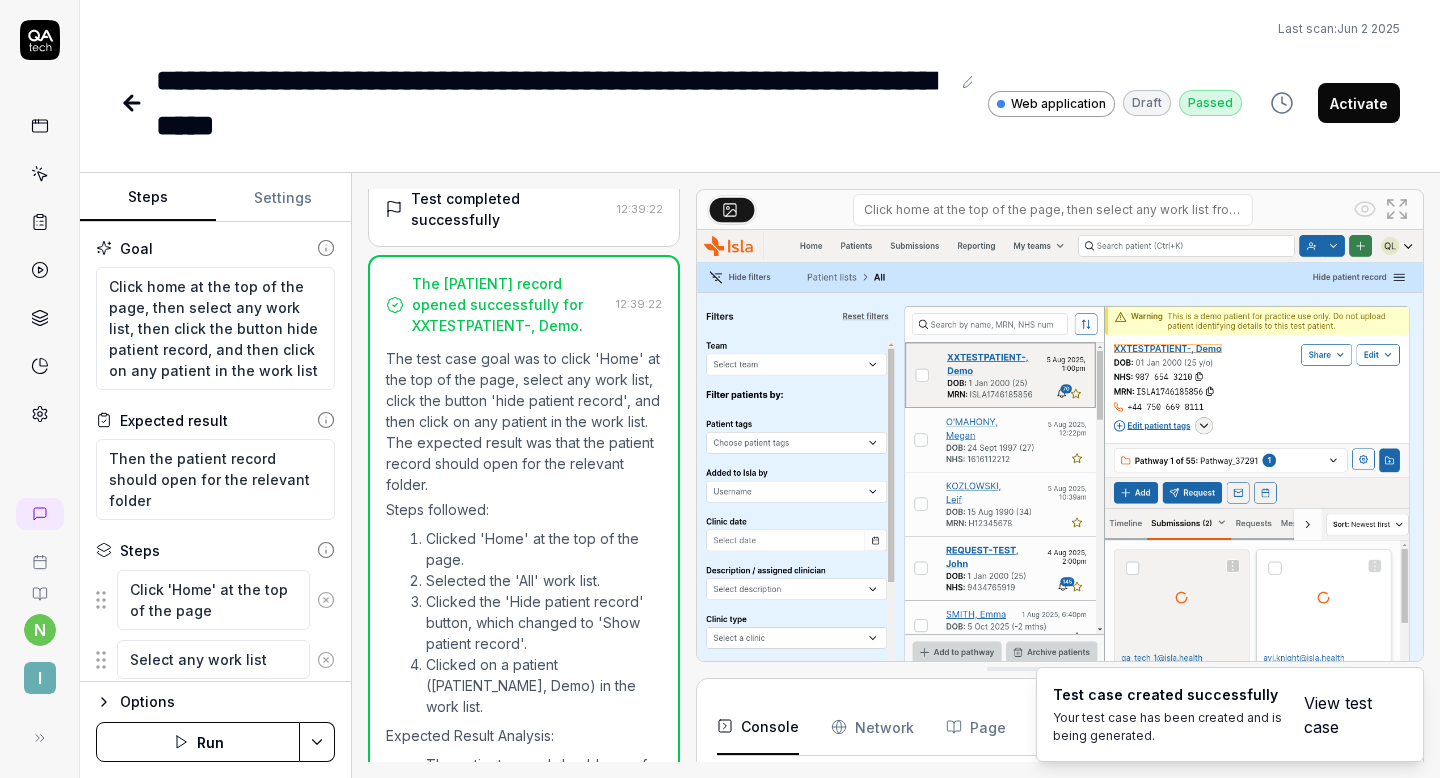 scroll, scrollTop: 13, scrollLeft: 0, axis: vertical 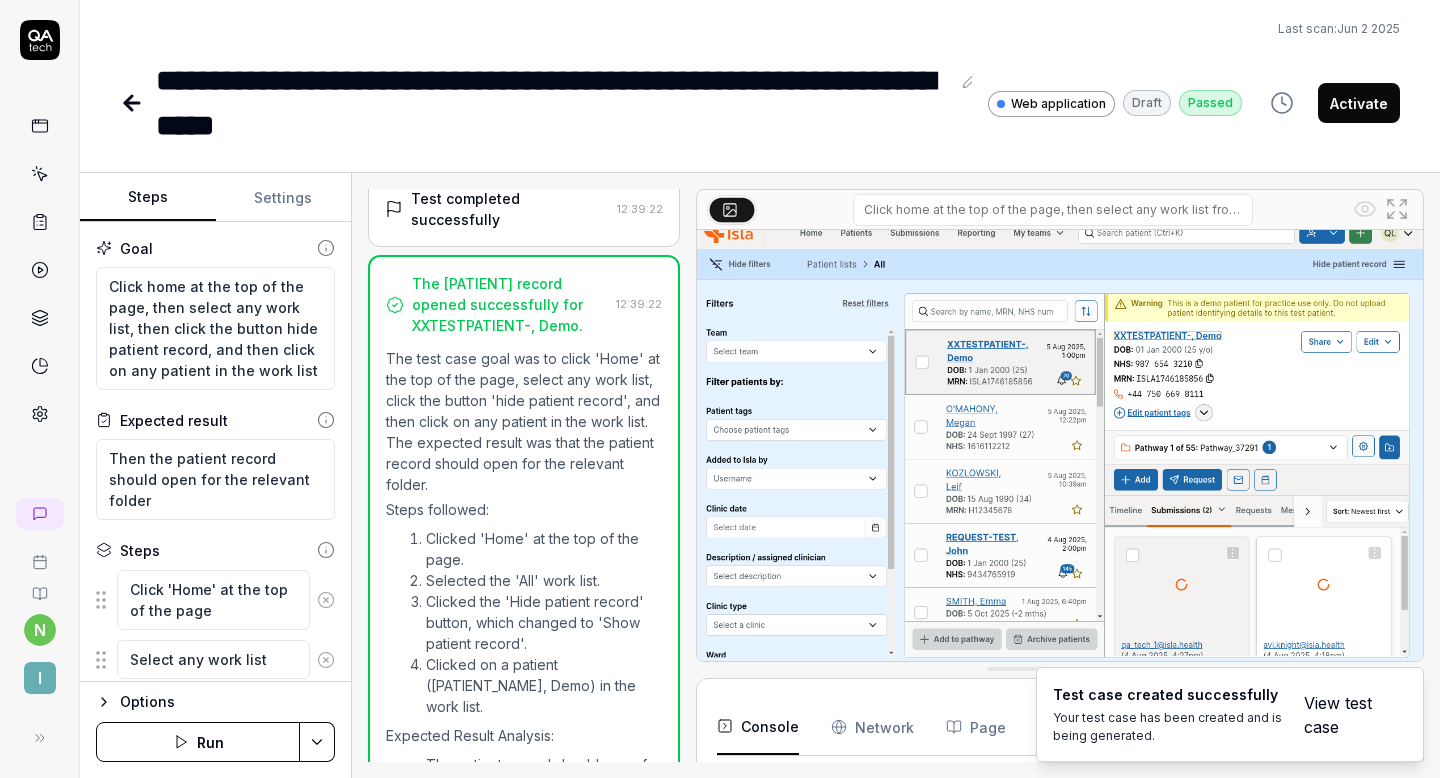 click at bounding box center [1060, 444] 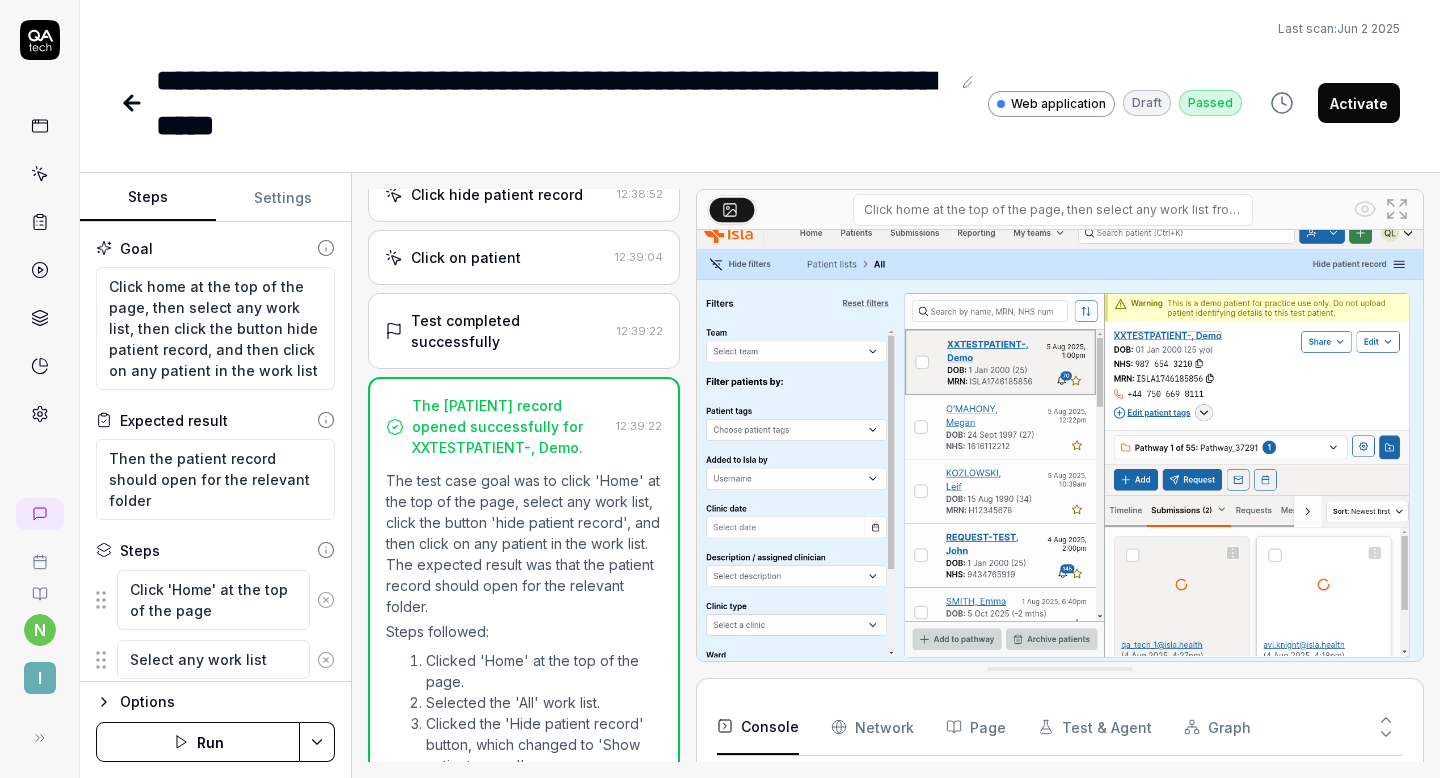 scroll, scrollTop: 252, scrollLeft: 0, axis: vertical 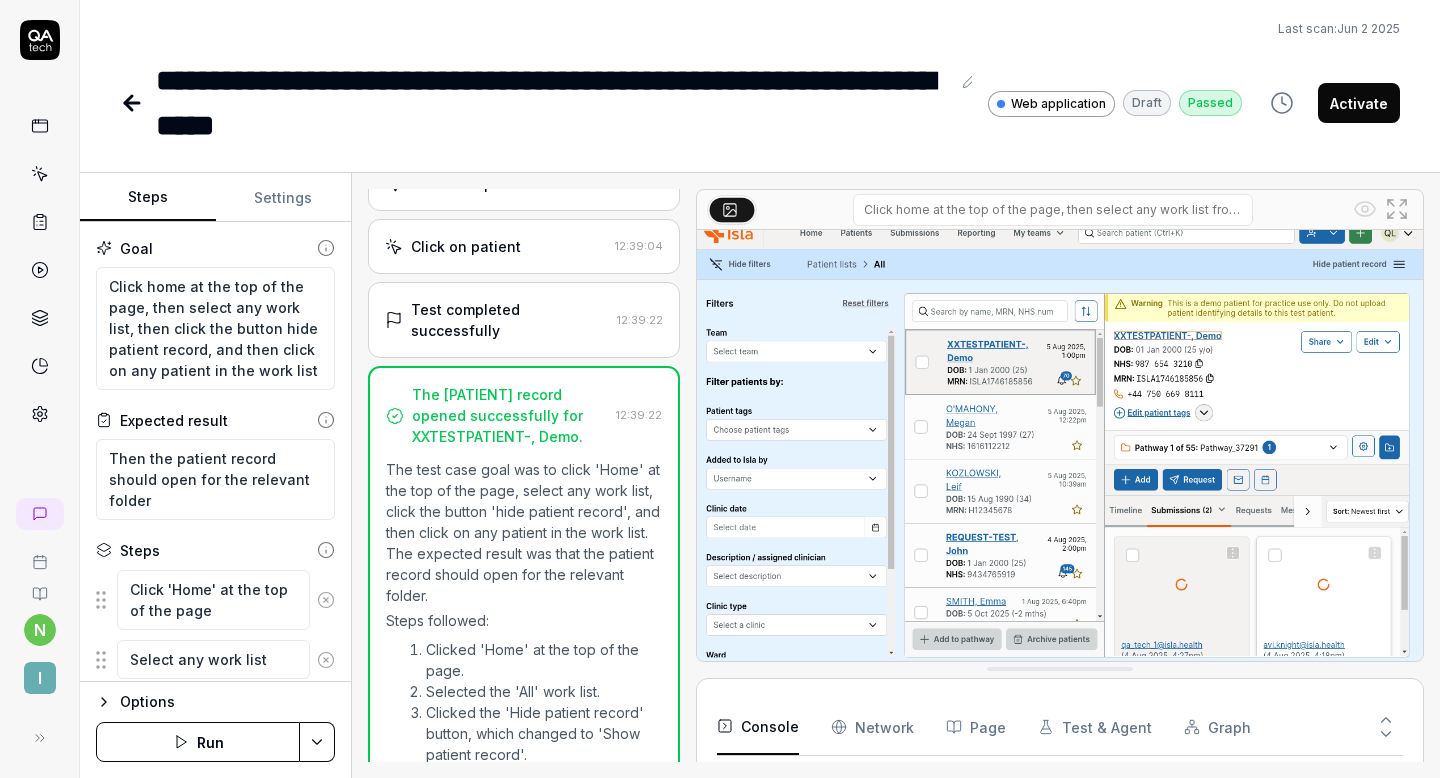 click on "Test completed successfully" at bounding box center (510, 320) 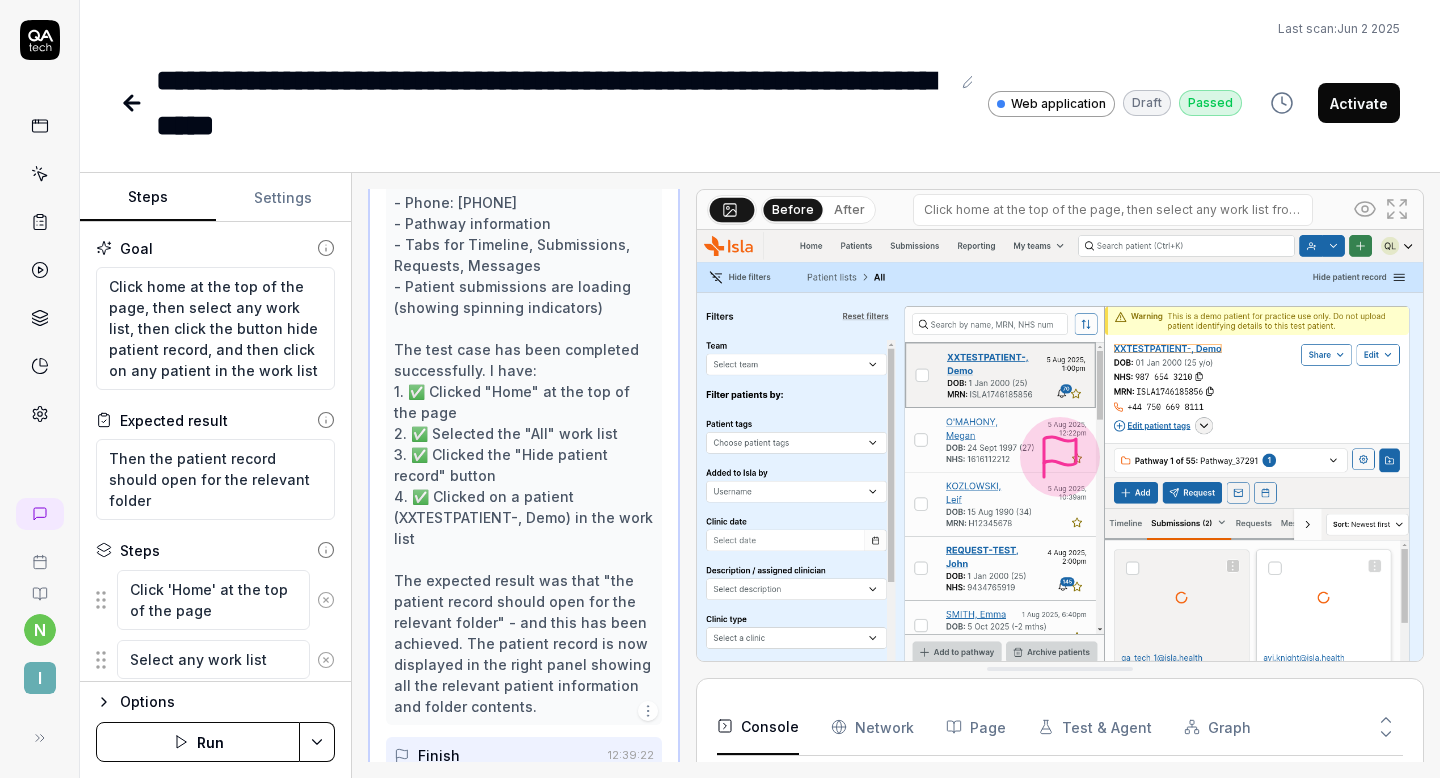 scroll, scrollTop: 704, scrollLeft: 0, axis: vertical 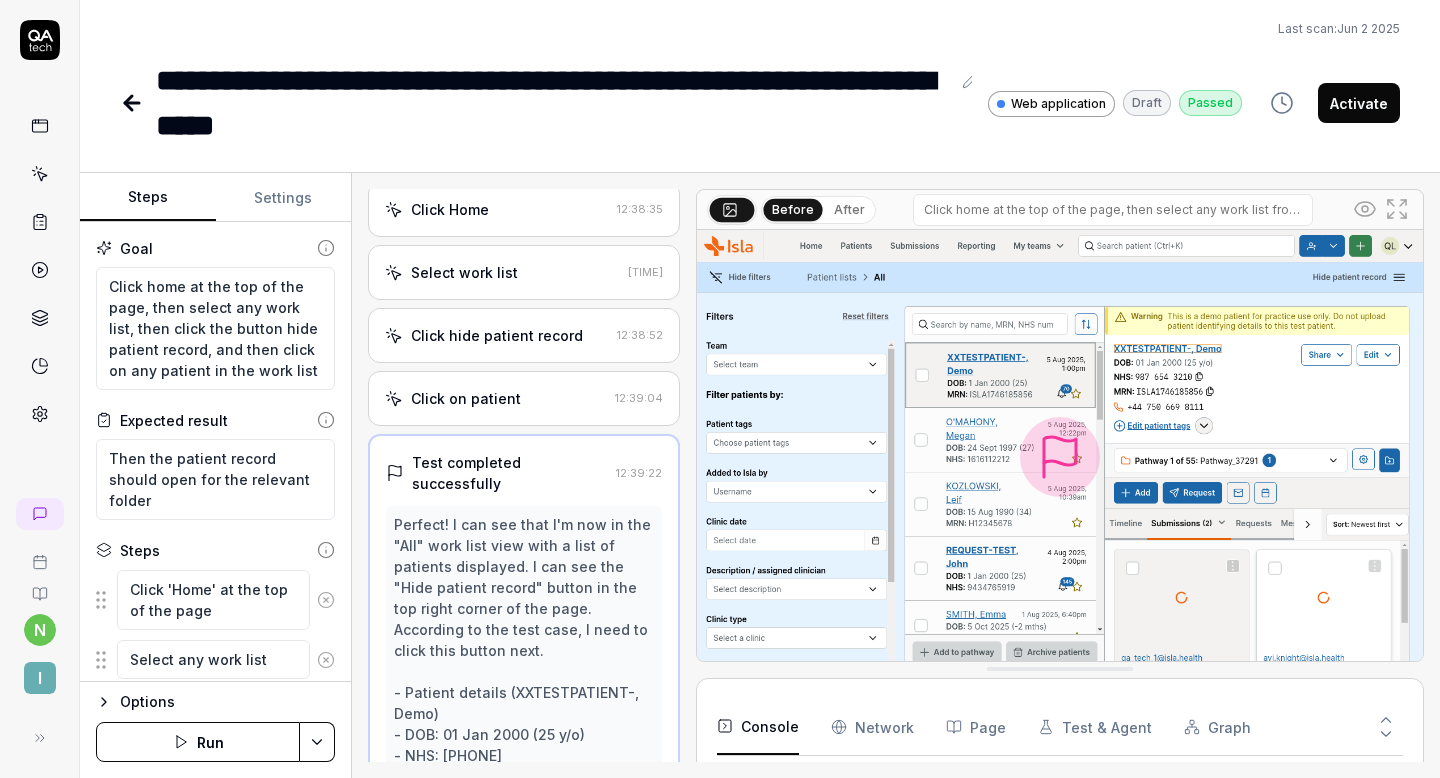 click on "Click on patient" at bounding box center (496, 398) 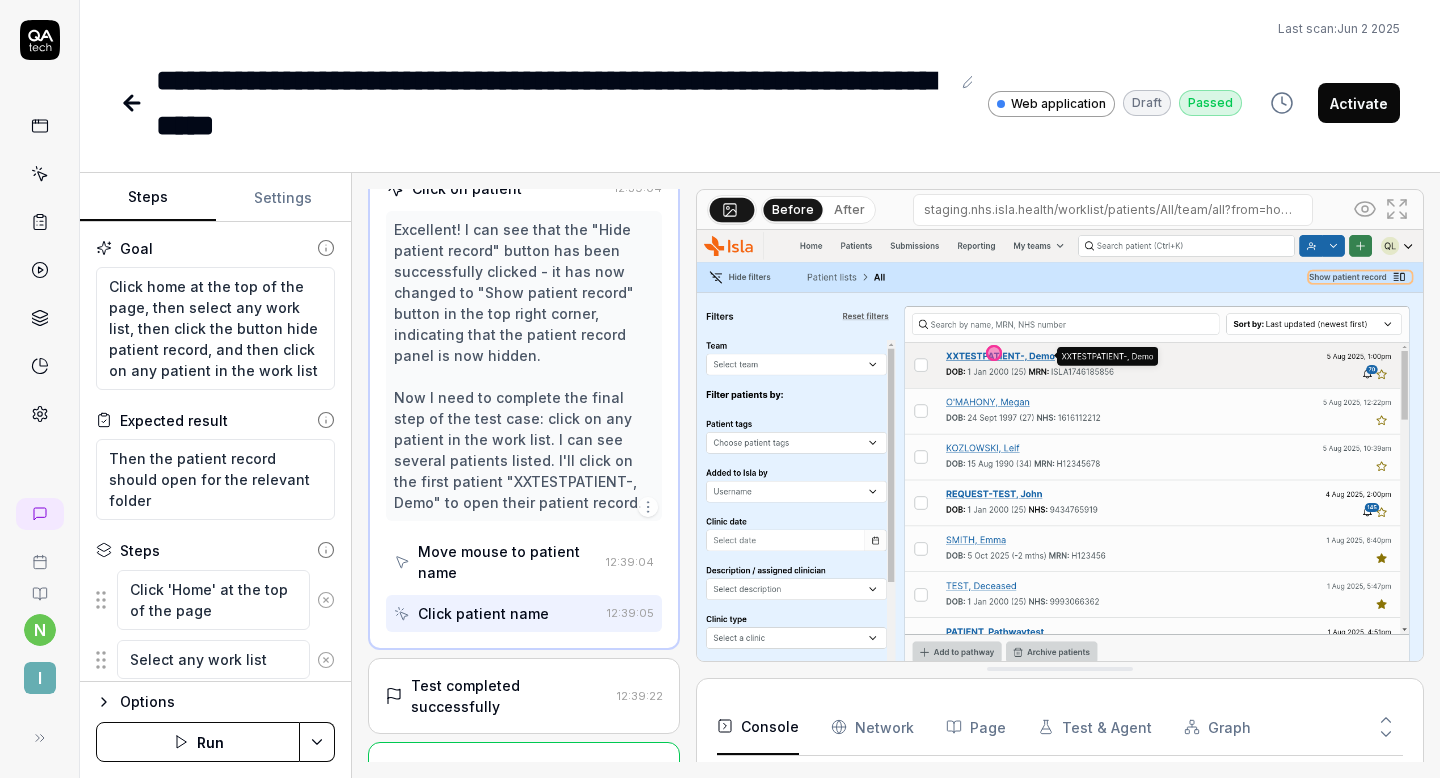 scroll, scrollTop: 388, scrollLeft: 0, axis: vertical 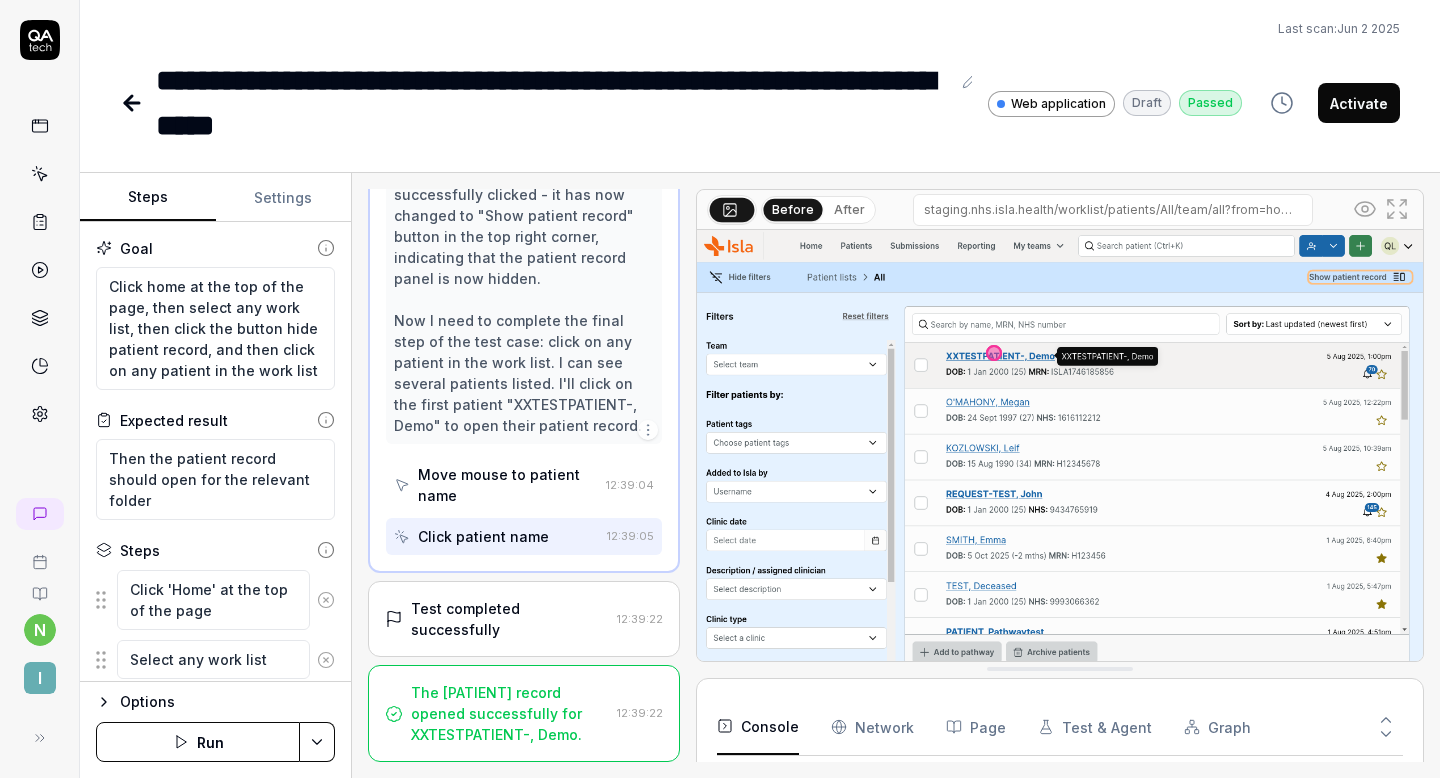 click on "Test completed successfully" at bounding box center [510, 619] 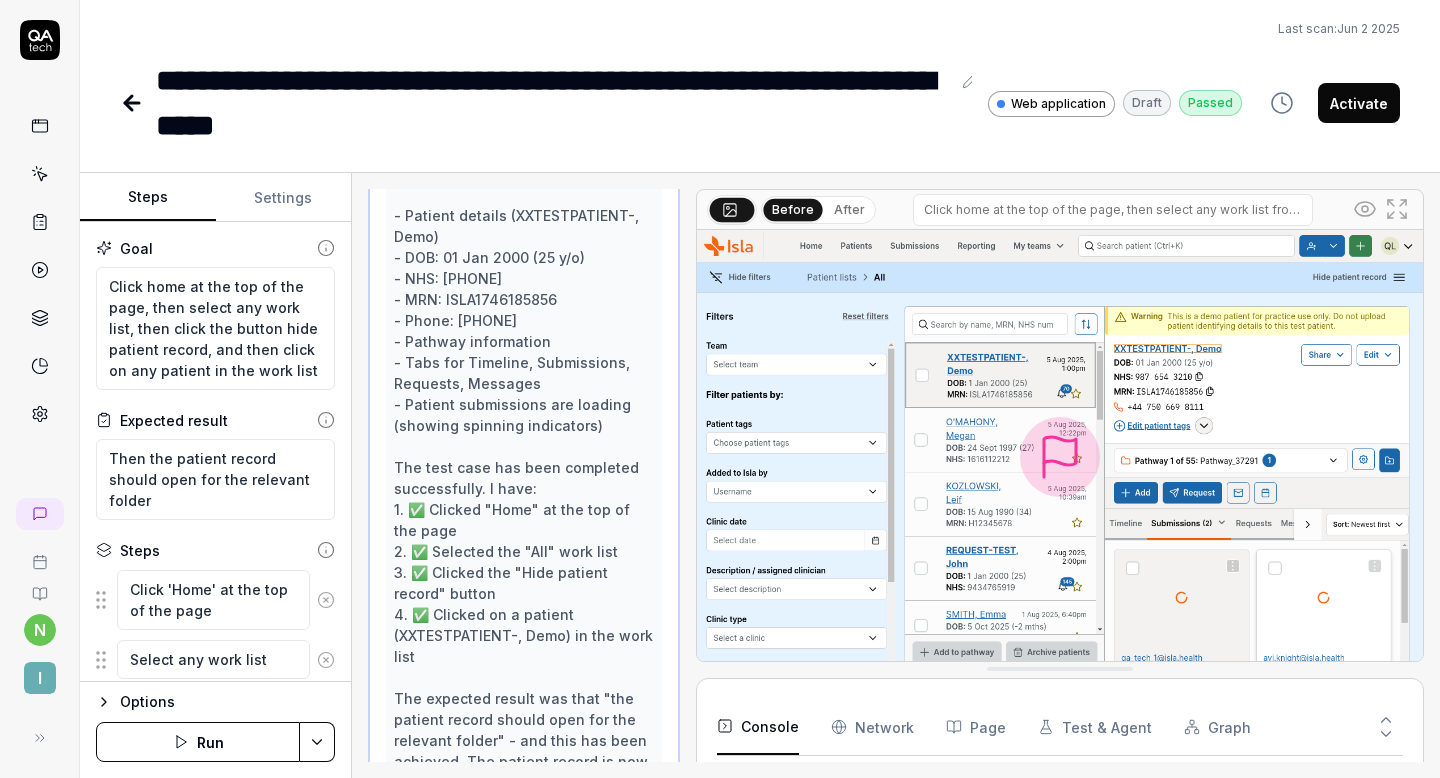 scroll, scrollTop: 704, scrollLeft: 0, axis: vertical 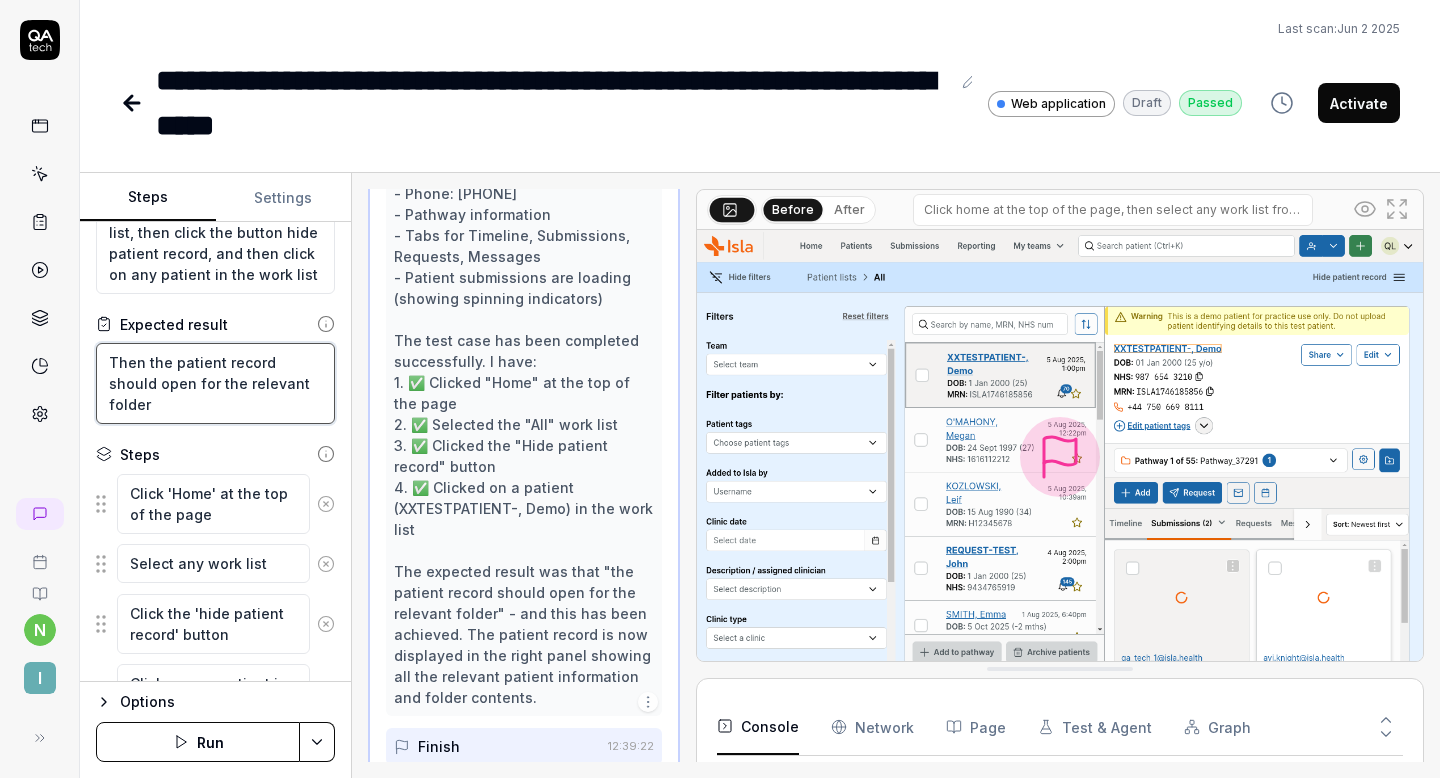 click on "Then the patient record should open for the relevant folder" at bounding box center [215, 383] 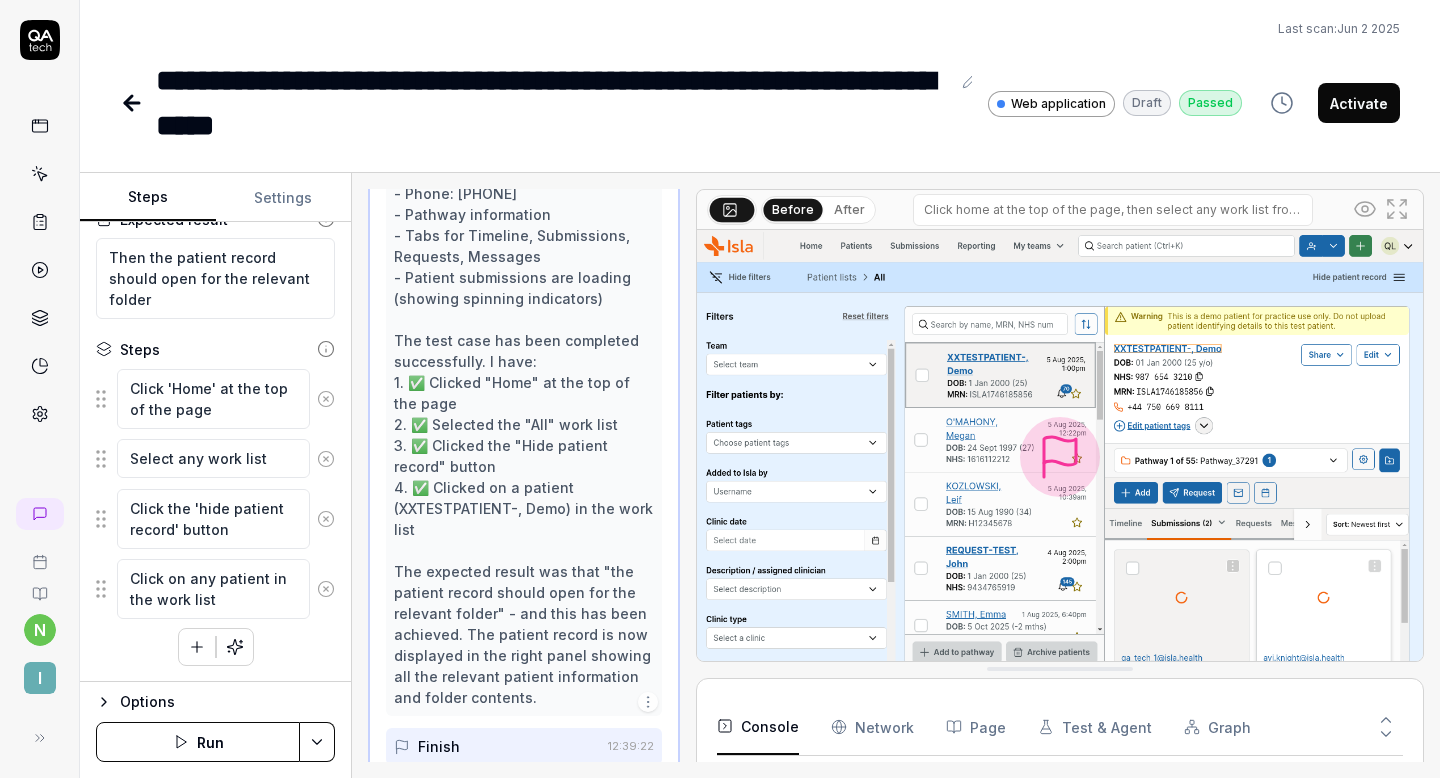 click on "**********" at bounding box center (720, 389) 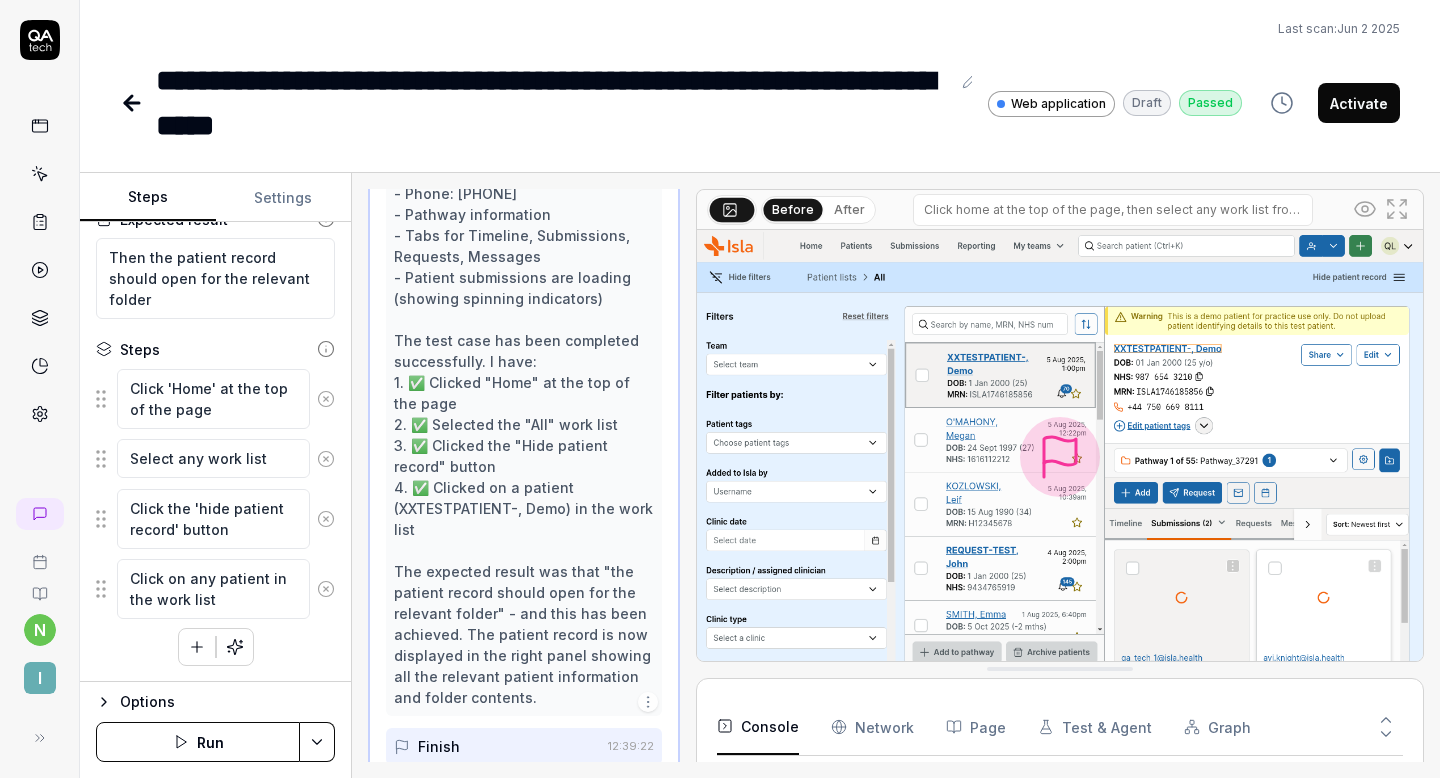 click on "**********" at bounding box center [720, 389] 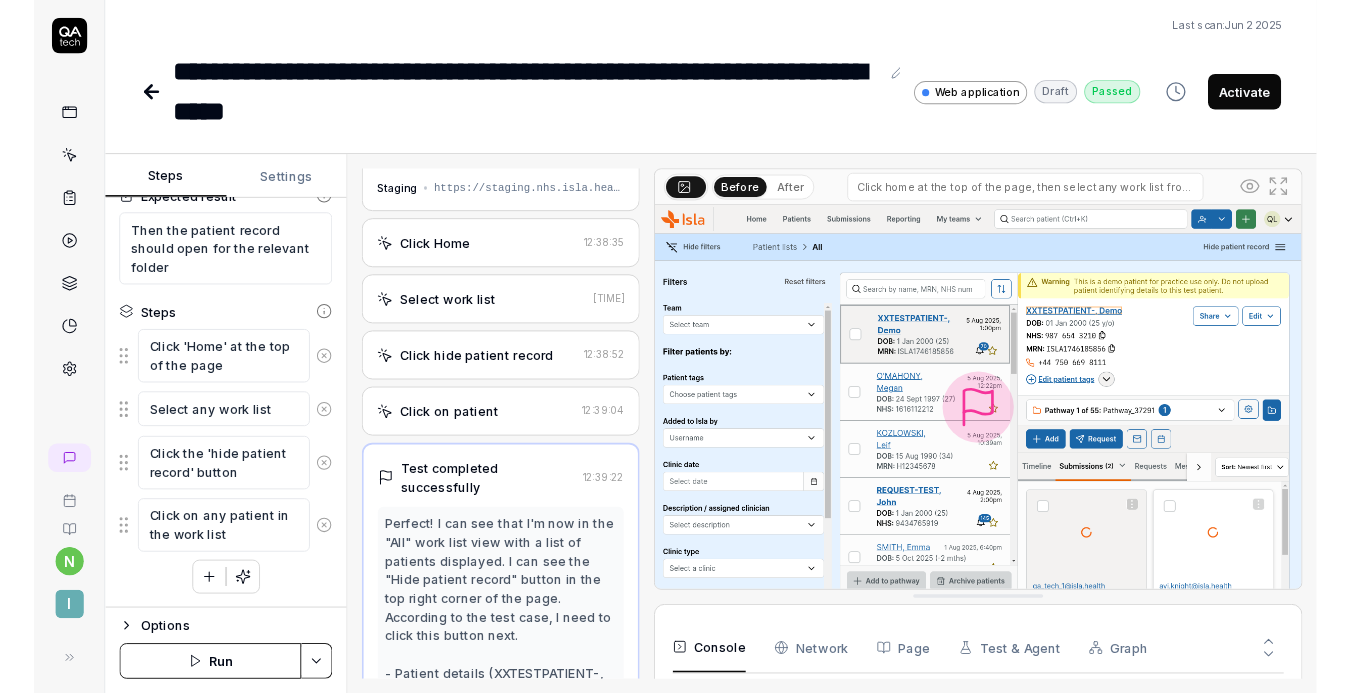 scroll, scrollTop: 34, scrollLeft: 0, axis: vertical 